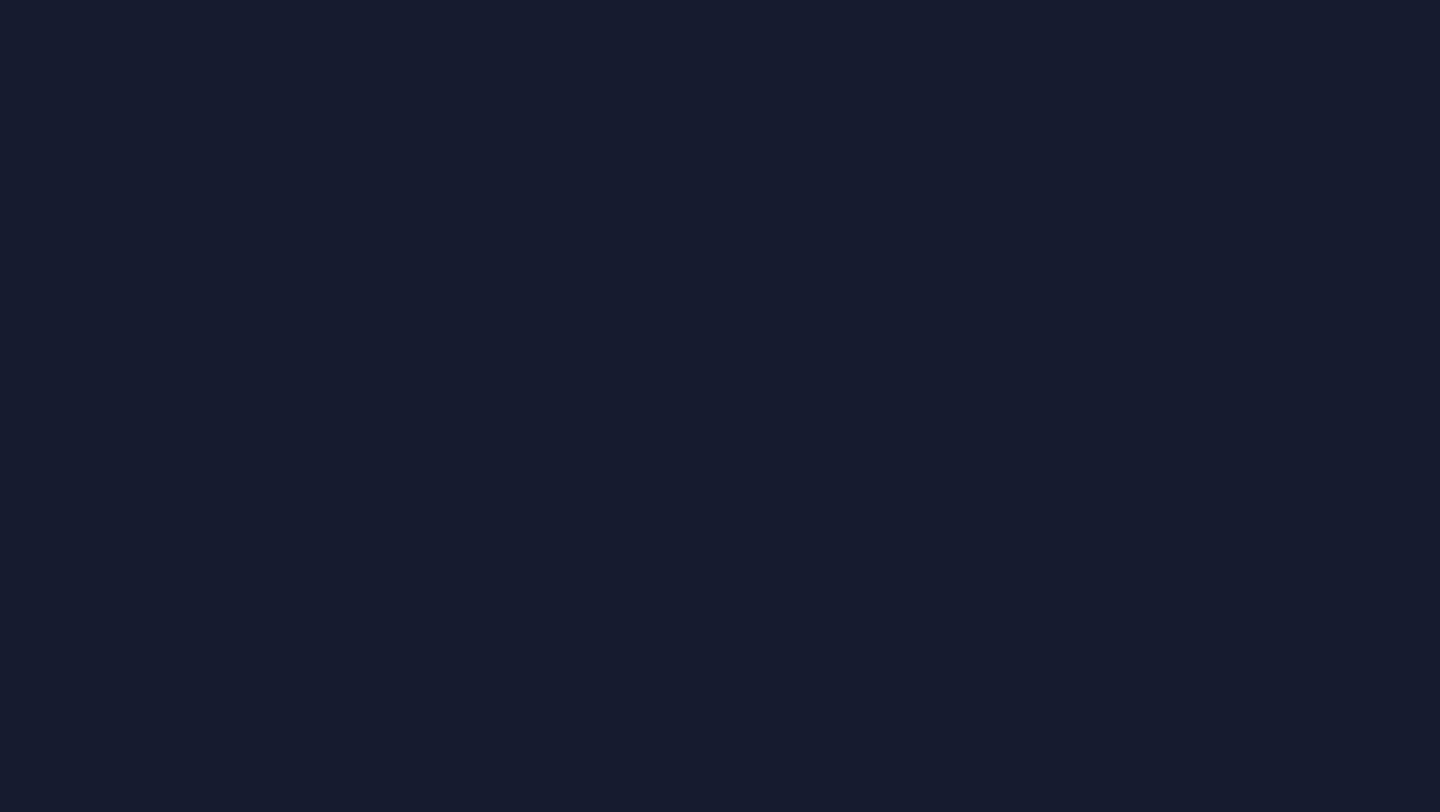 scroll, scrollTop: 0, scrollLeft: 0, axis: both 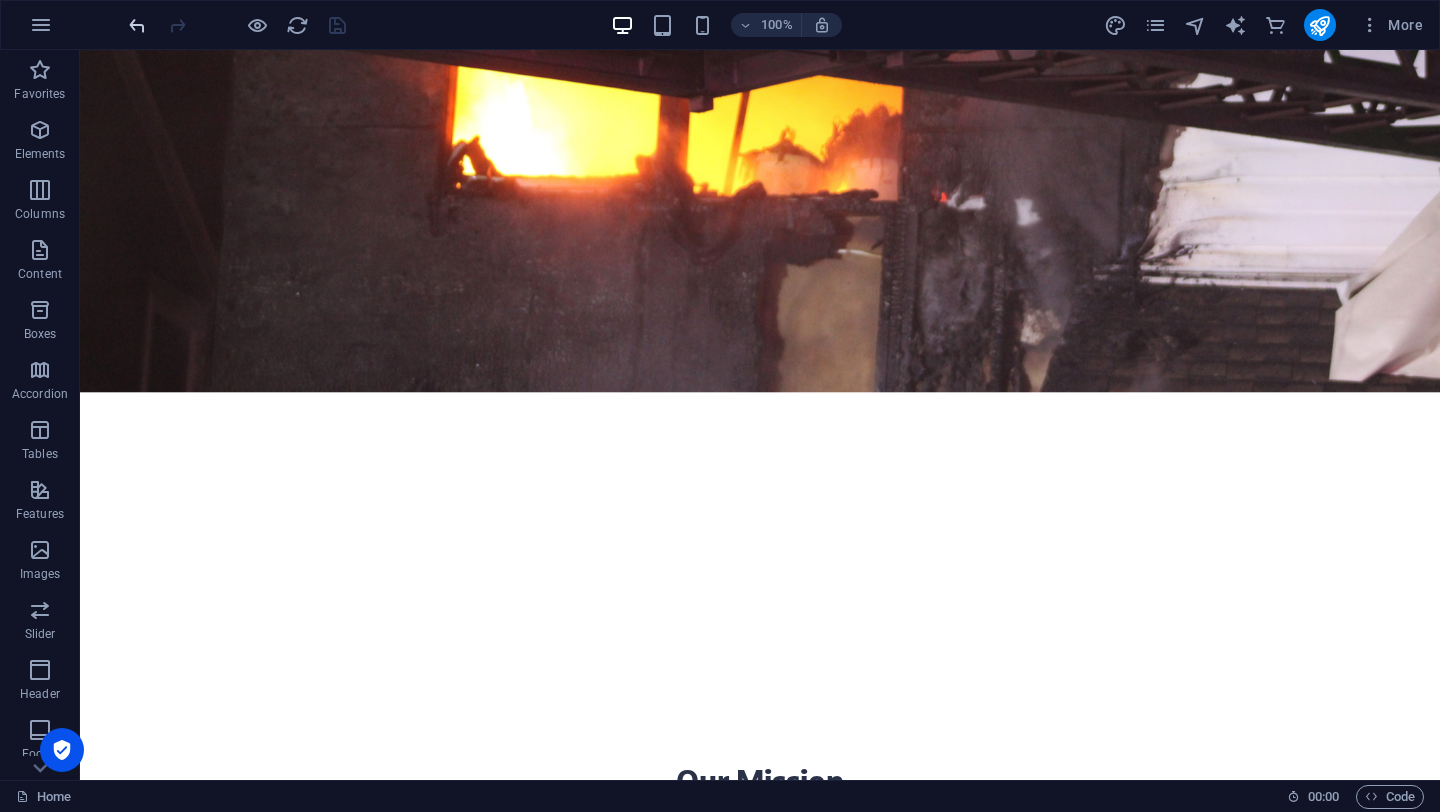 click at bounding box center (137, 25) 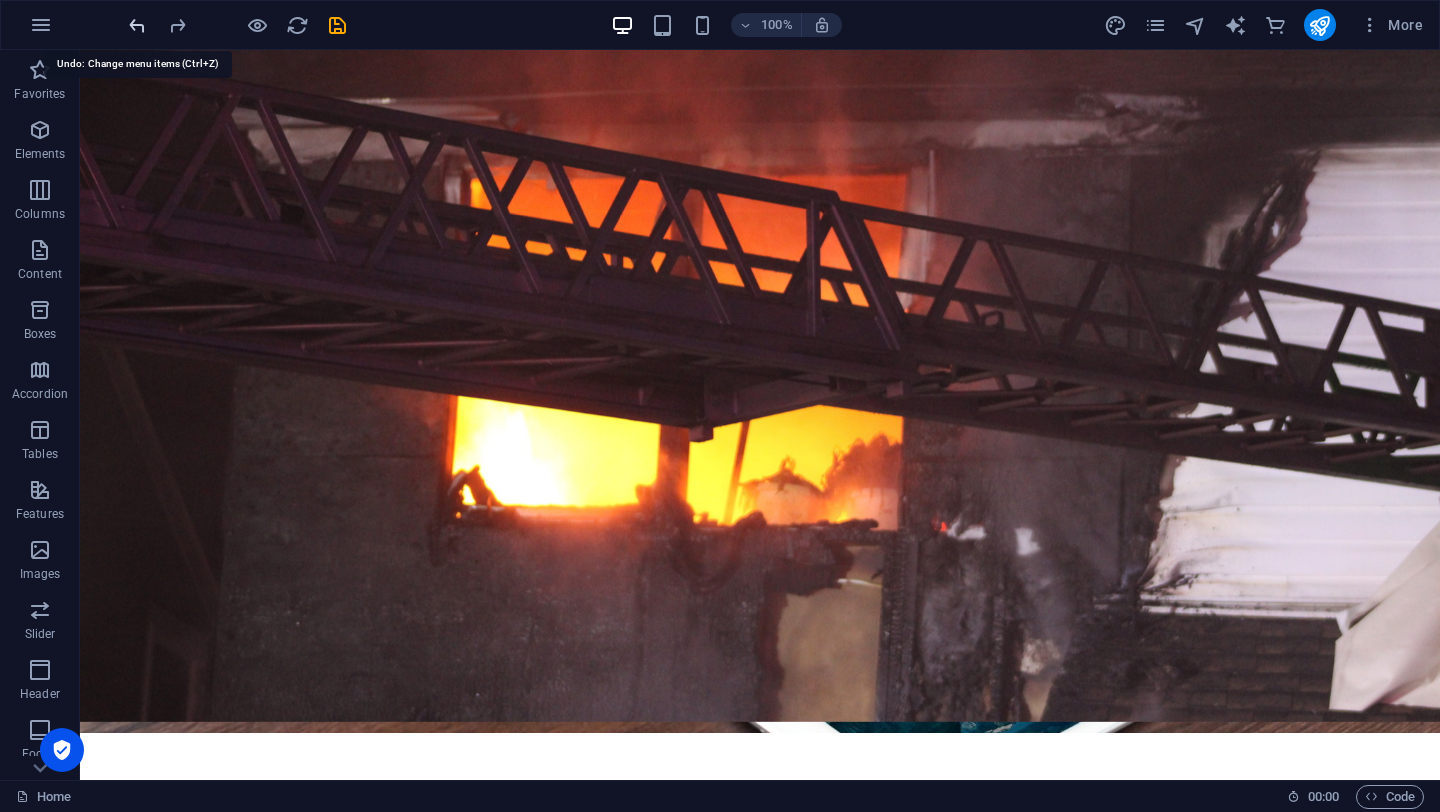 click at bounding box center [137, 25] 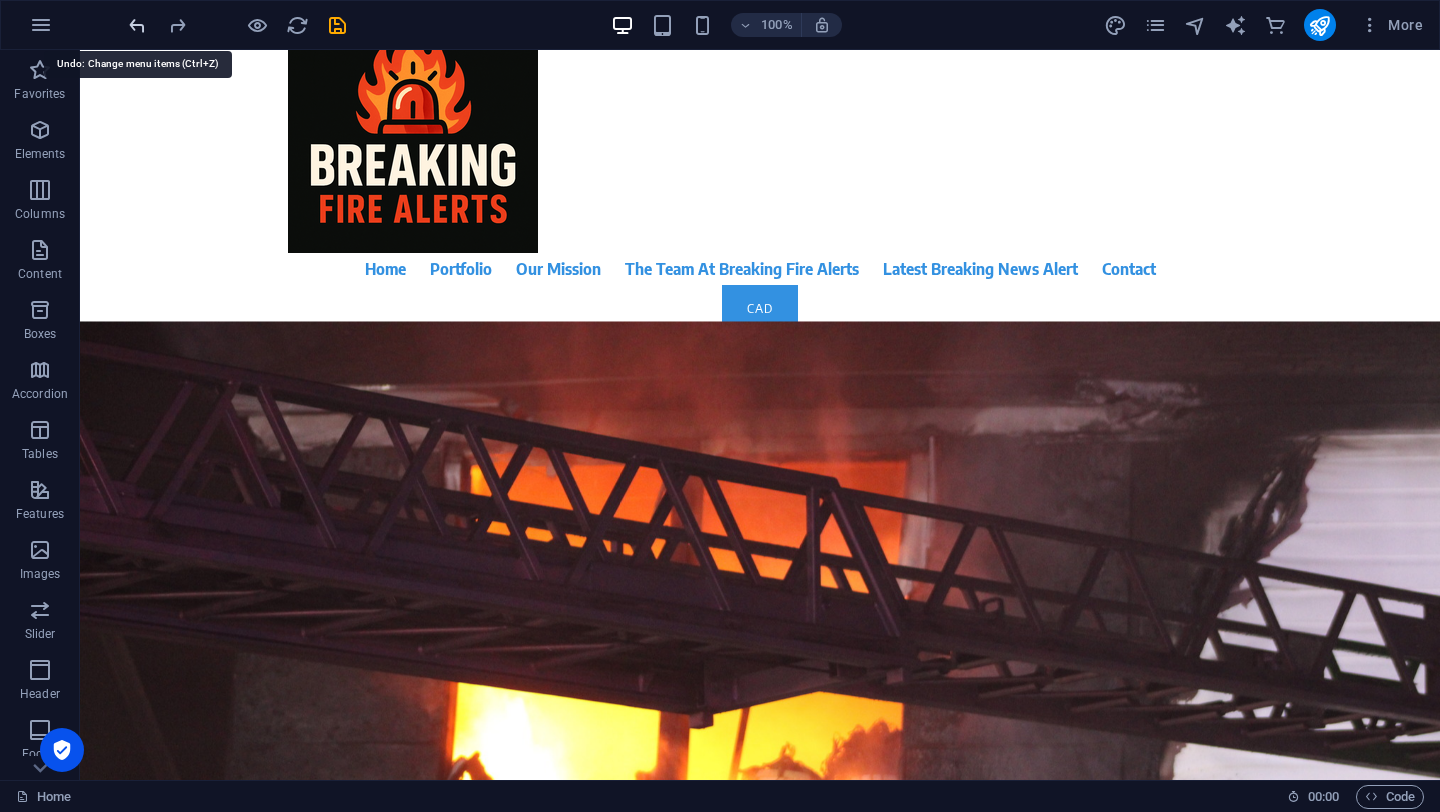 scroll, scrollTop: 0, scrollLeft: 0, axis: both 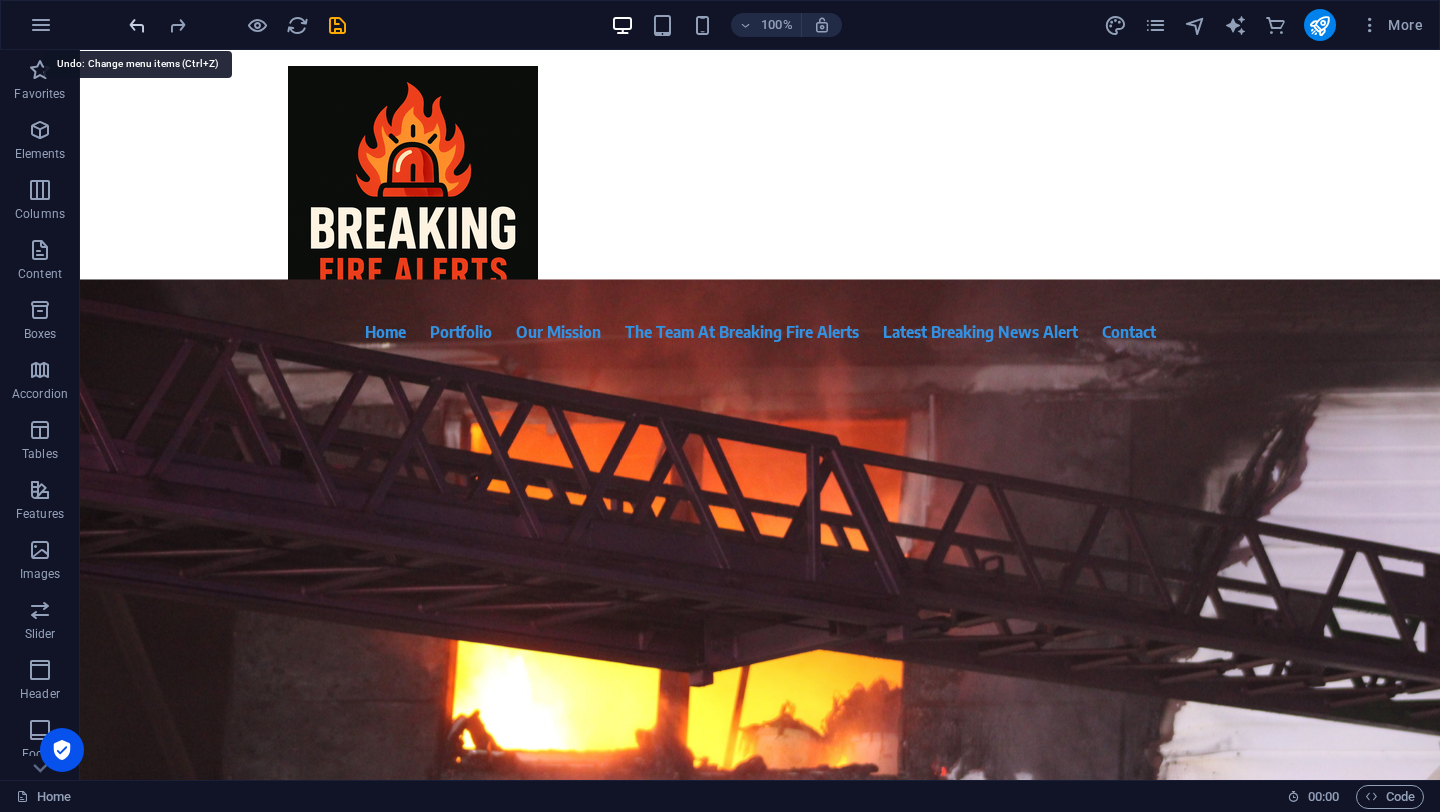 click at bounding box center [137, 25] 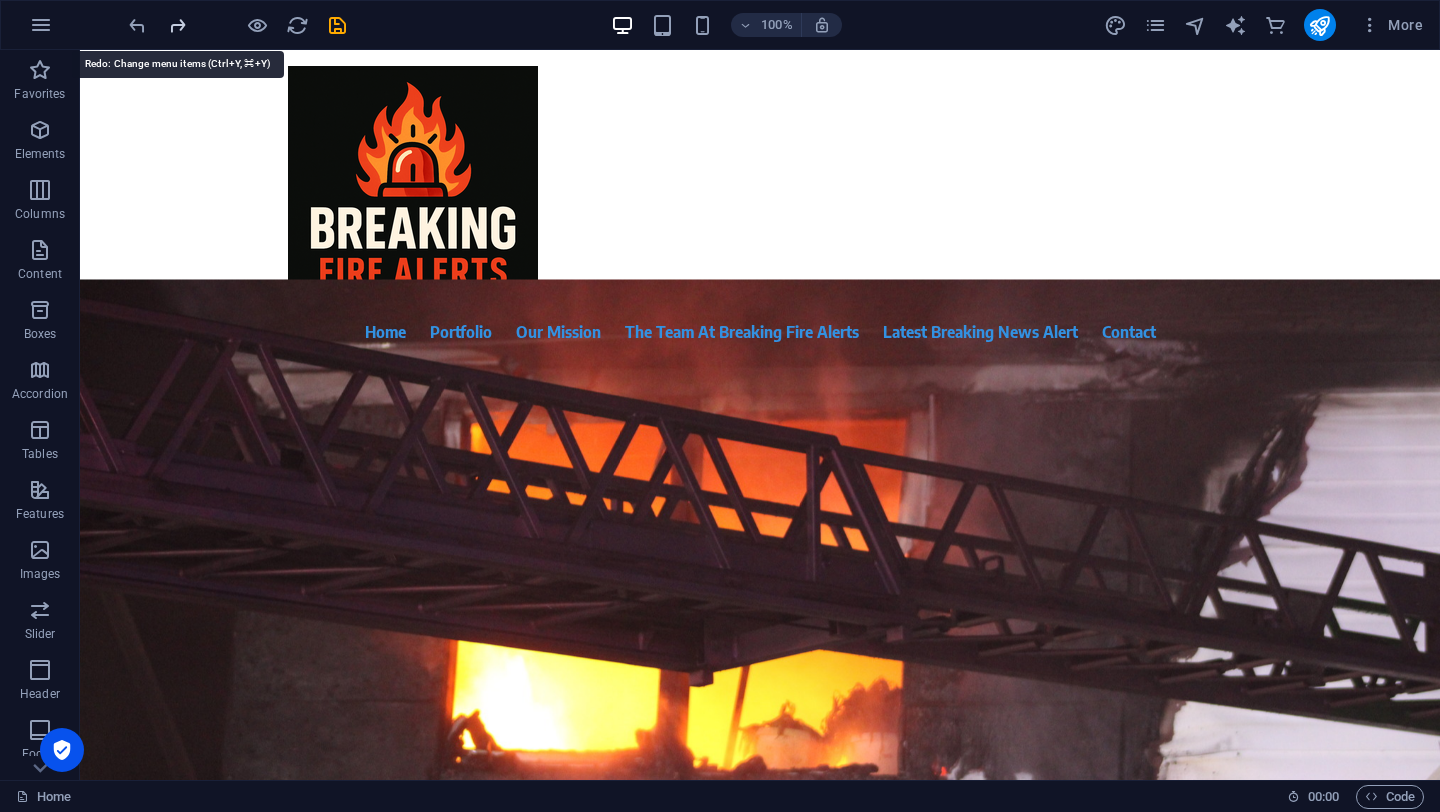 click at bounding box center (177, 25) 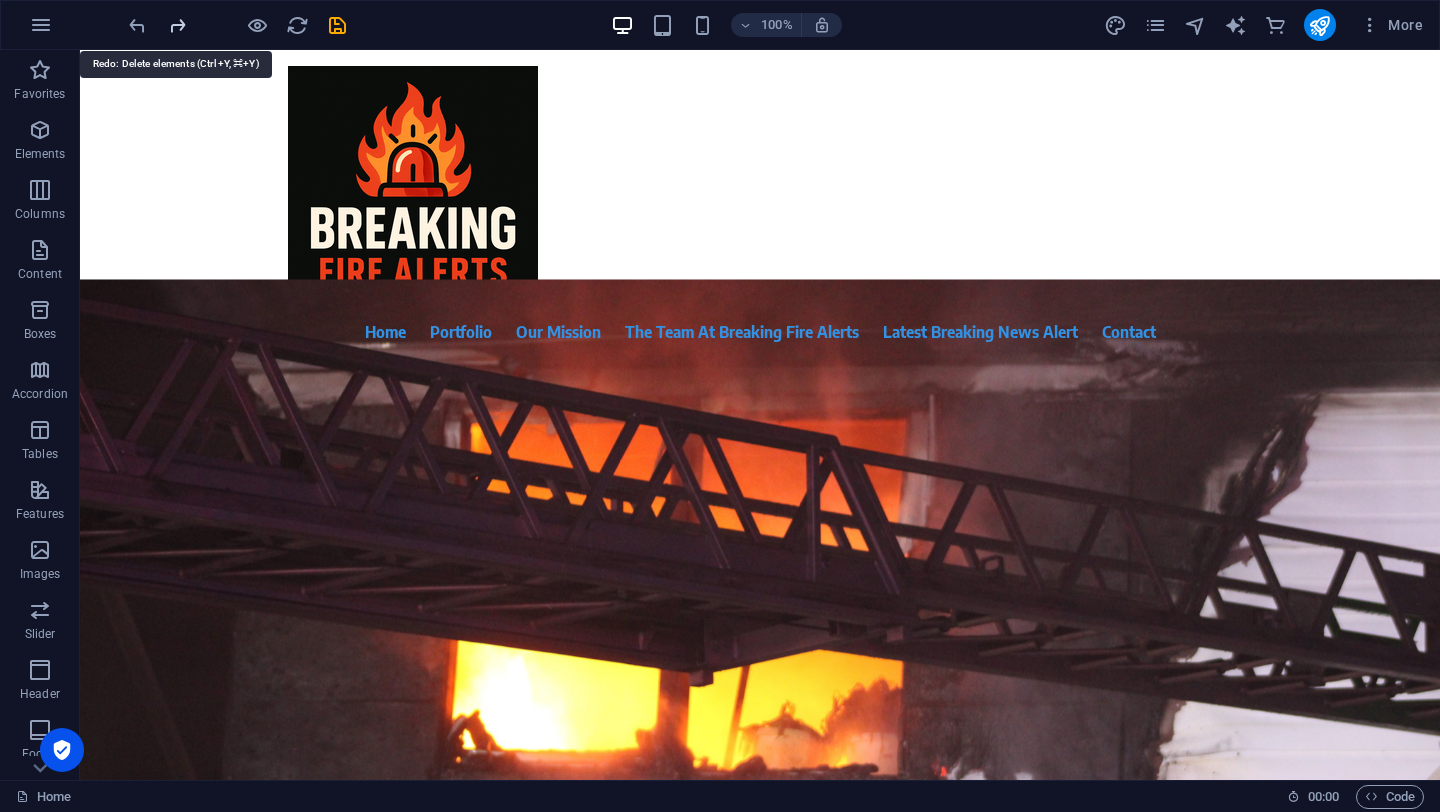 click at bounding box center [177, 25] 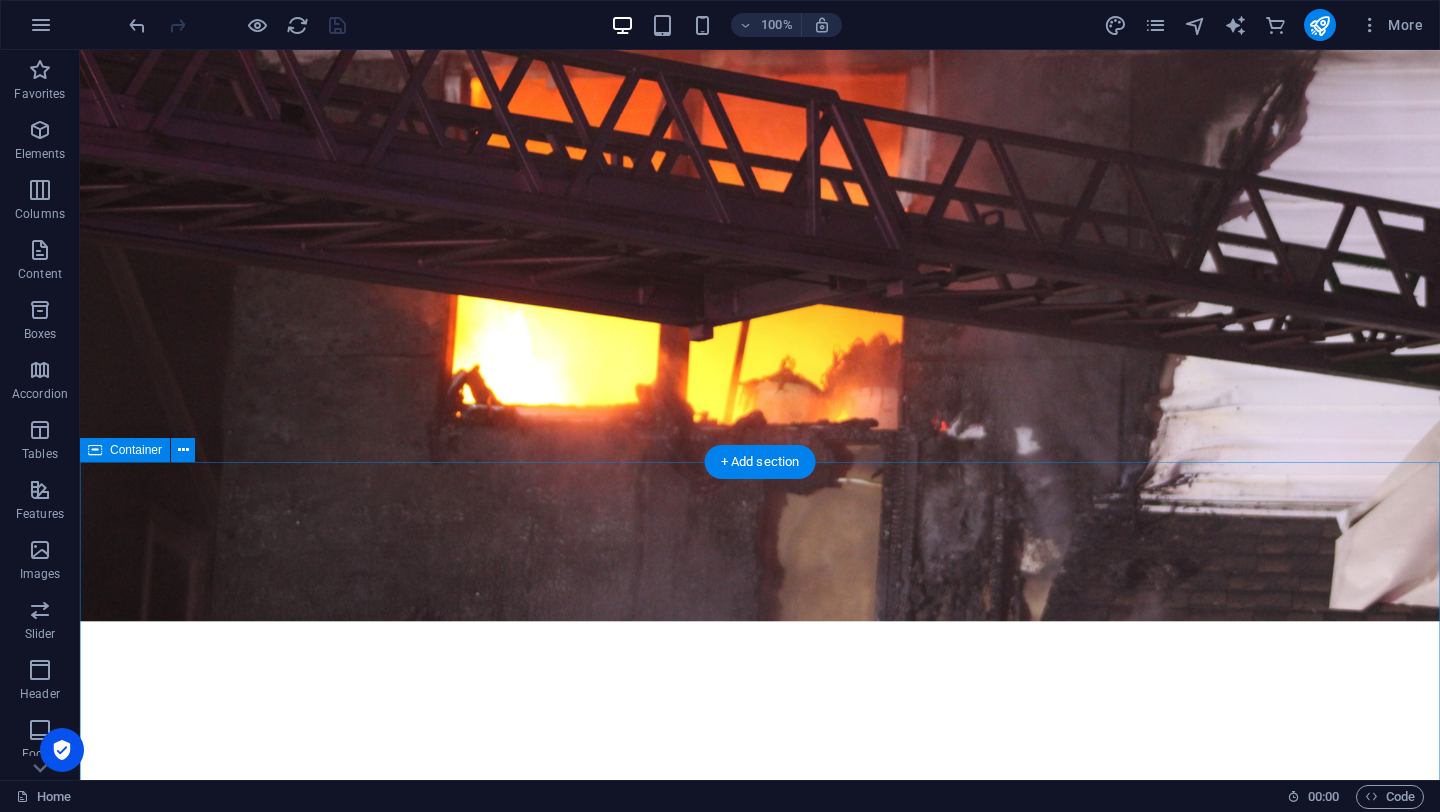 scroll, scrollTop: 581, scrollLeft: 0, axis: vertical 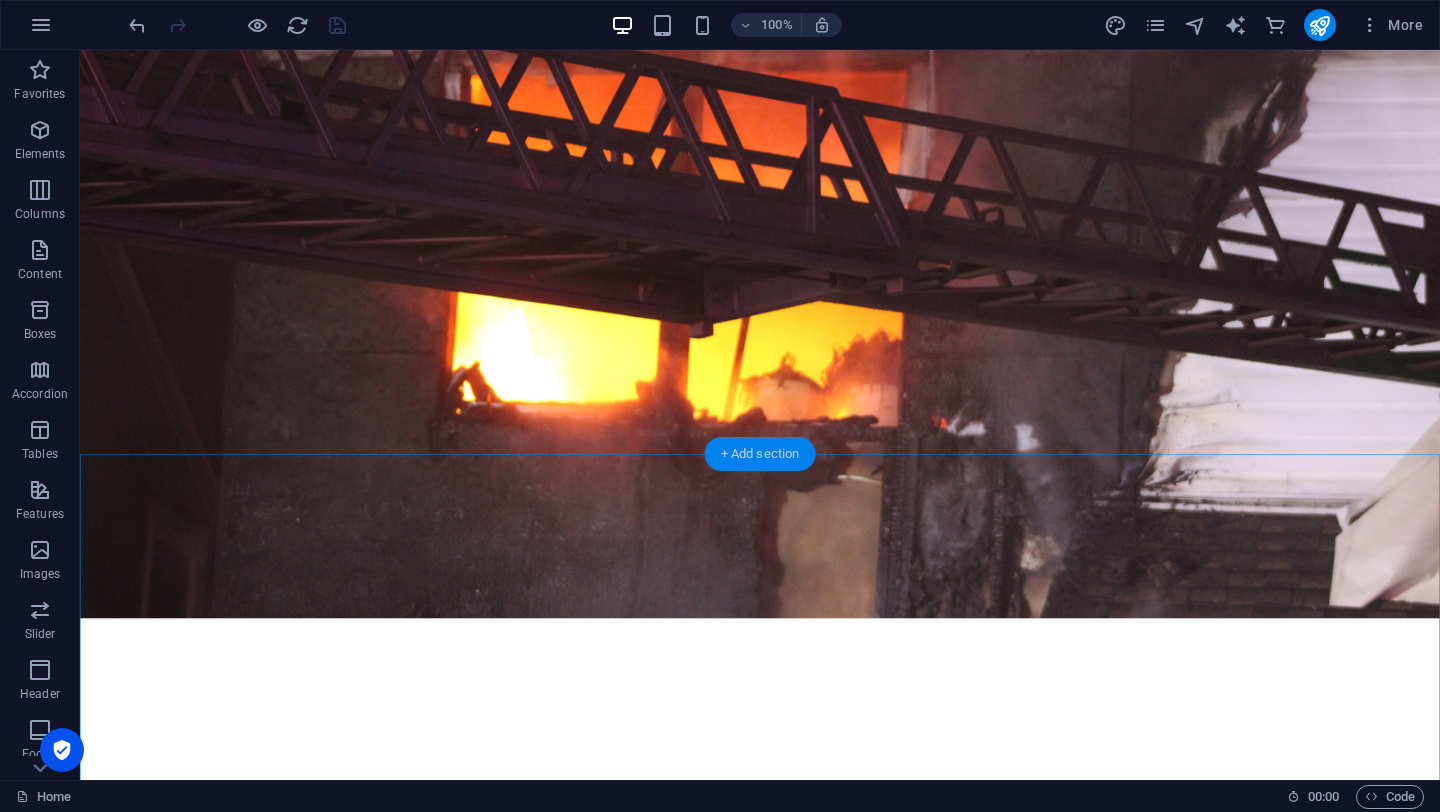 click on "+ Add section" at bounding box center [760, 454] 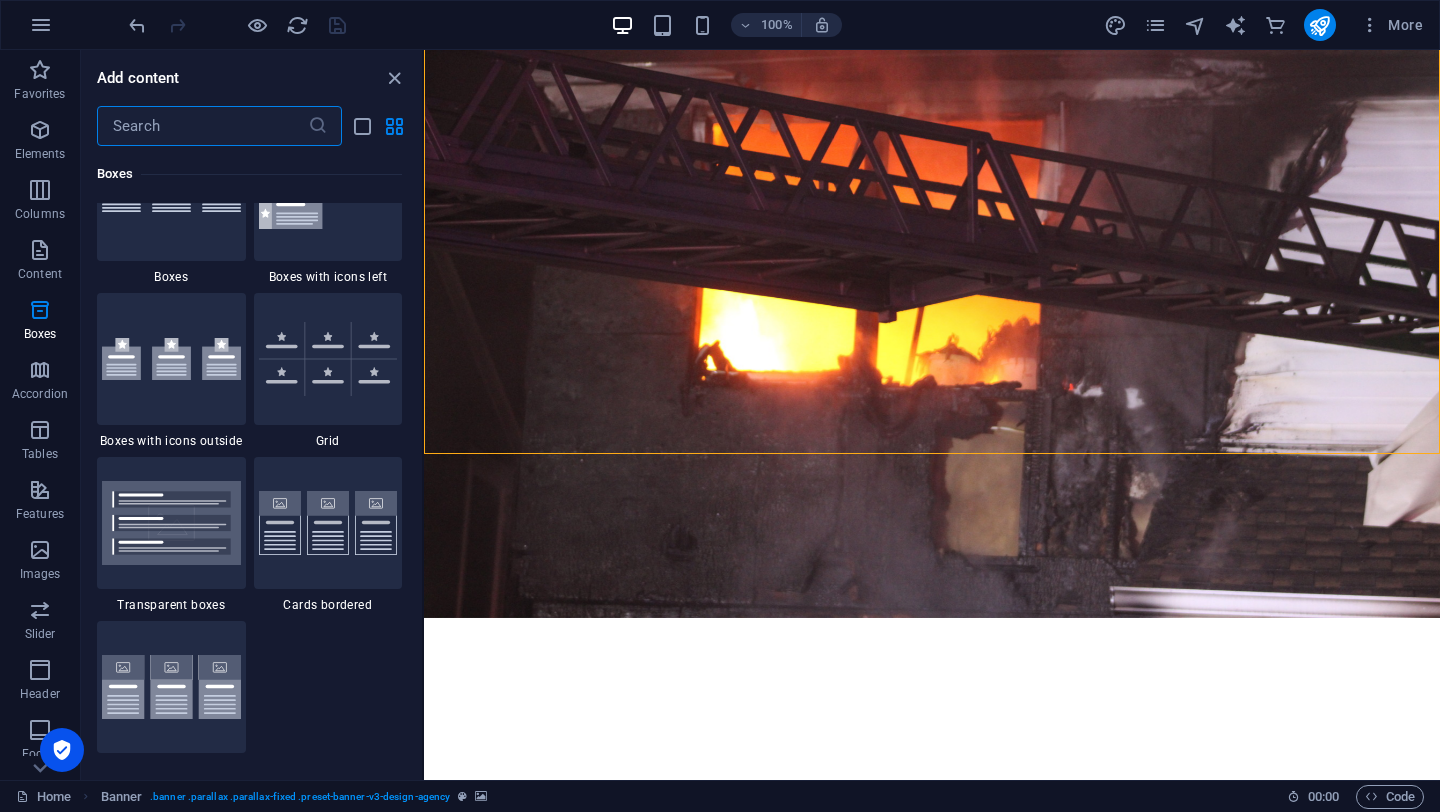 scroll, scrollTop: 5593, scrollLeft: 0, axis: vertical 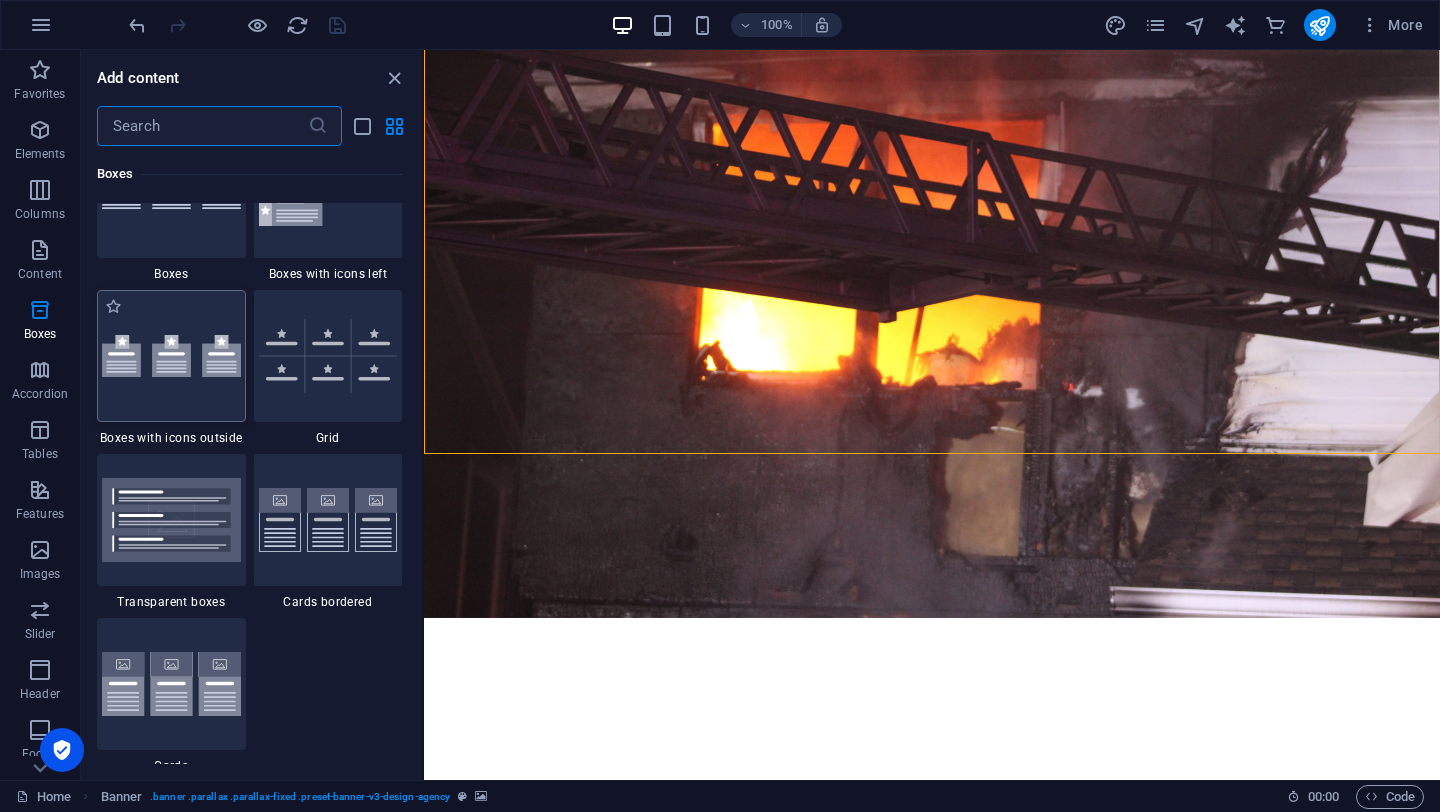 click at bounding box center [171, 356] 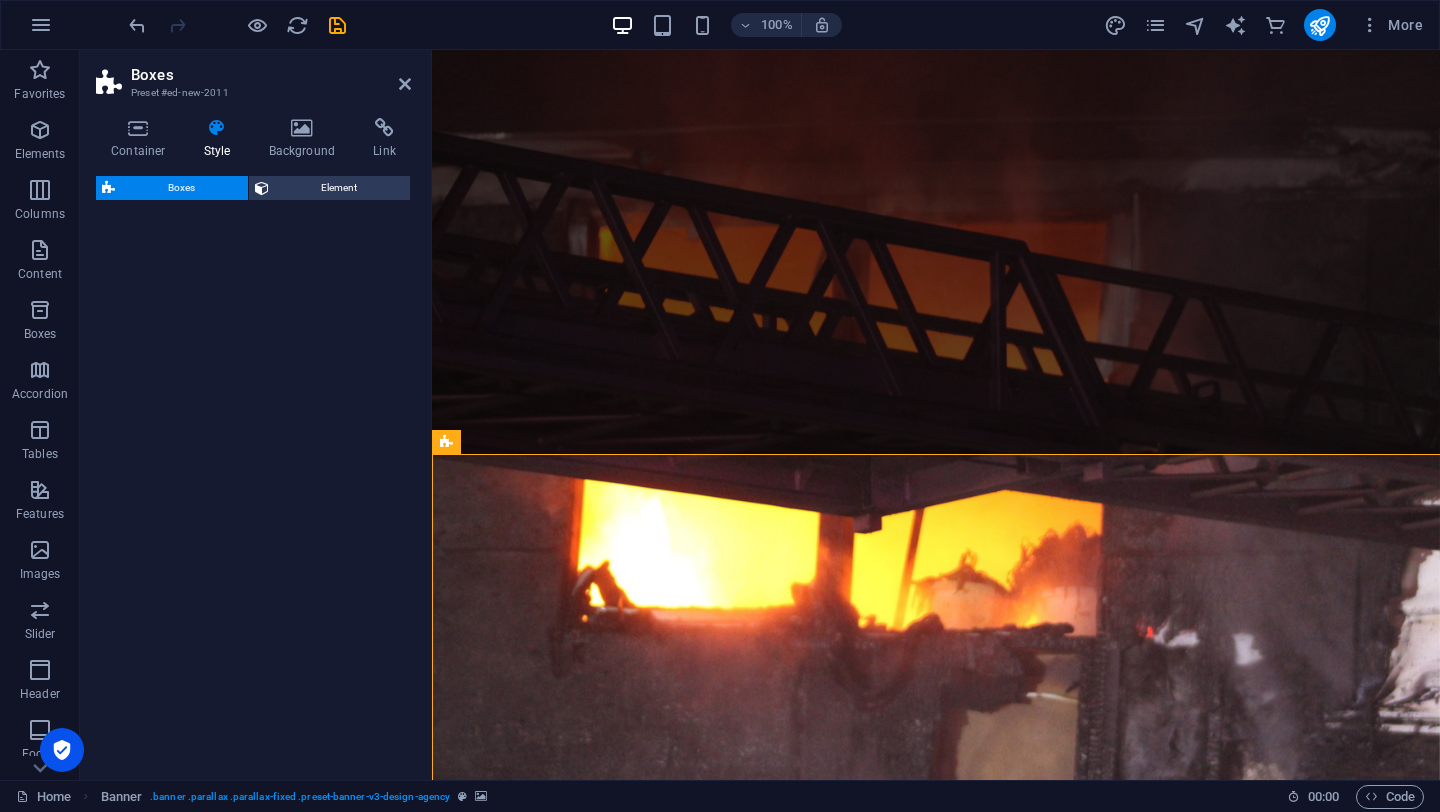 select on "rem" 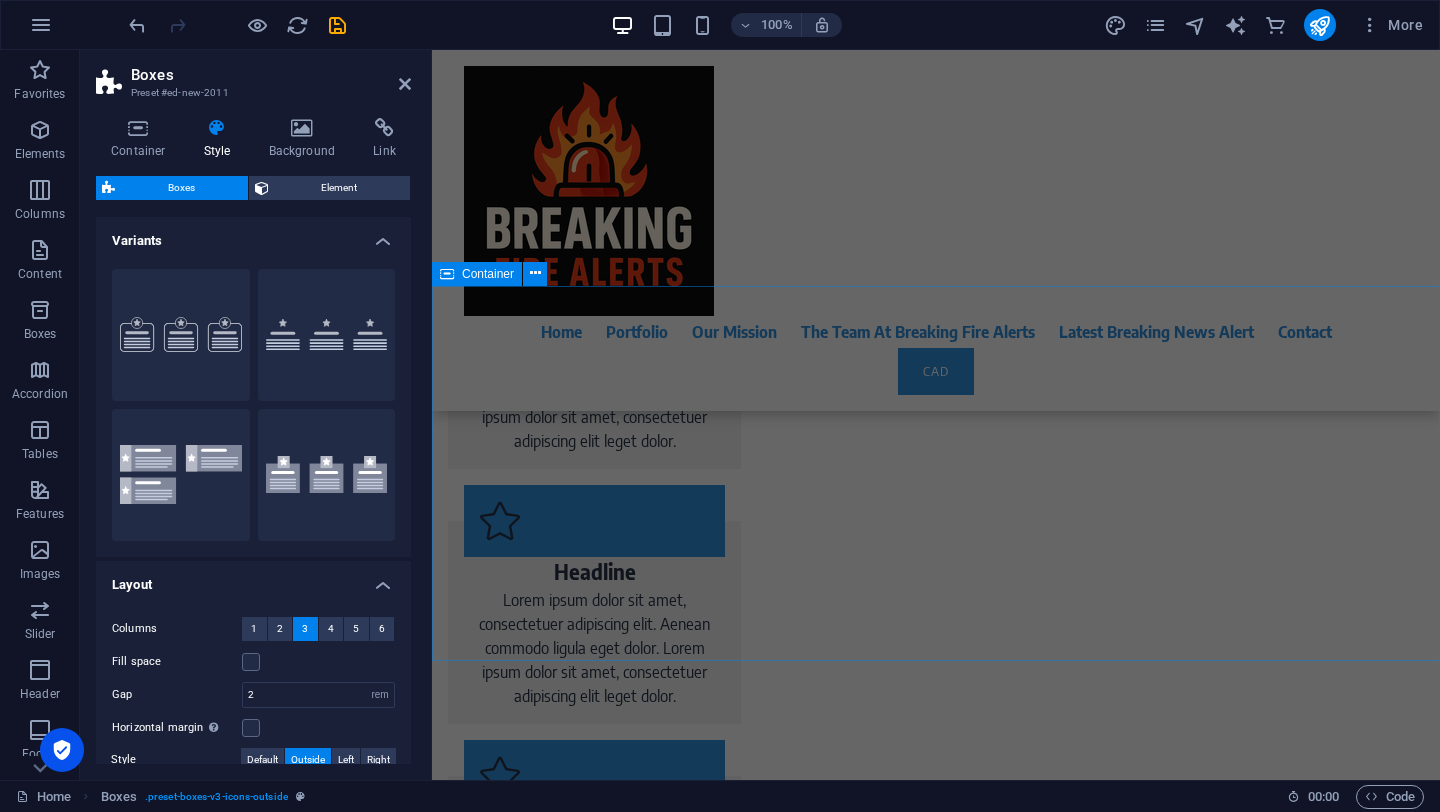 scroll, scrollTop: 1454, scrollLeft: 0, axis: vertical 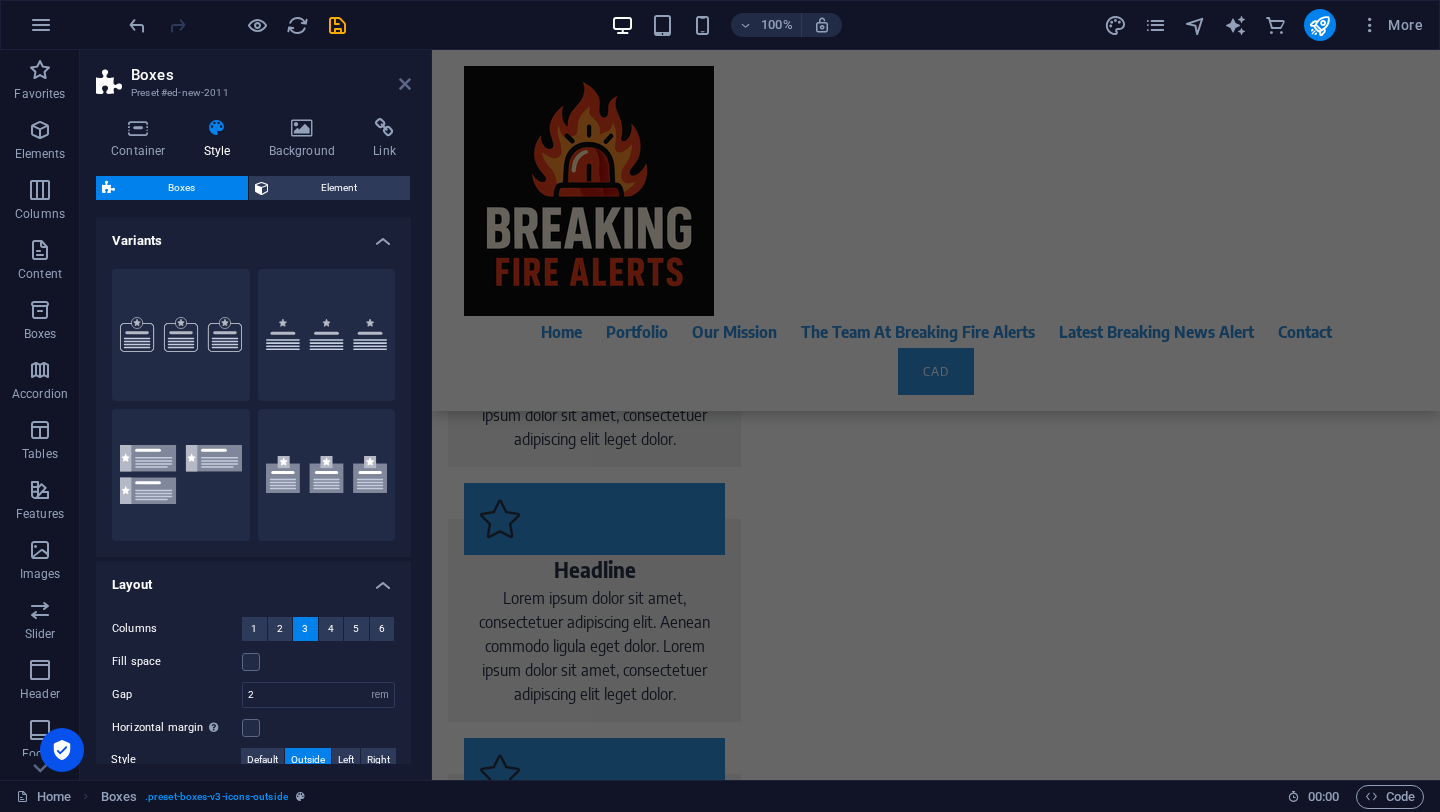 click at bounding box center (405, 84) 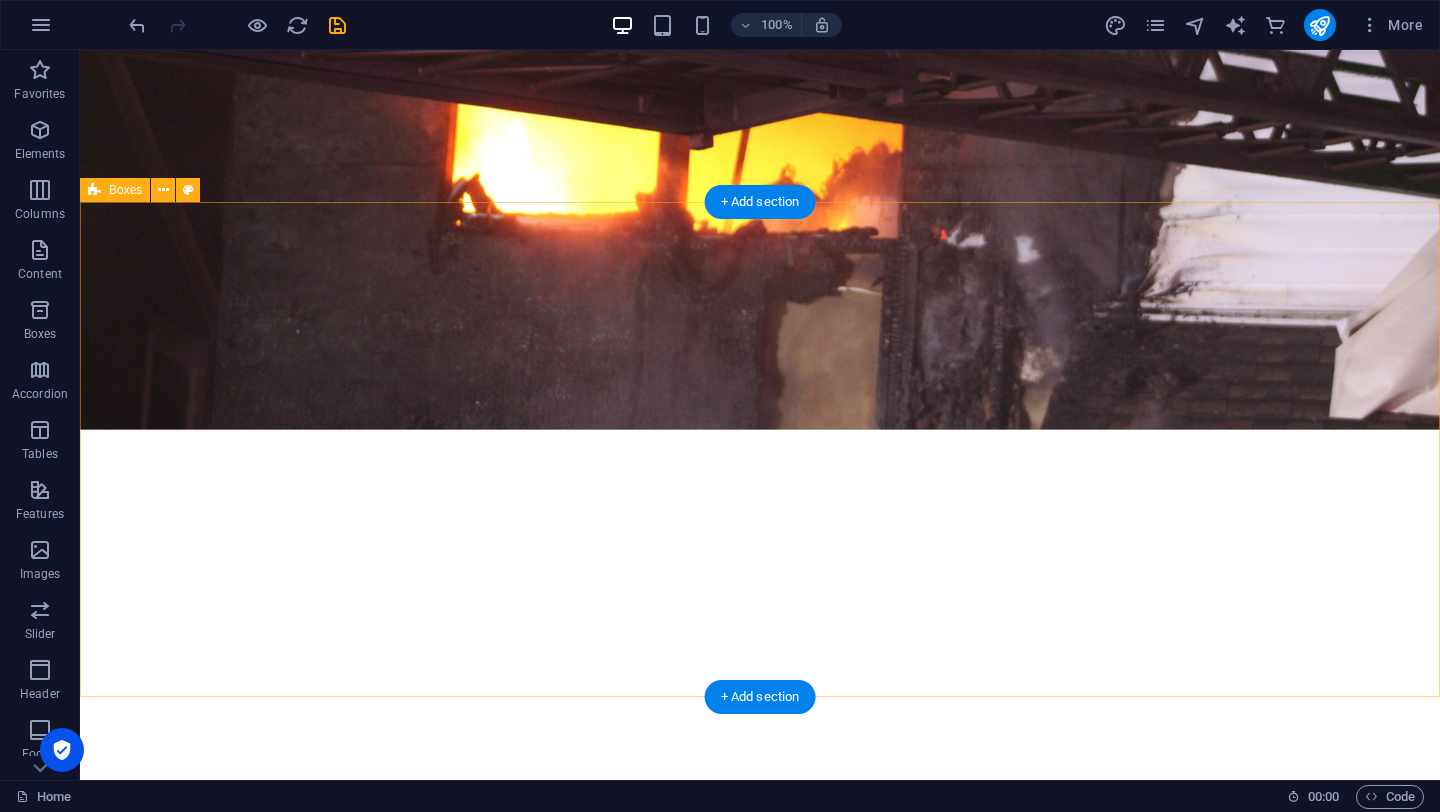 scroll, scrollTop: 836, scrollLeft: 0, axis: vertical 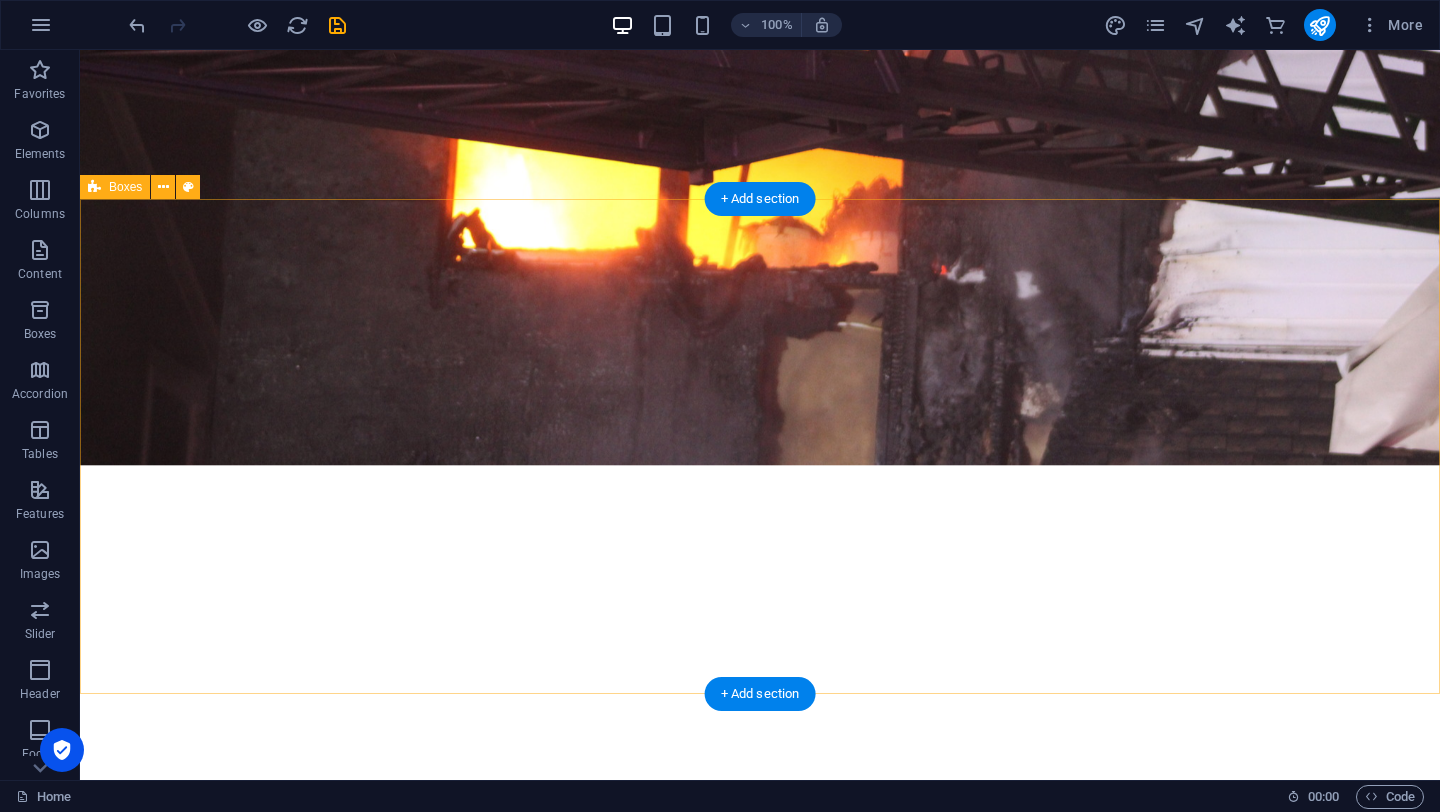 click on "Headline Lorem ipsum dolor sit amet, consectetuer adipiscing elit. Aenean commodo ligula eget dolor. Lorem ipsum dolor sit amet, consectetuer adipiscing elit leget dolor. Headline Lorem ipsum dolor sit amet, consectetuer adipiscing elit. Aenean commodo ligula eget dolor. Lorem ipsum dolor sit amet, consectetuer adipiscing elit leget dolor. Headline Lorem ipsum dolor sit amet, consectetuer adipiscing elit. Aenean commodo ligula eget dolor. Lorem ipsum dolor sit amet, consectetuer adipiscing elit leget dolor." at bounding box center (760, 1253) 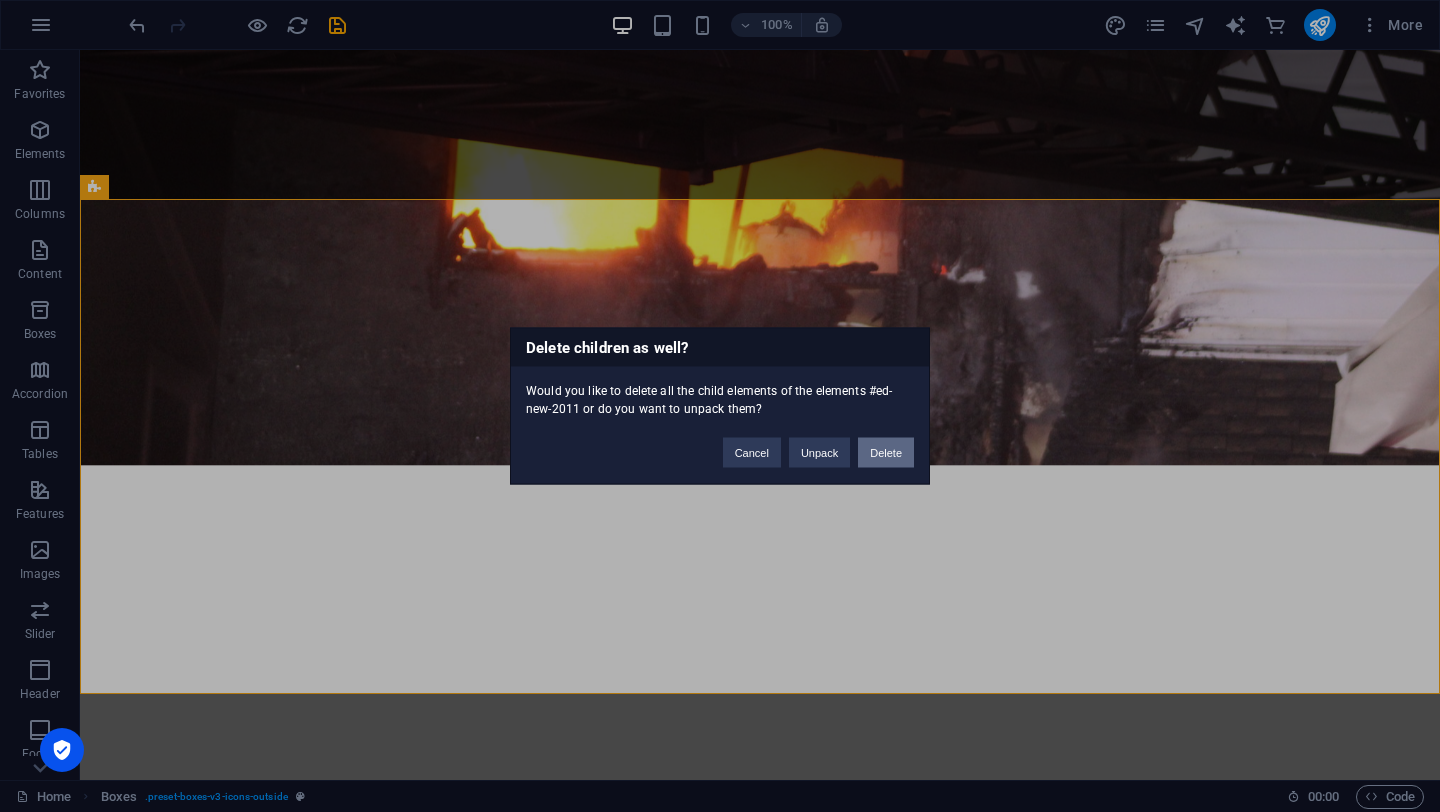 click on "Delete" at bounding box center [886, 453] 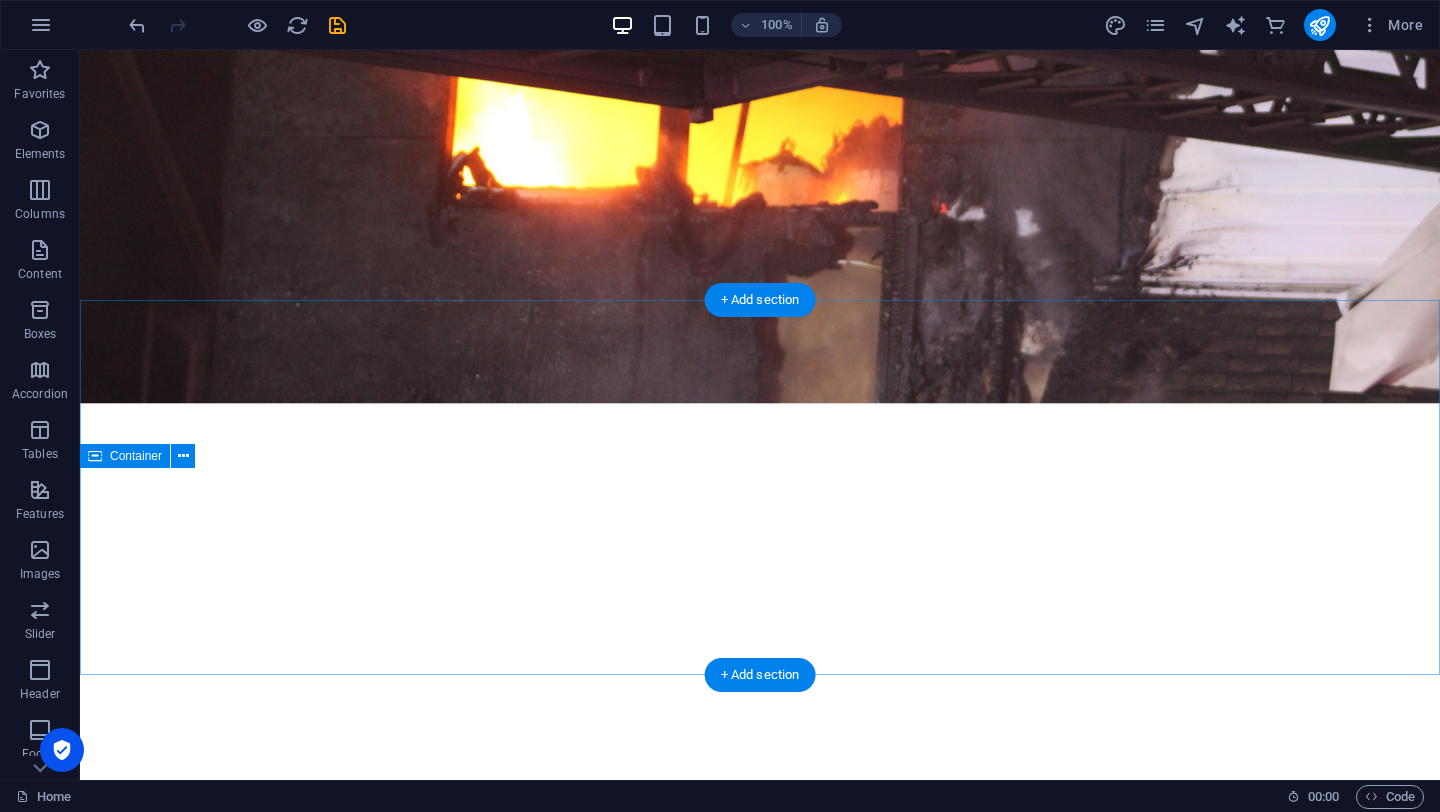 scroll, scrollTop: 946, scrollLeft: 0, axis: vertical 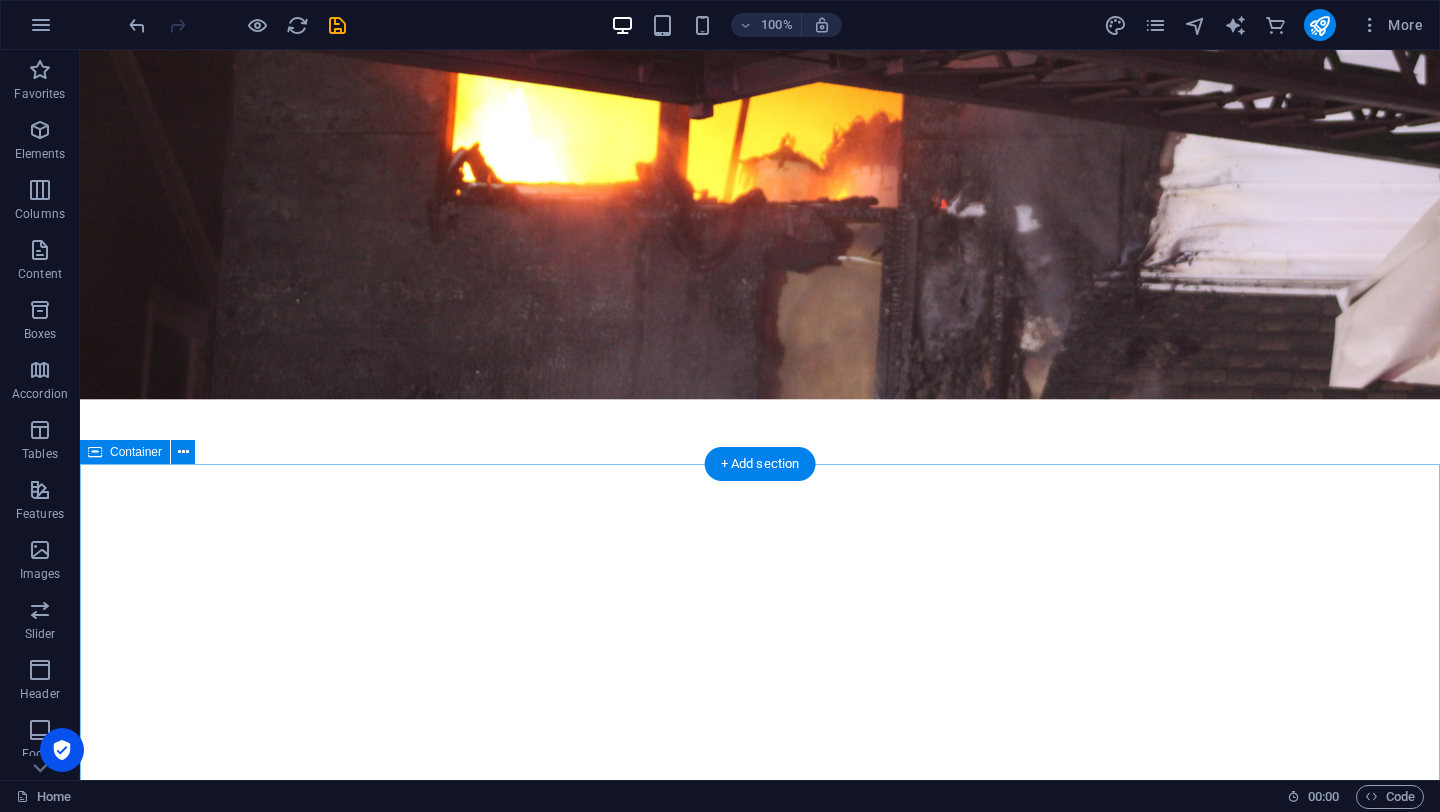 click on "The Team At Breaking Fire Alerts  Coming Soon" at bounding box center [760, 1202] 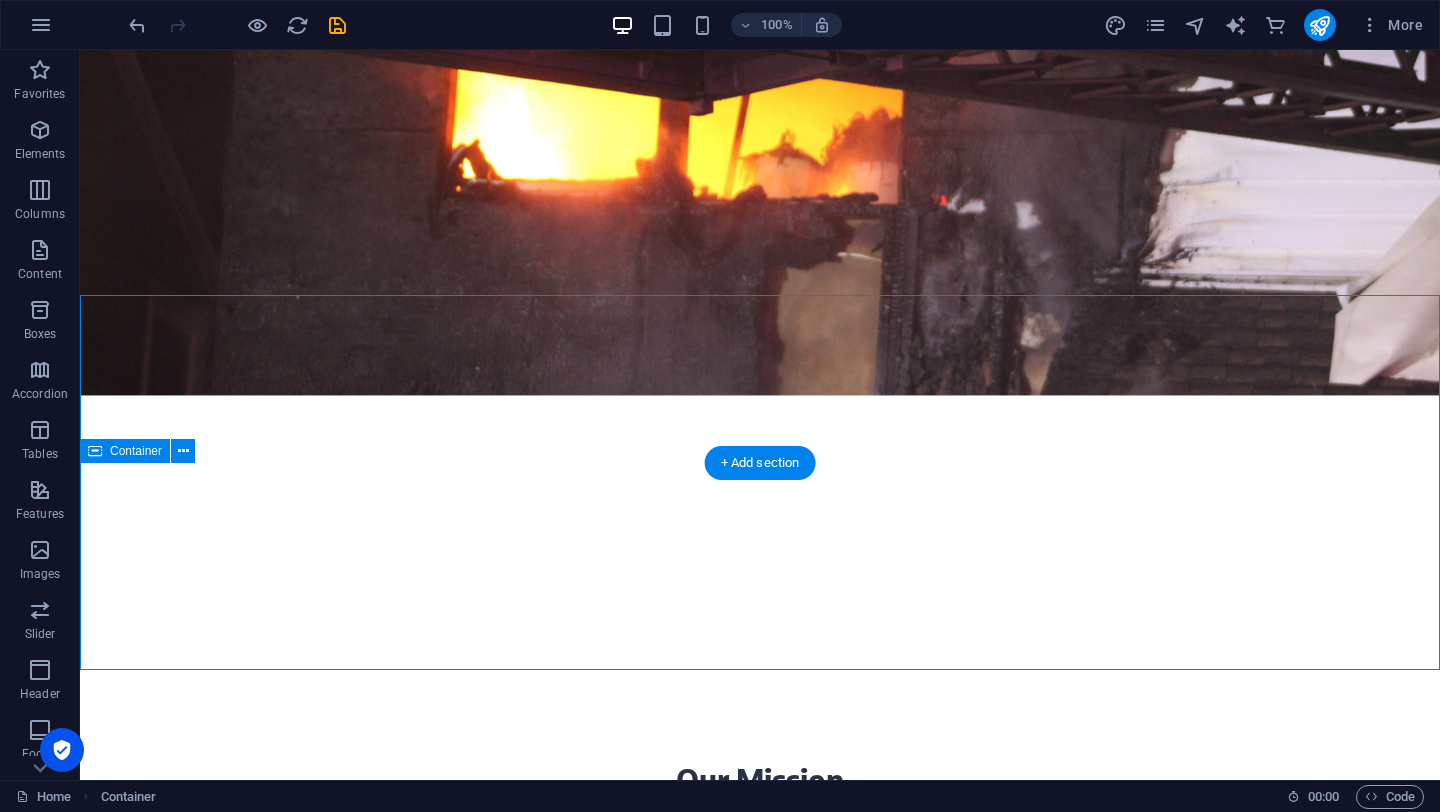 scroll, scrollTop: 946, scrollLeft: 0, axis: vertical 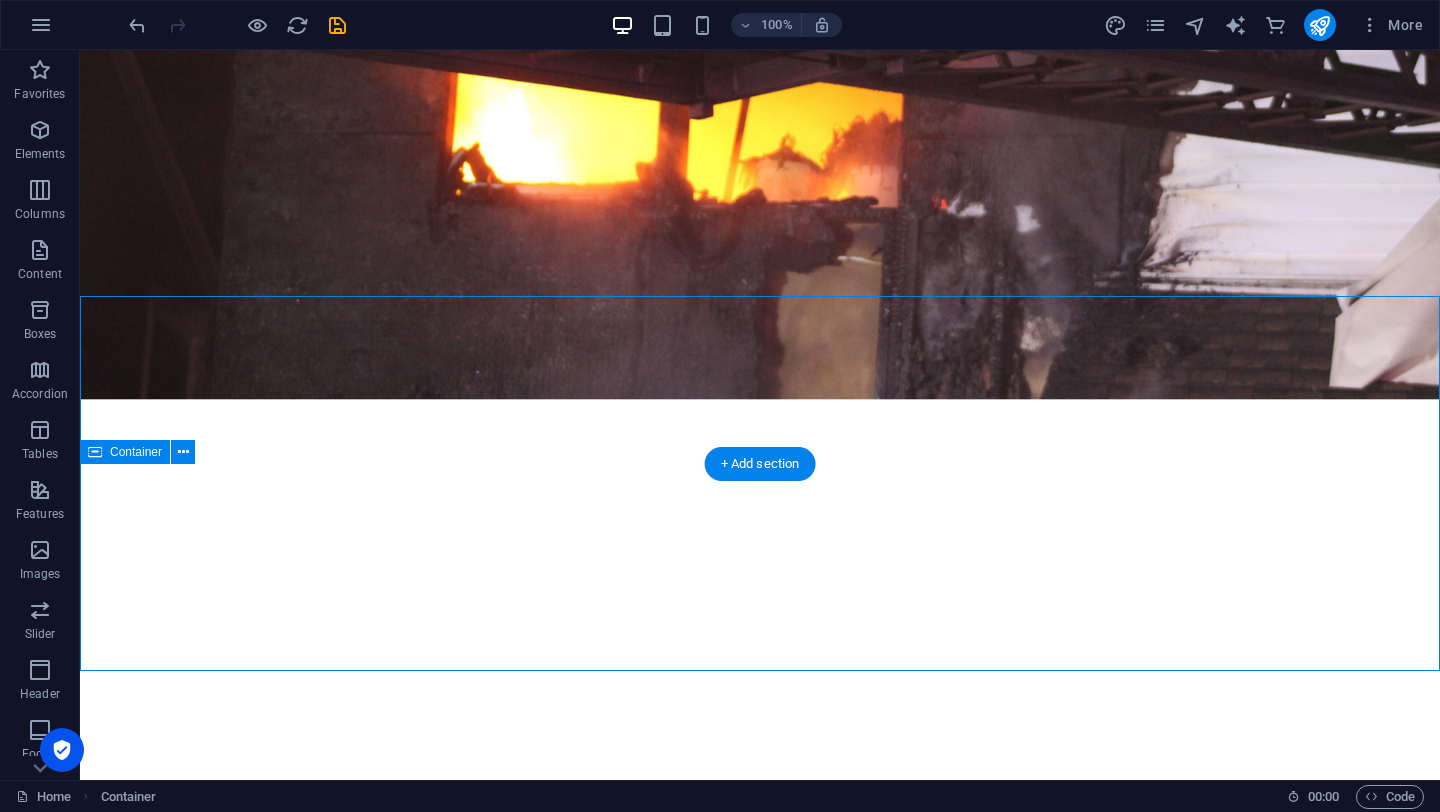 click on "The Team At Breaking Fire Alerts  Coming Soon" at bounding box center (760, 1202) 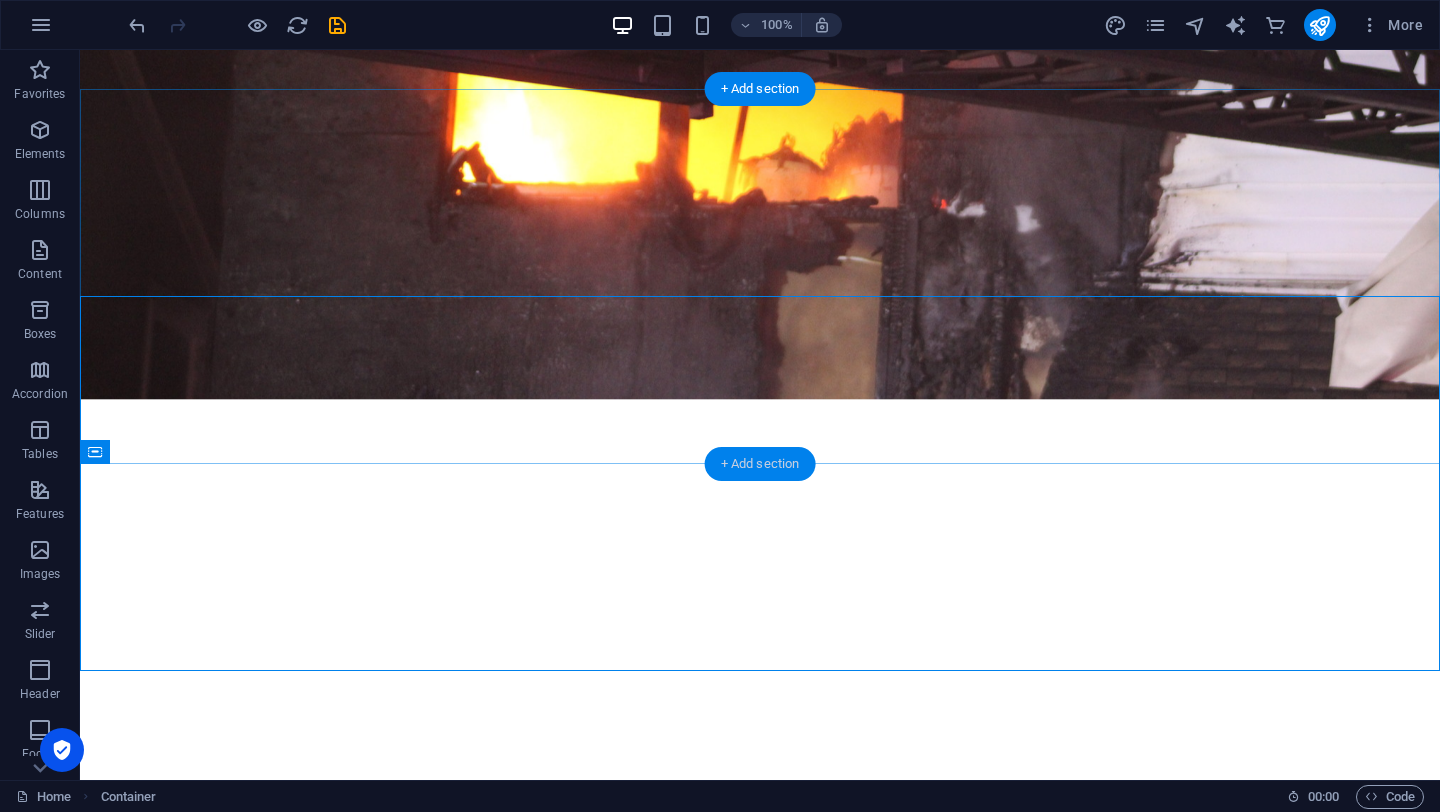 click on "+ Add section" at bounding box center (760, 464) 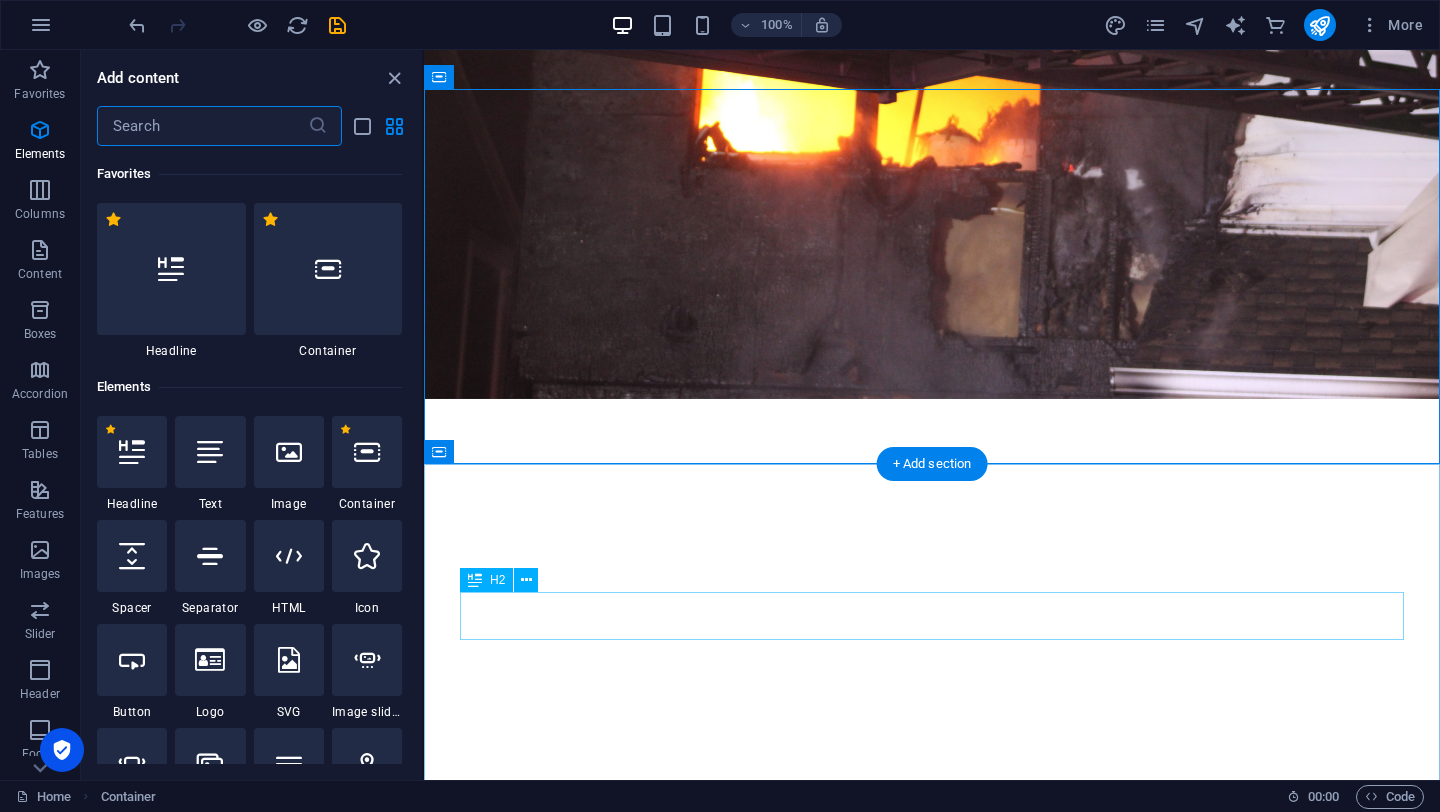 scroll, scrollTop: 3499, scrollLeft: 0, axis: vertical 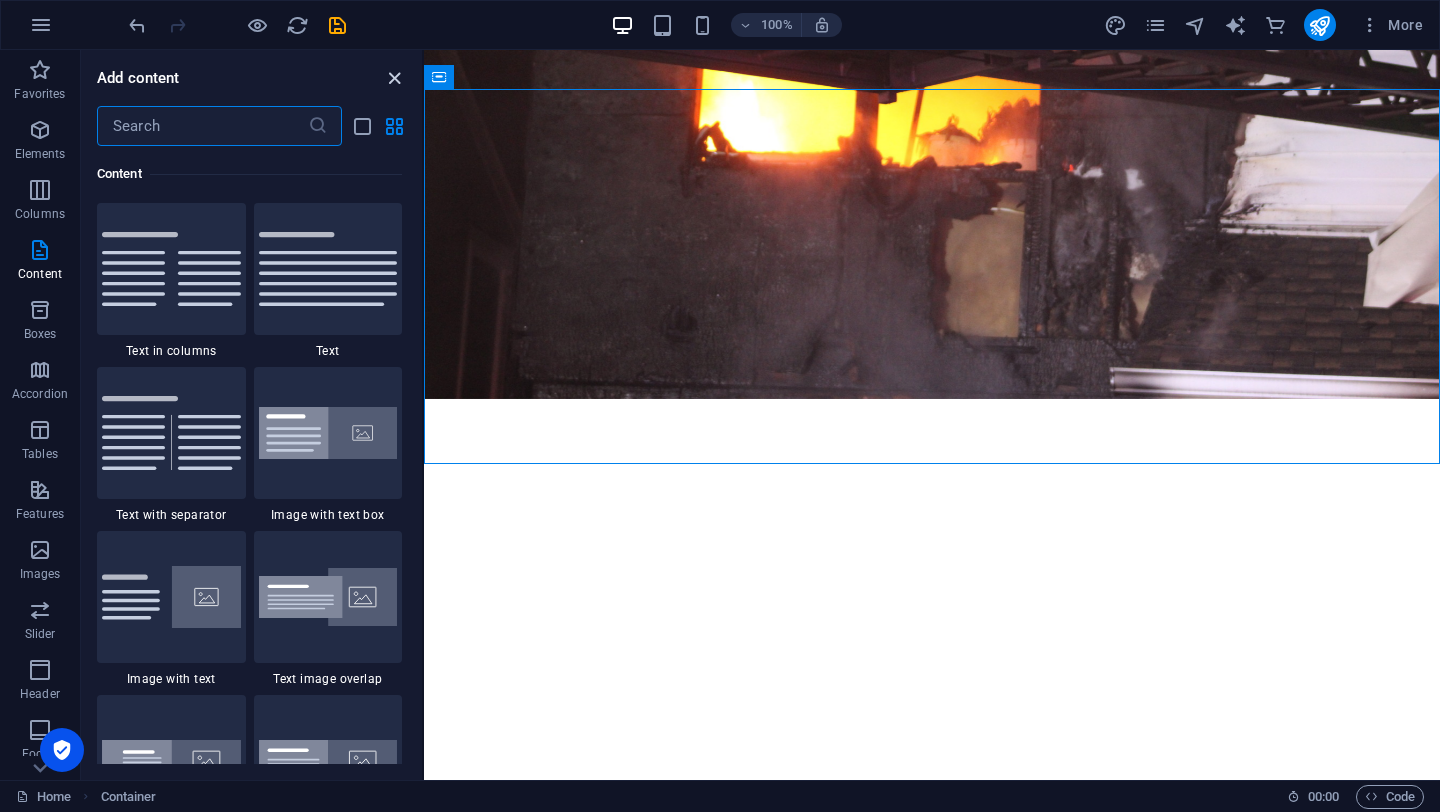 click at bounding box center [394, 78] 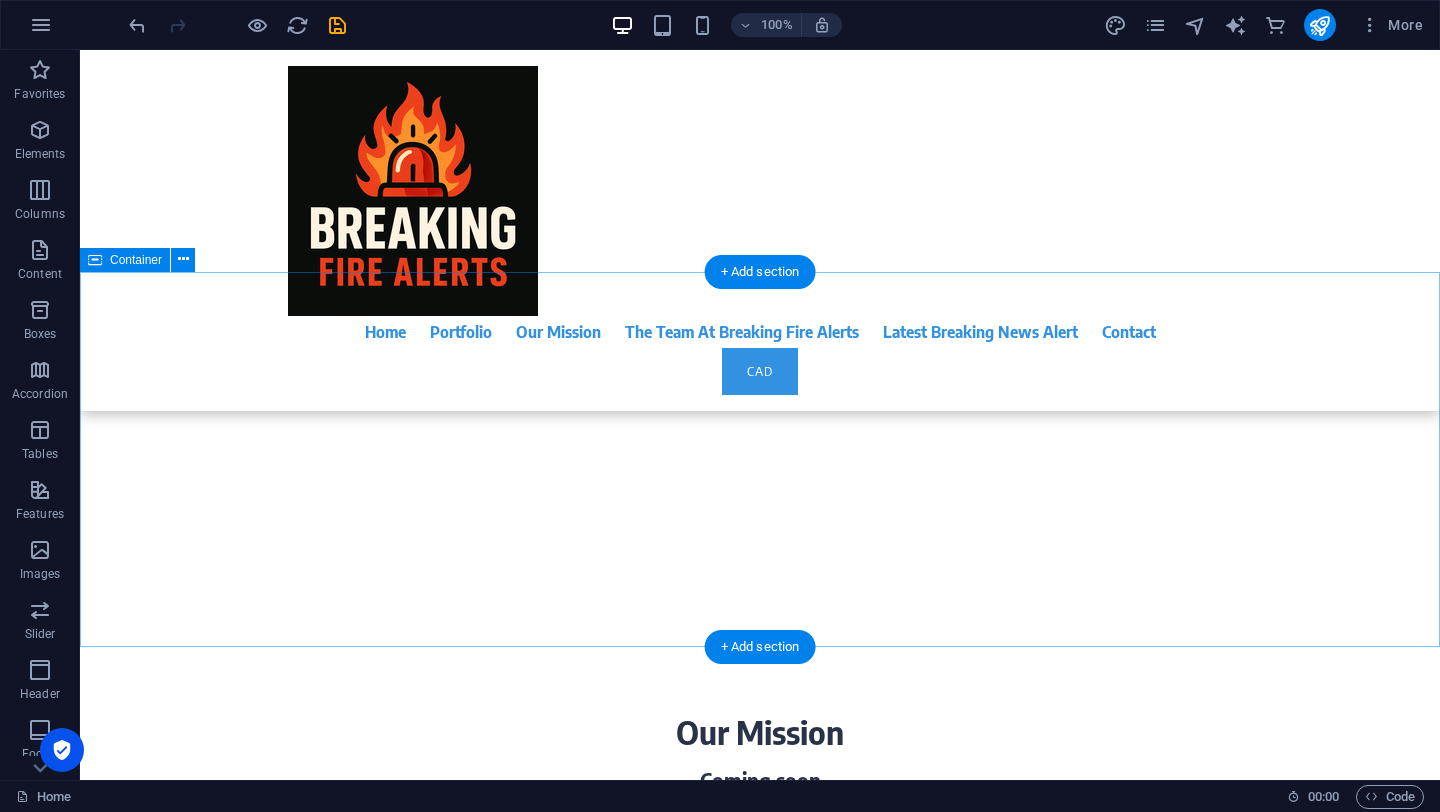 scroll, scrollTop: 968, scrollLeft: 0, axis: vertical 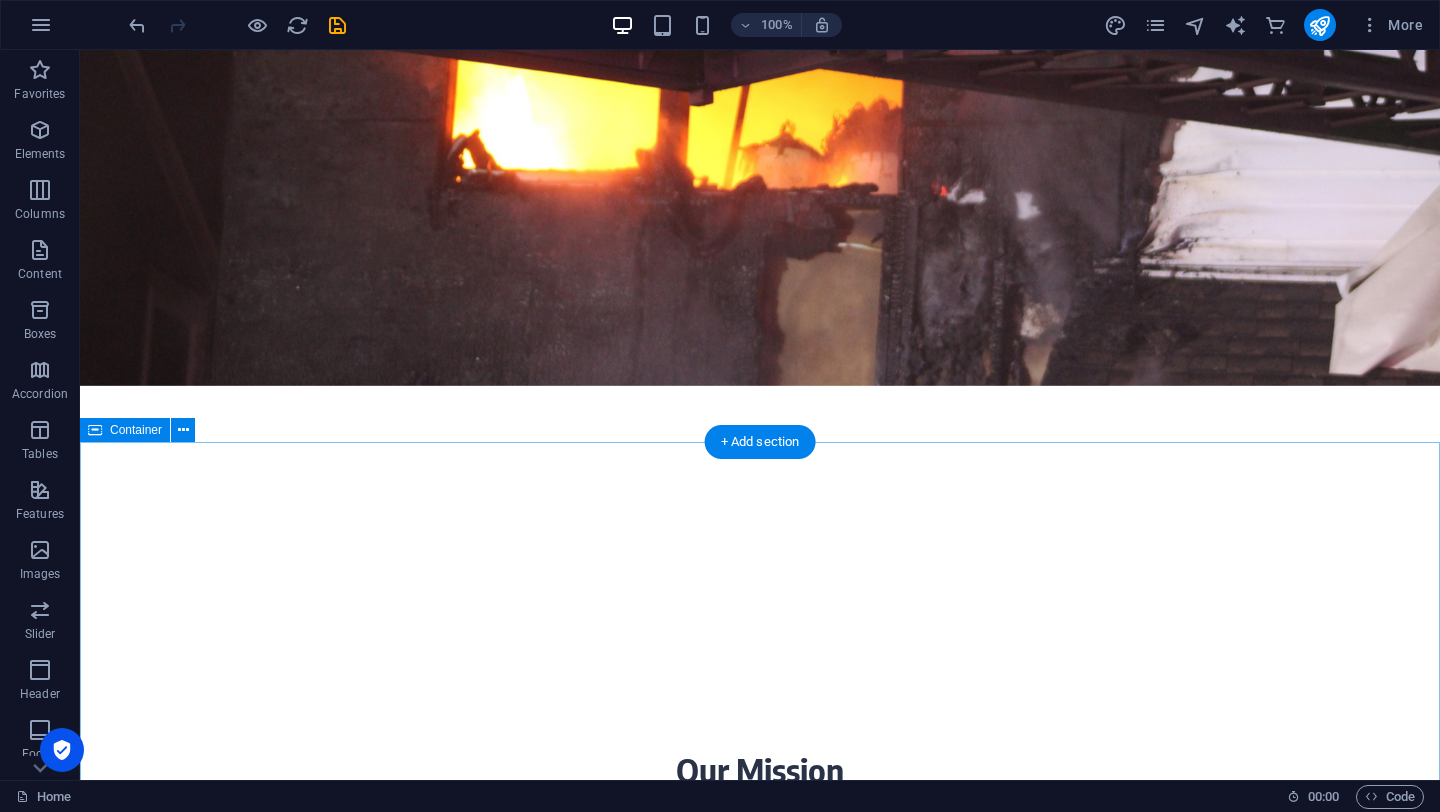 click on "The Team At Breaking Fire Alerts  Coming Soon" at bounding box center [760, 1180] 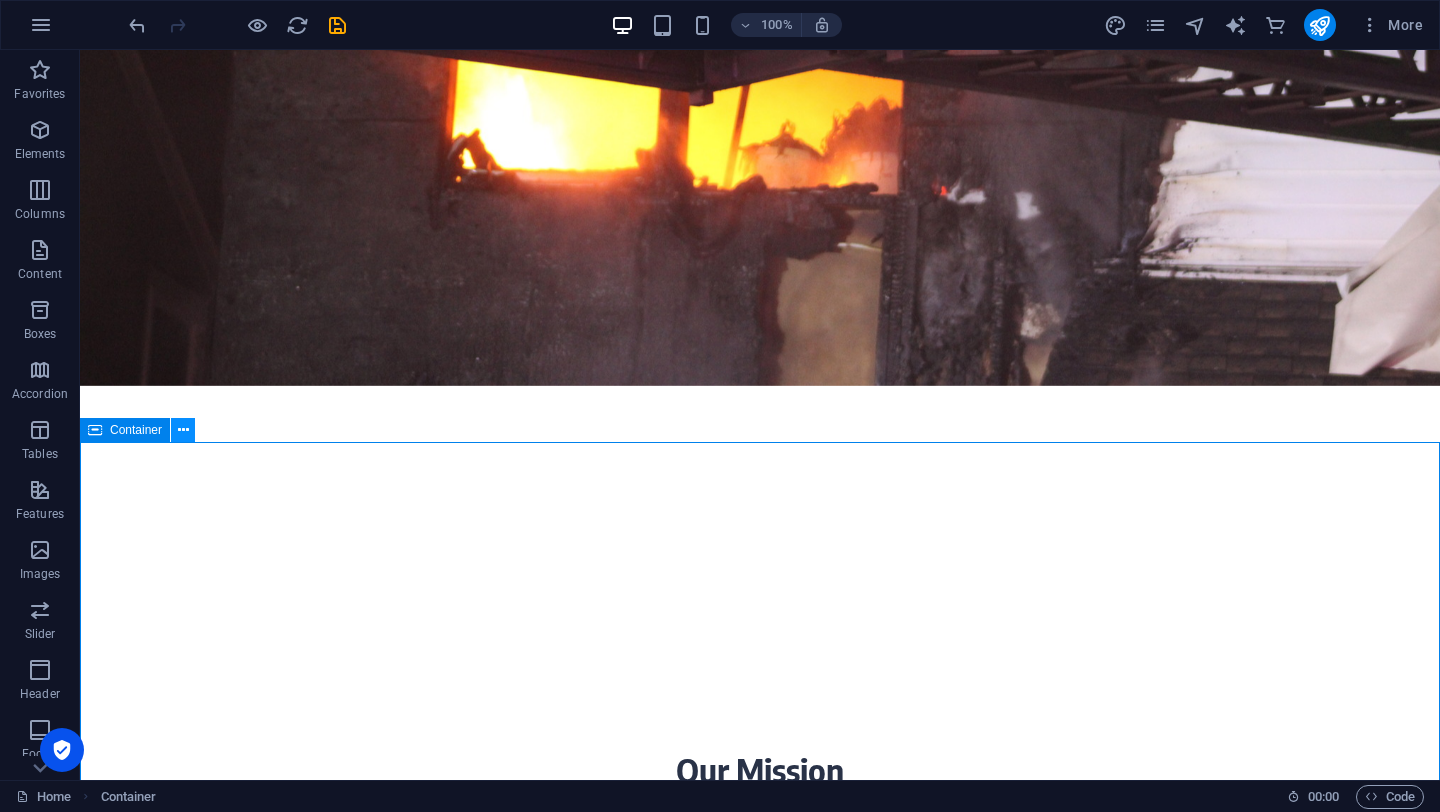 click at bounding box center [183, 430] 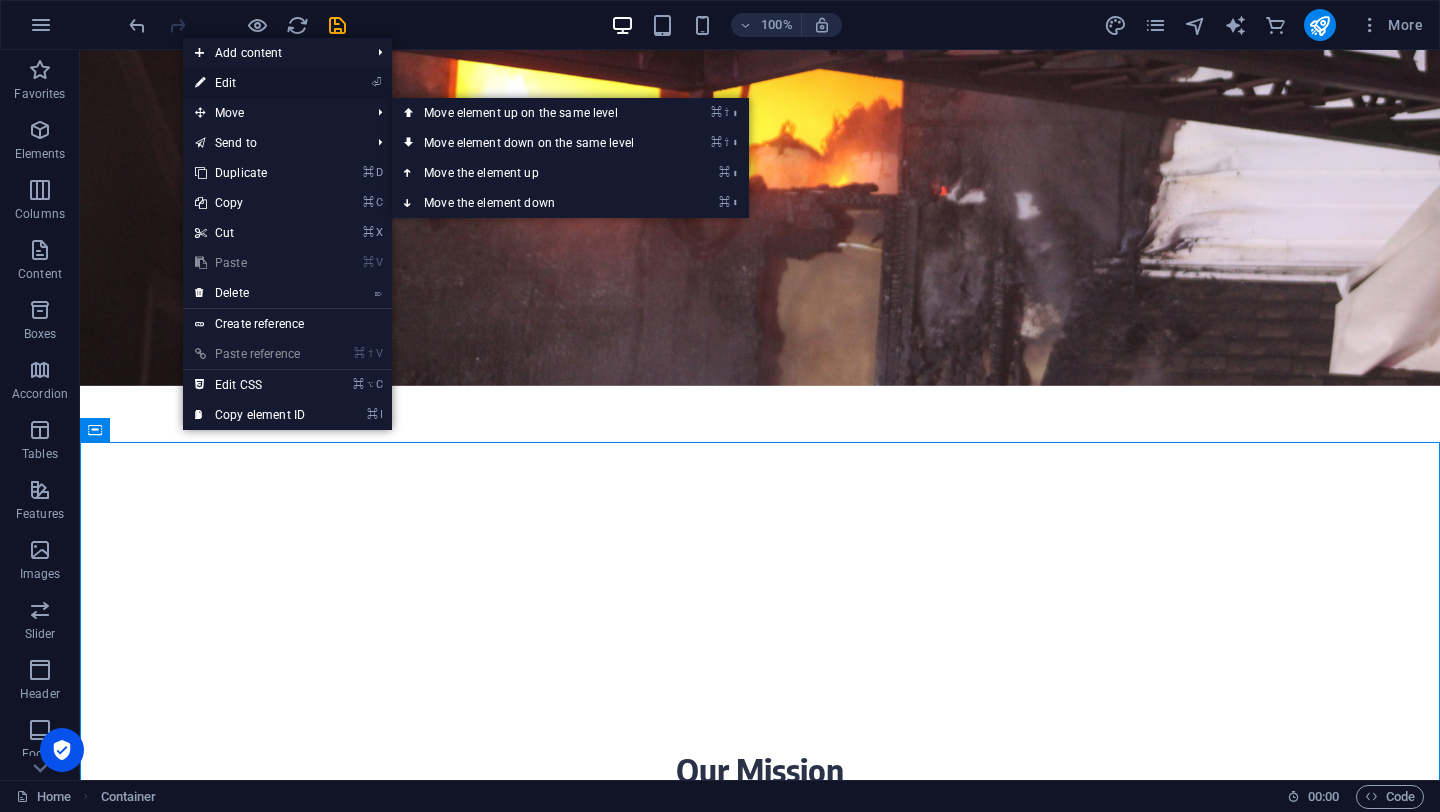 click on "⏎  Edit" at bounding box center [250, 83] 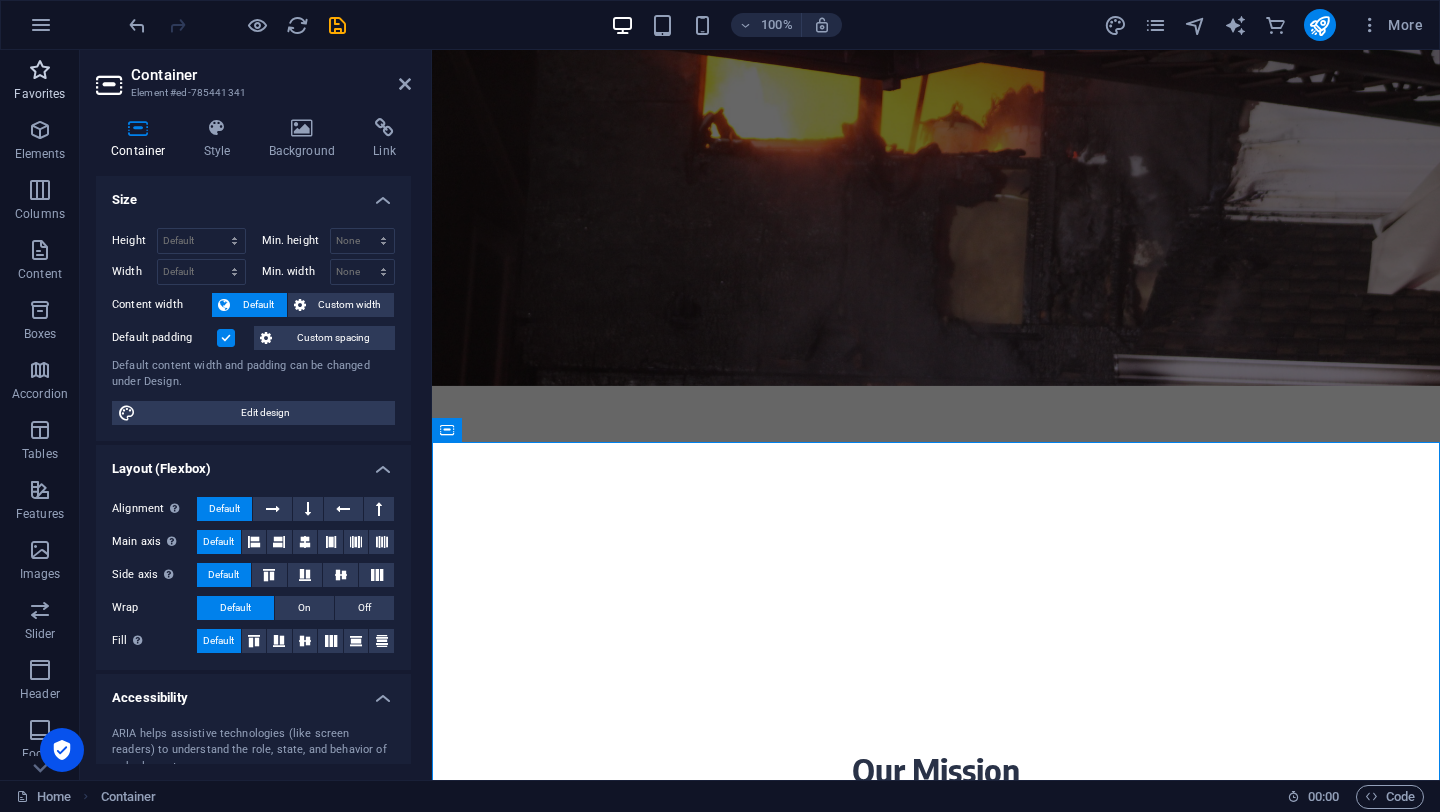 click on "Favorites" at bounding box center (40, 82) 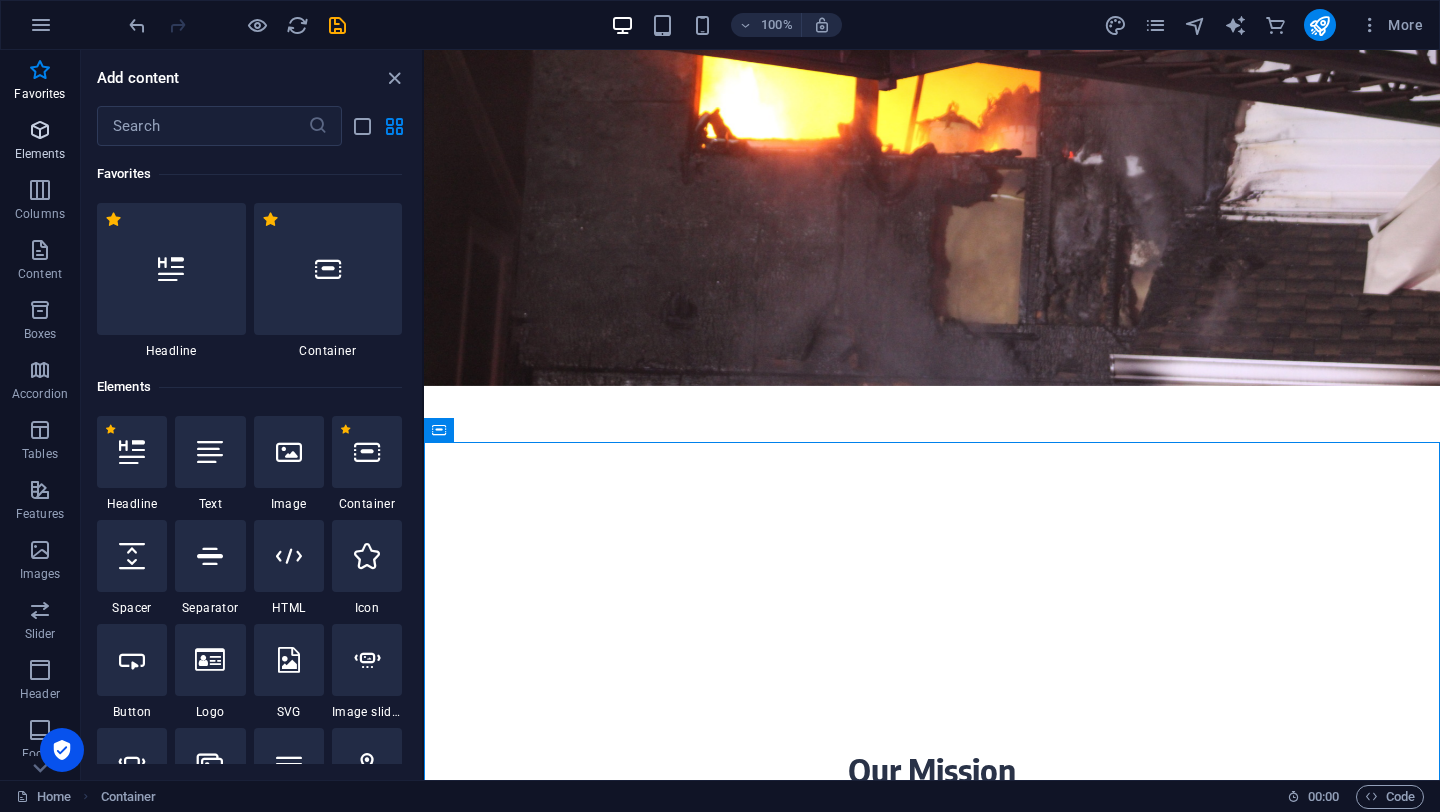 click on "Elements" at bounding box center (40, 142) 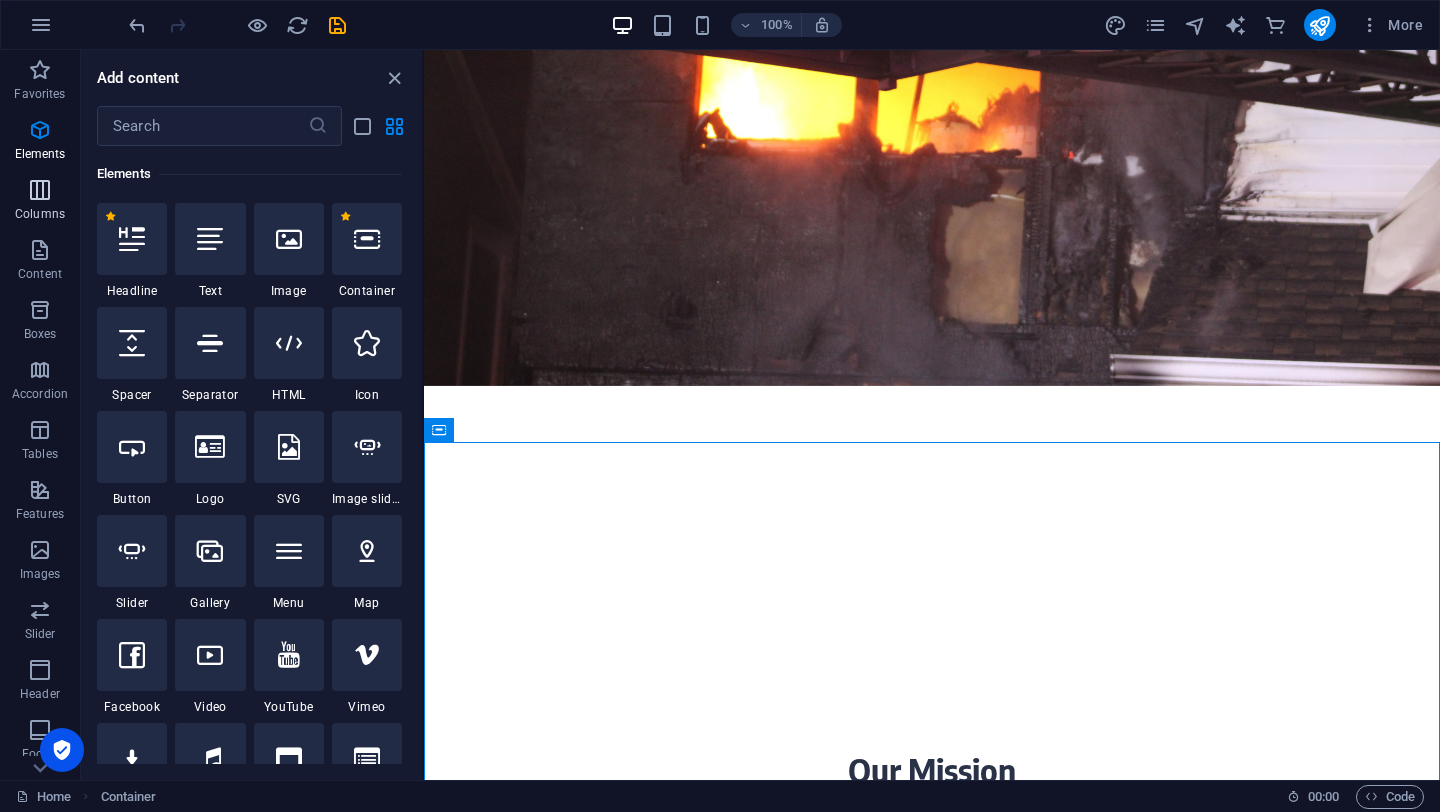 click at bounding box center [40, 190] 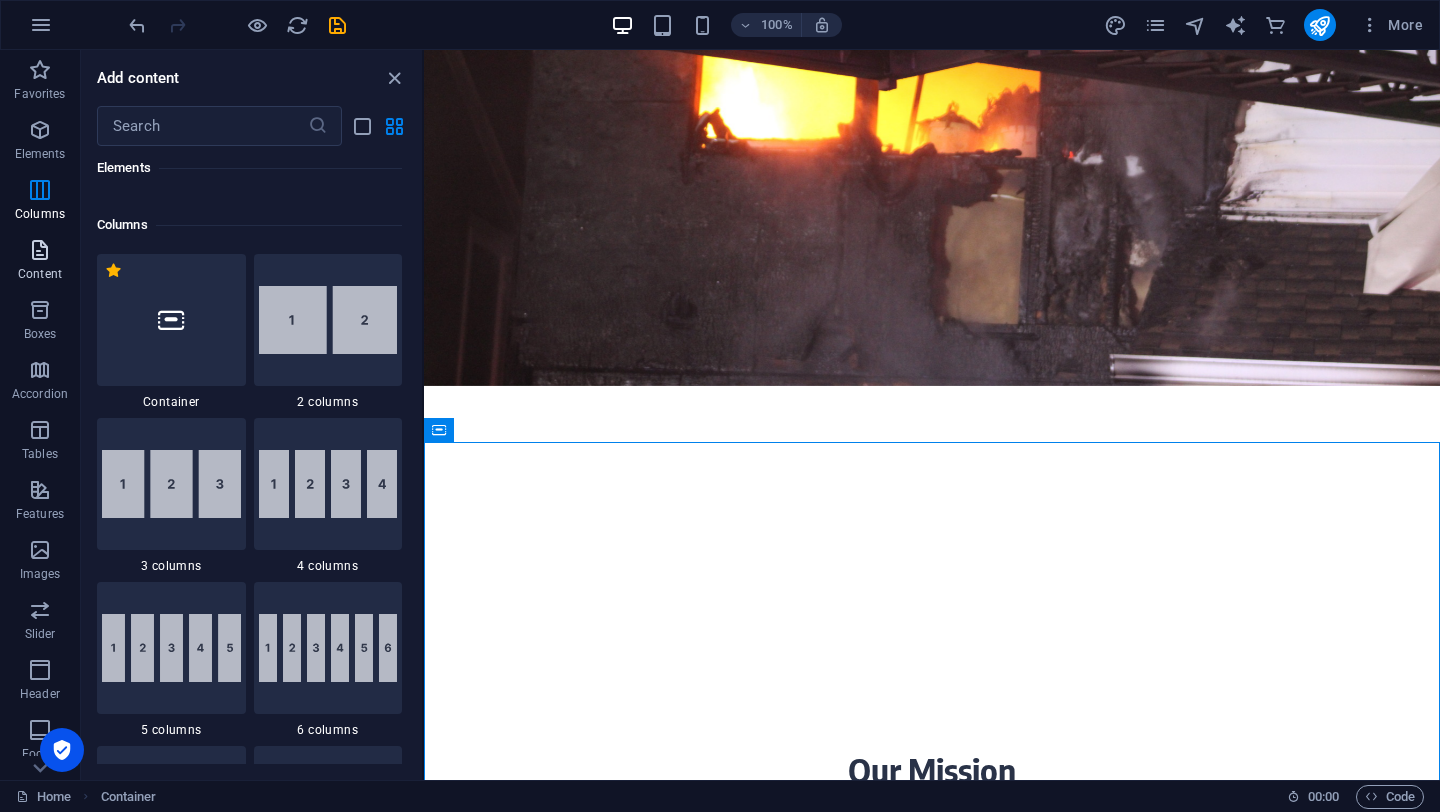 scroll, scrollTop: 990, scrollLeft: 0, axis: vertical 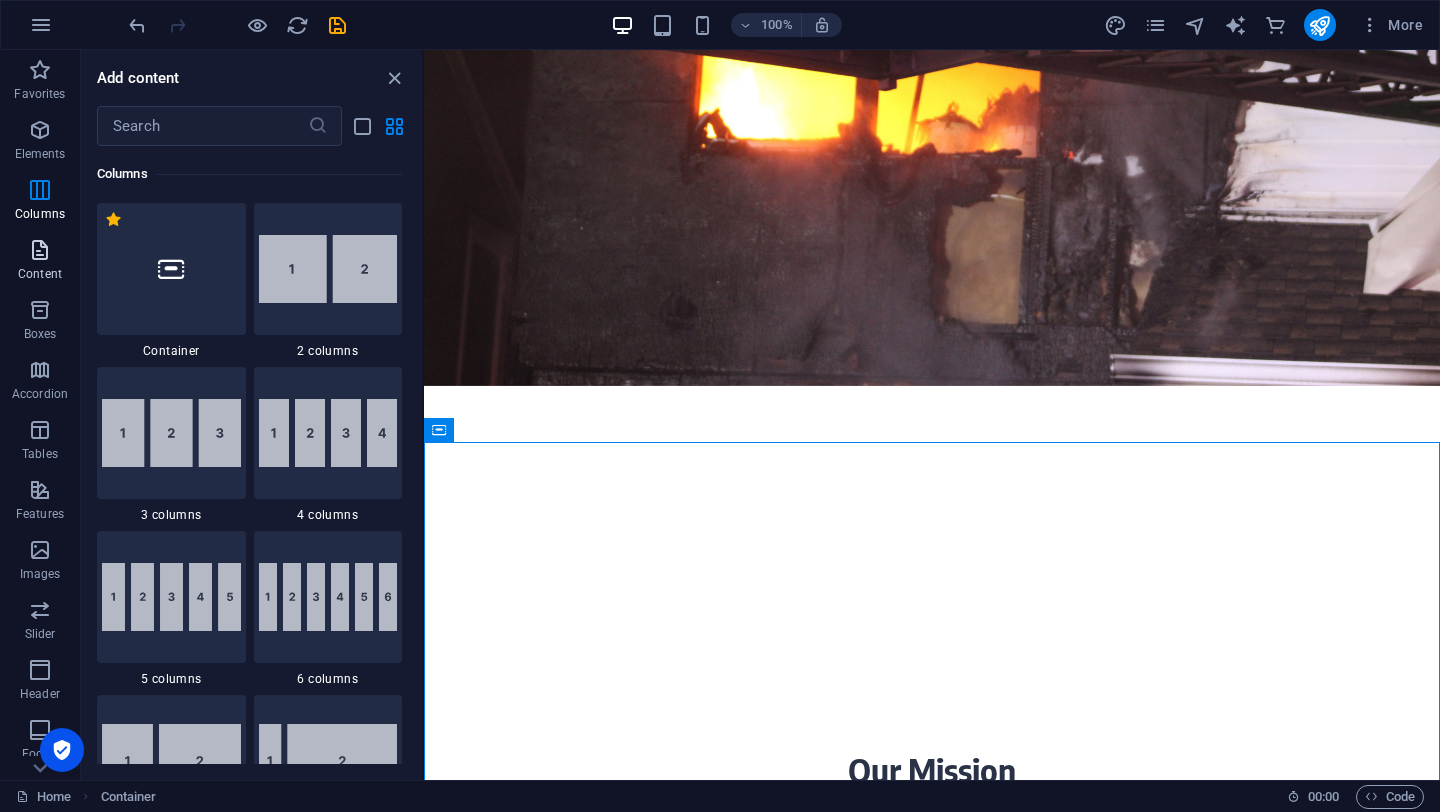 click at bounding box center (40, 250) 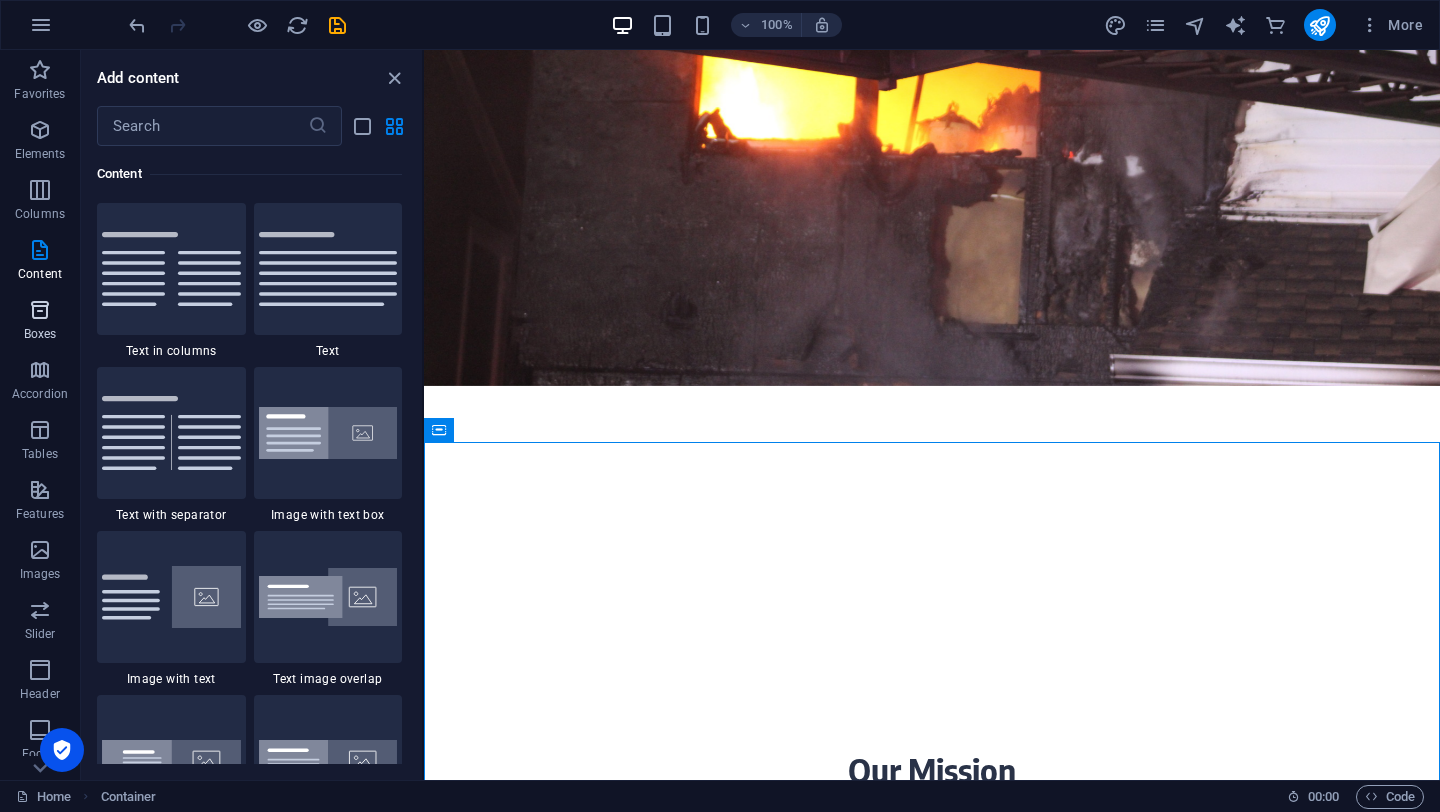 scroll, scrollTop: 3499, scrollLeft: 0, axis: vertical 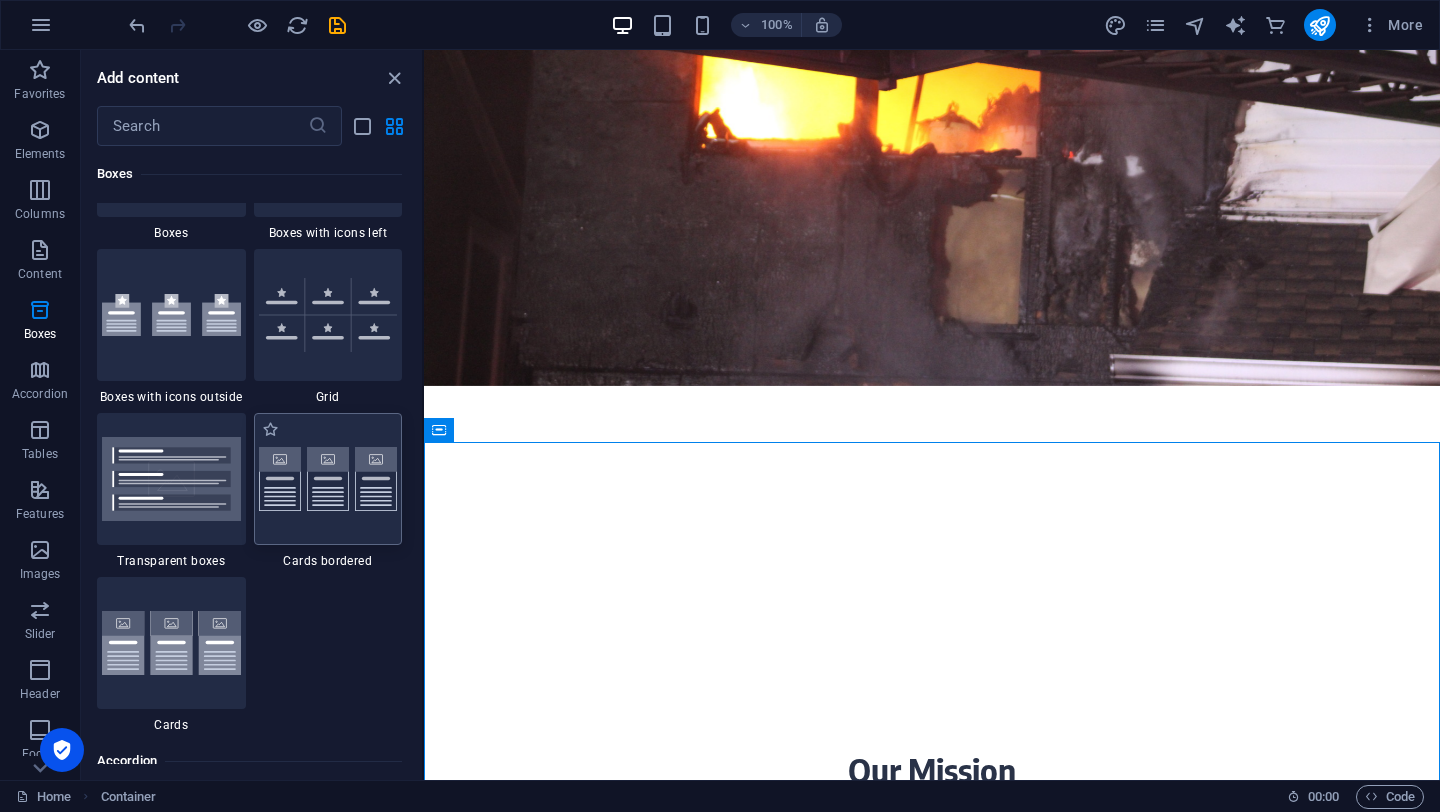 click at bounding box center (328, 479) 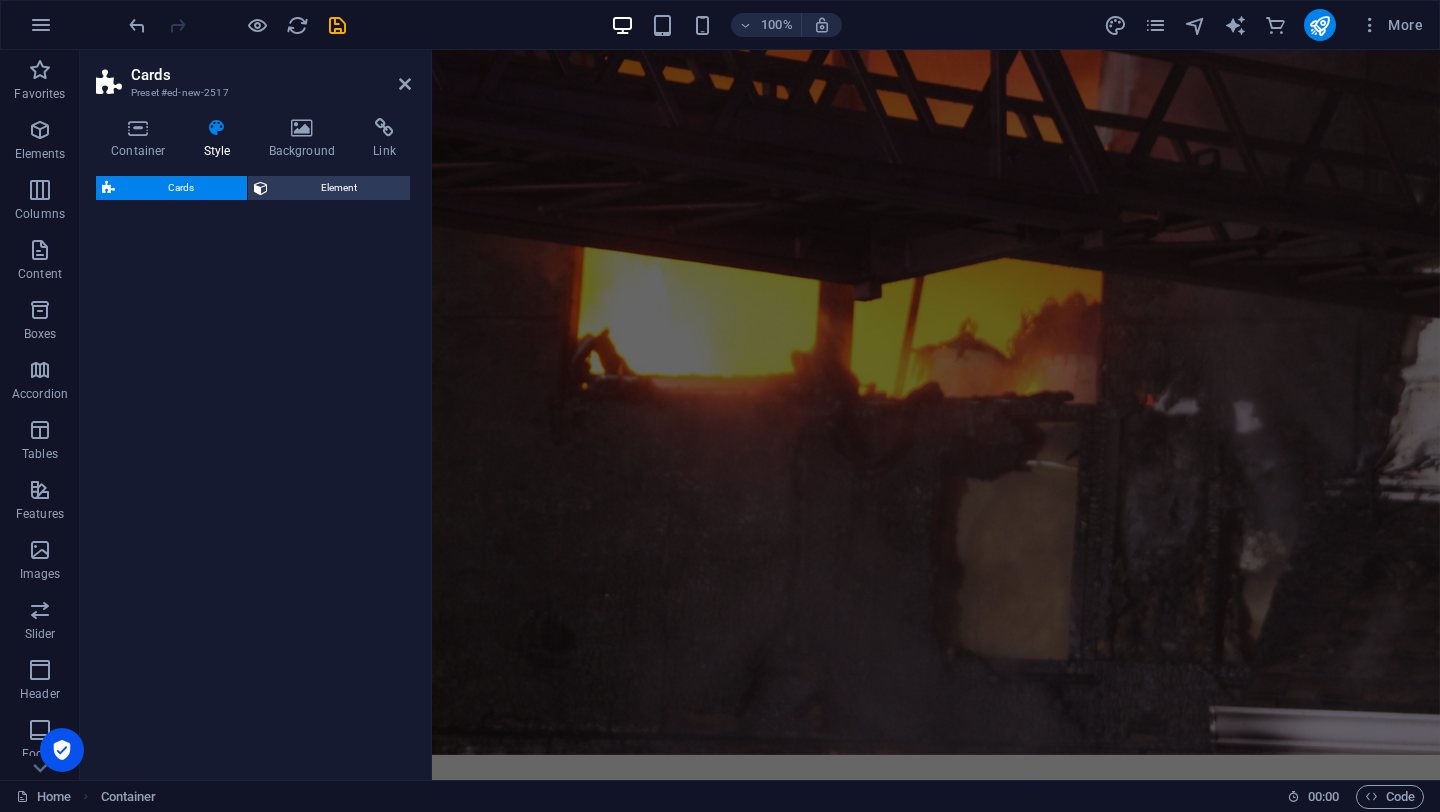 scroll, scrollTop: 2432, scrollLeft: 0, axis: vertical 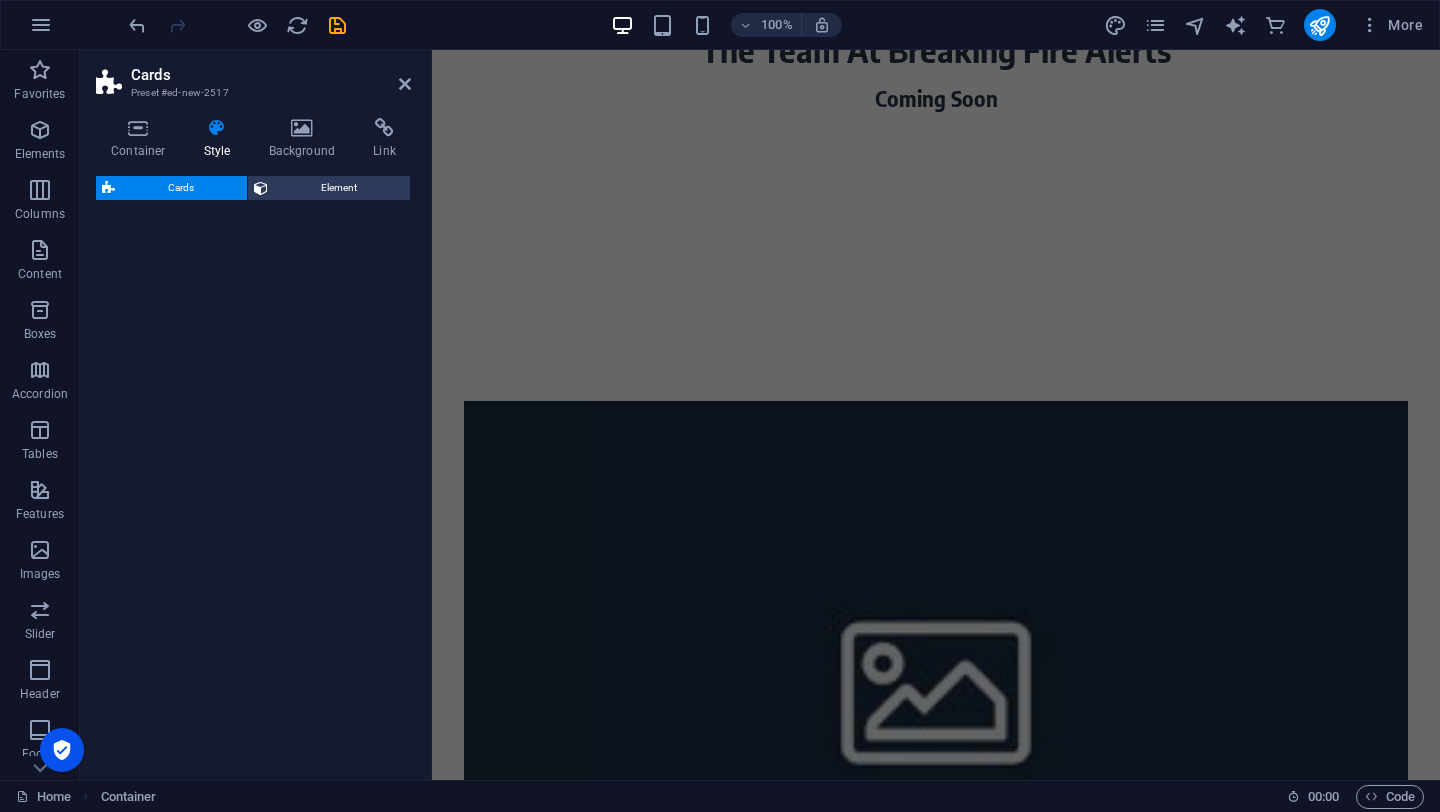 select on "rem" 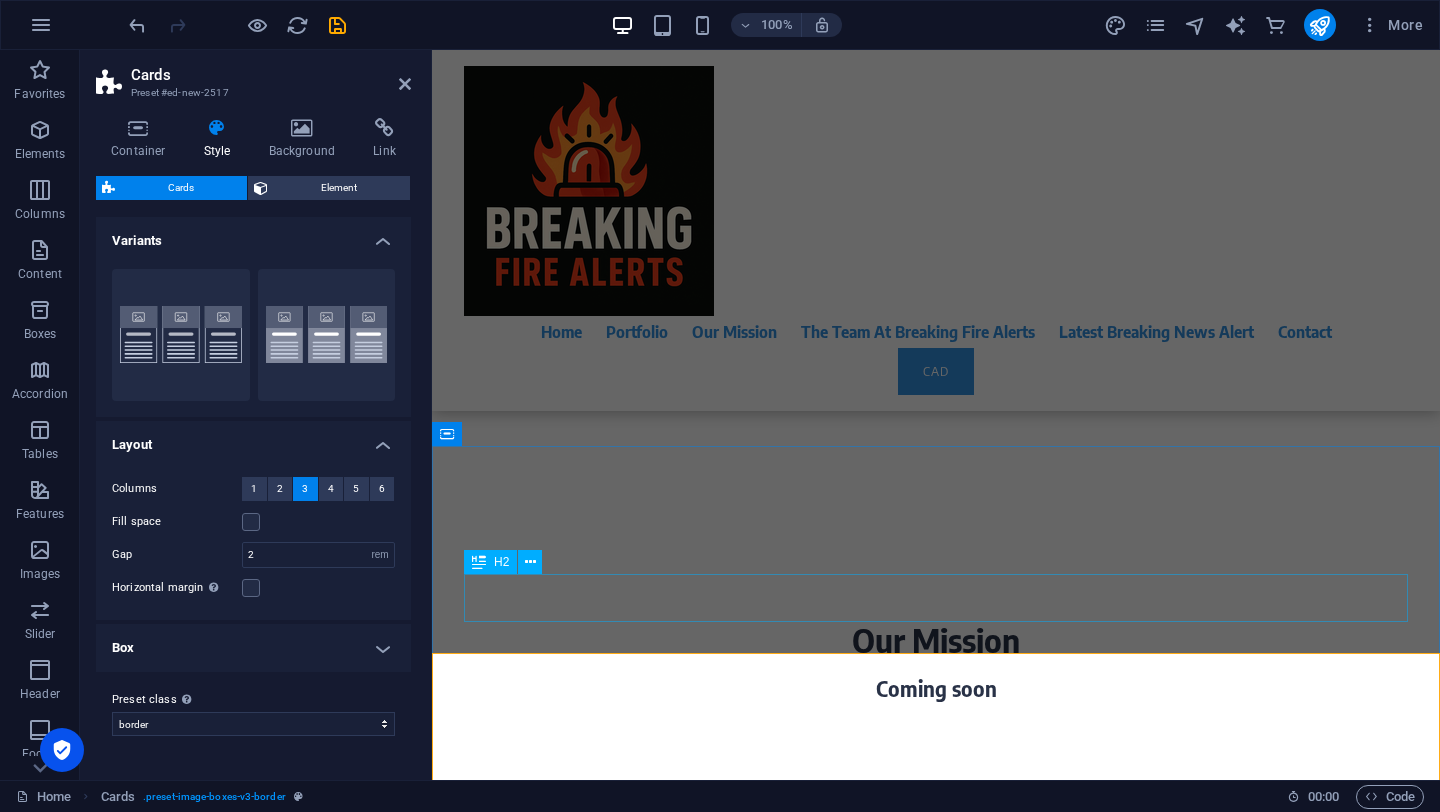 scroll, scrollTop: 1006, scrollLeft: 0, axis: vertical 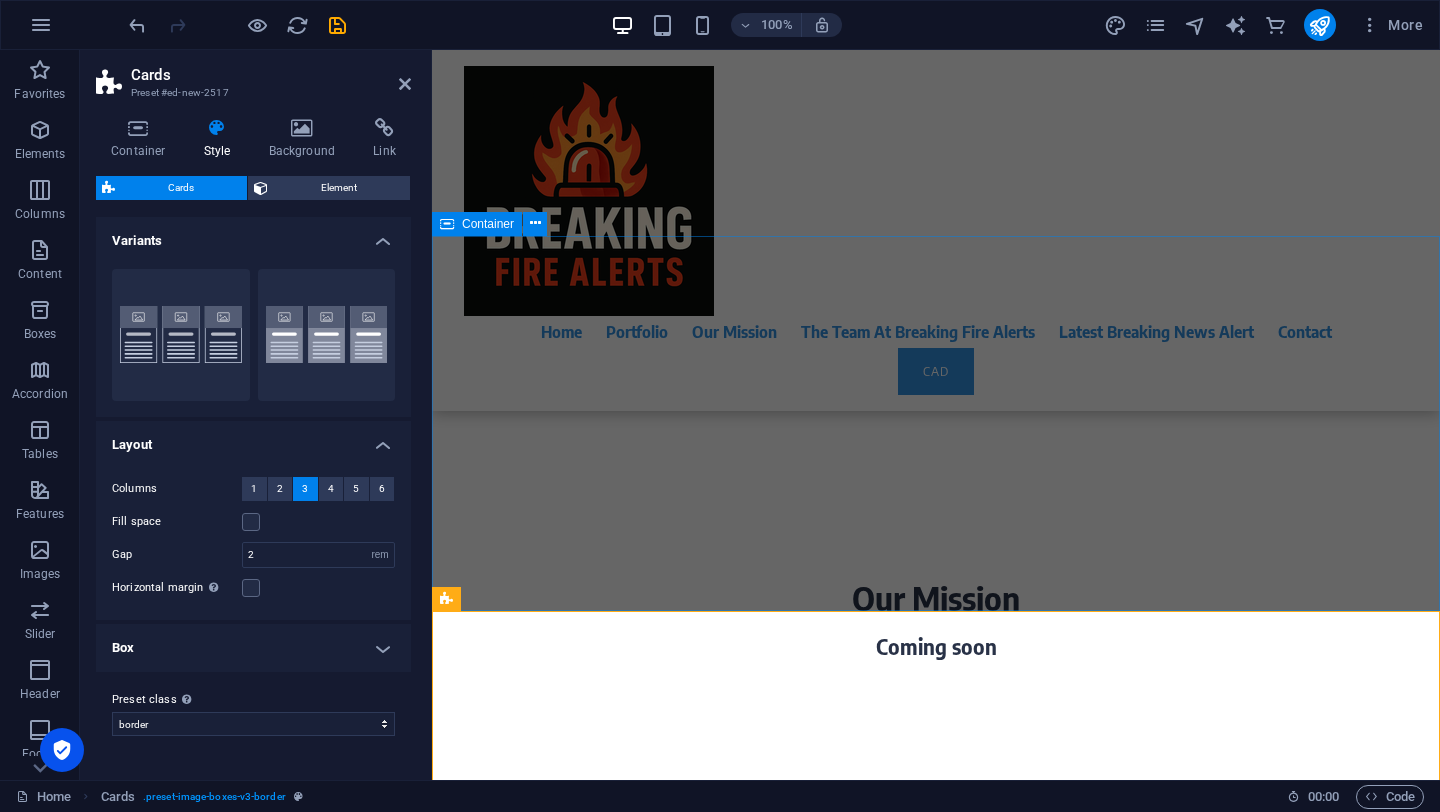 click on "The Team At Breaking Fire Alerts  Coming Soon" at bounding box center [936, 1008] 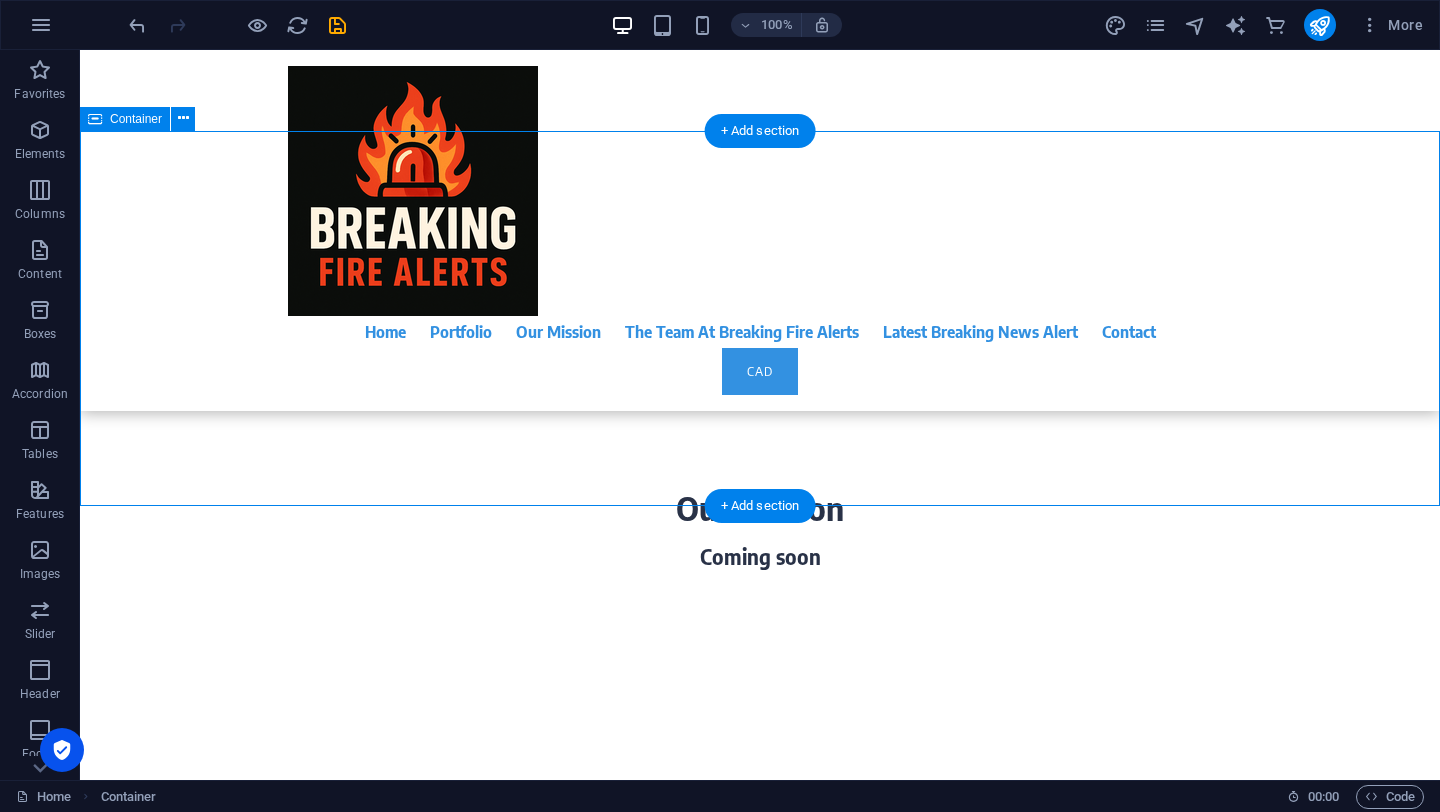 scroll, scrollTop: 1089, scrollLeft: 0, axis: vertical 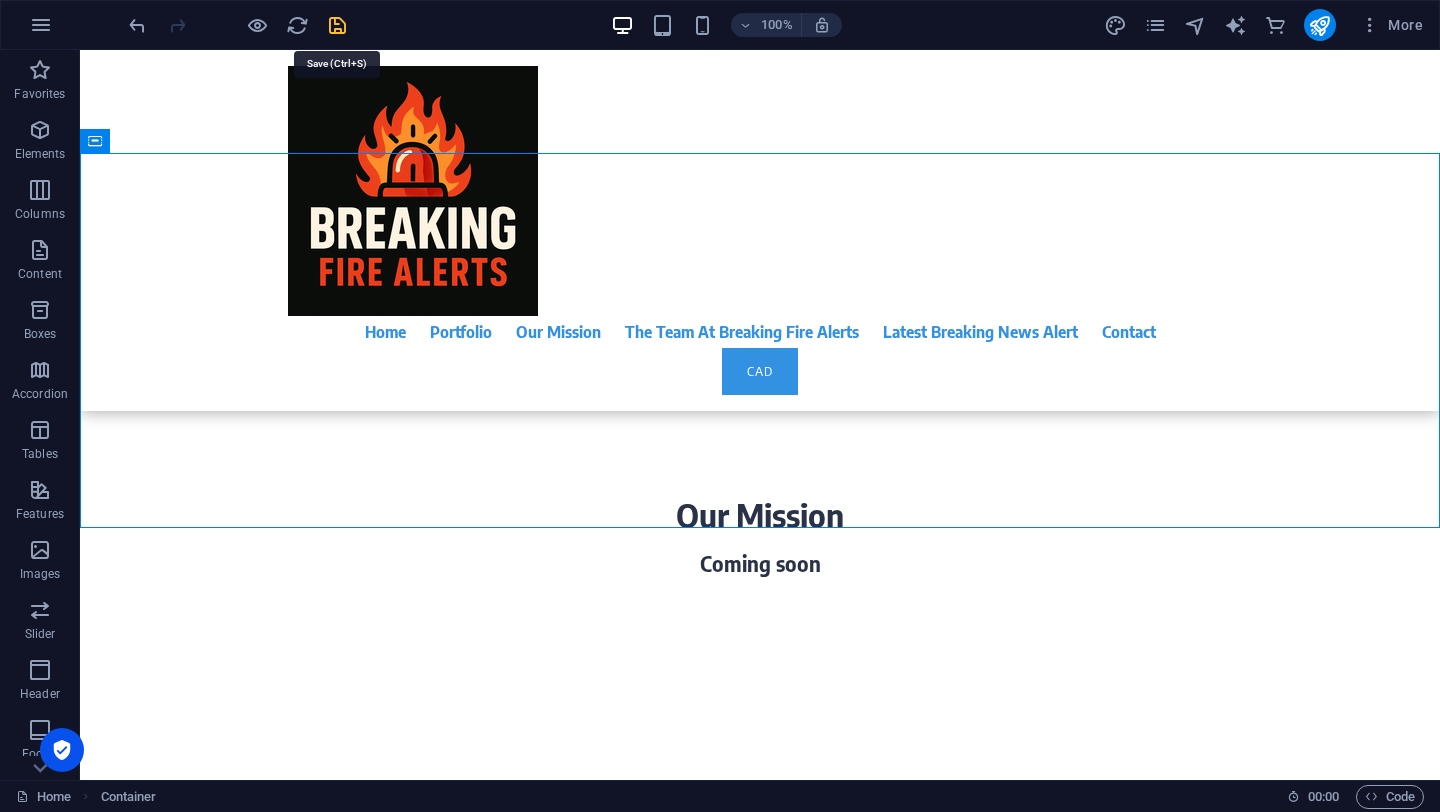 click at bounding box center (337, 25) 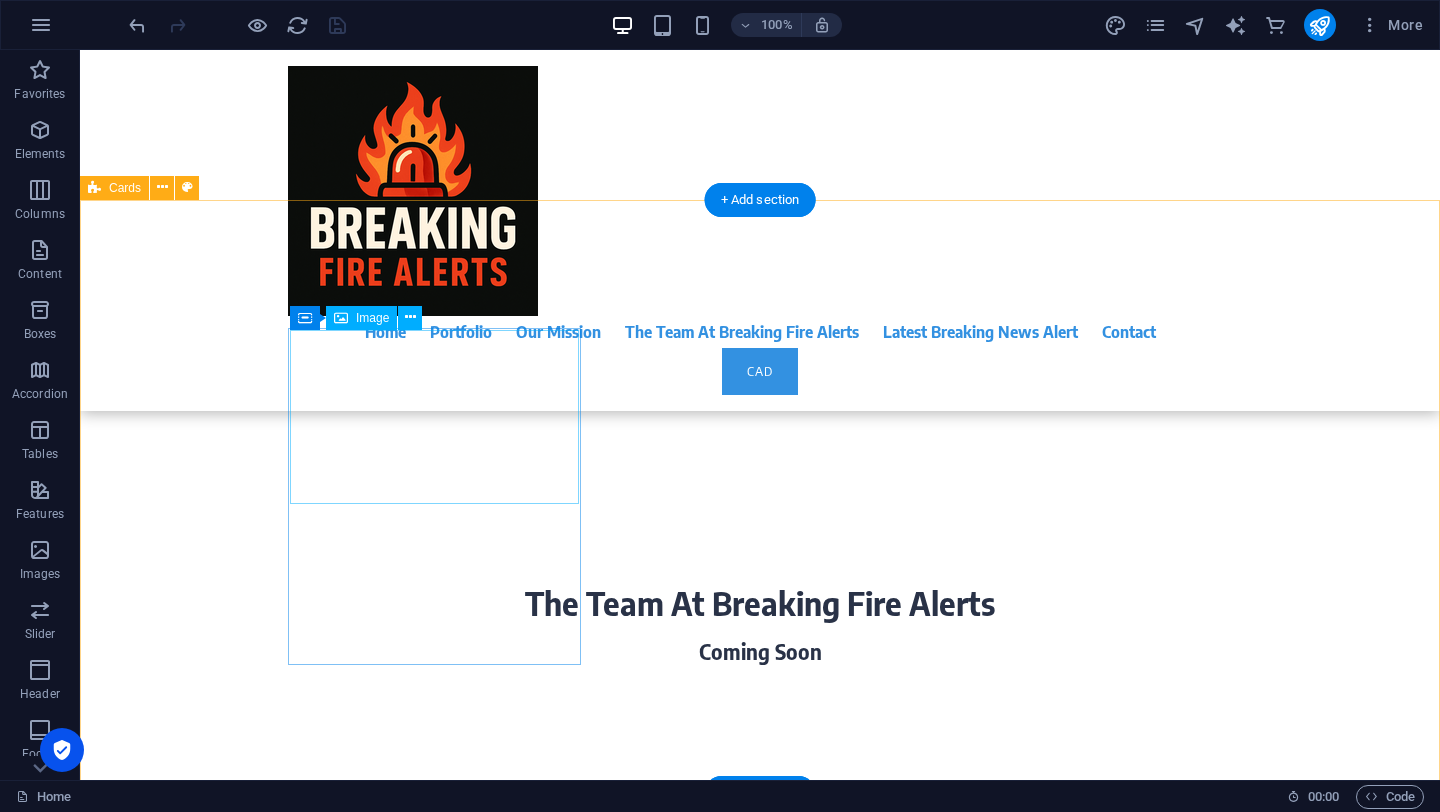 scroll, scrollTop: 1374, scrollLeft: 0, axis: vertical 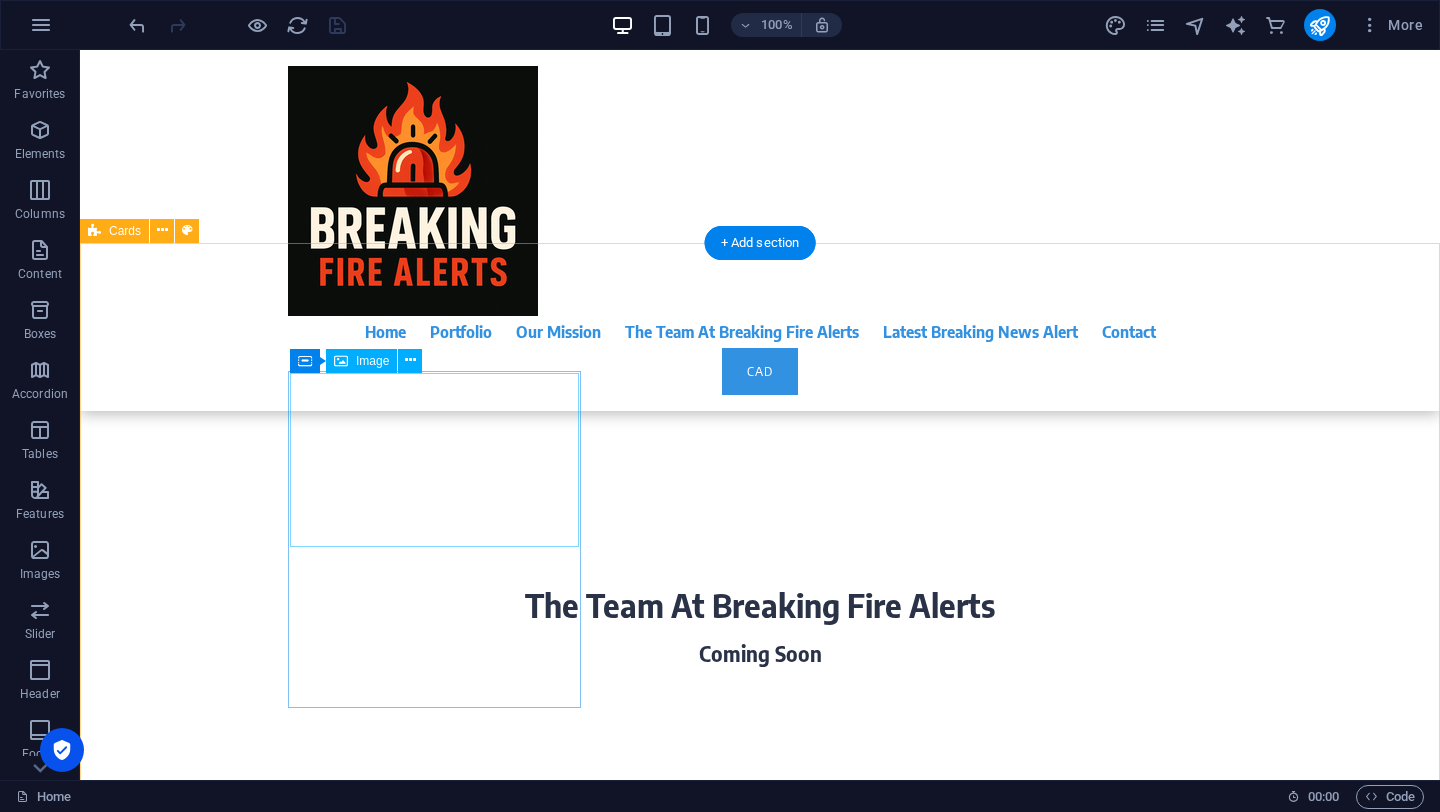 click at bounding box center (242, 1045) 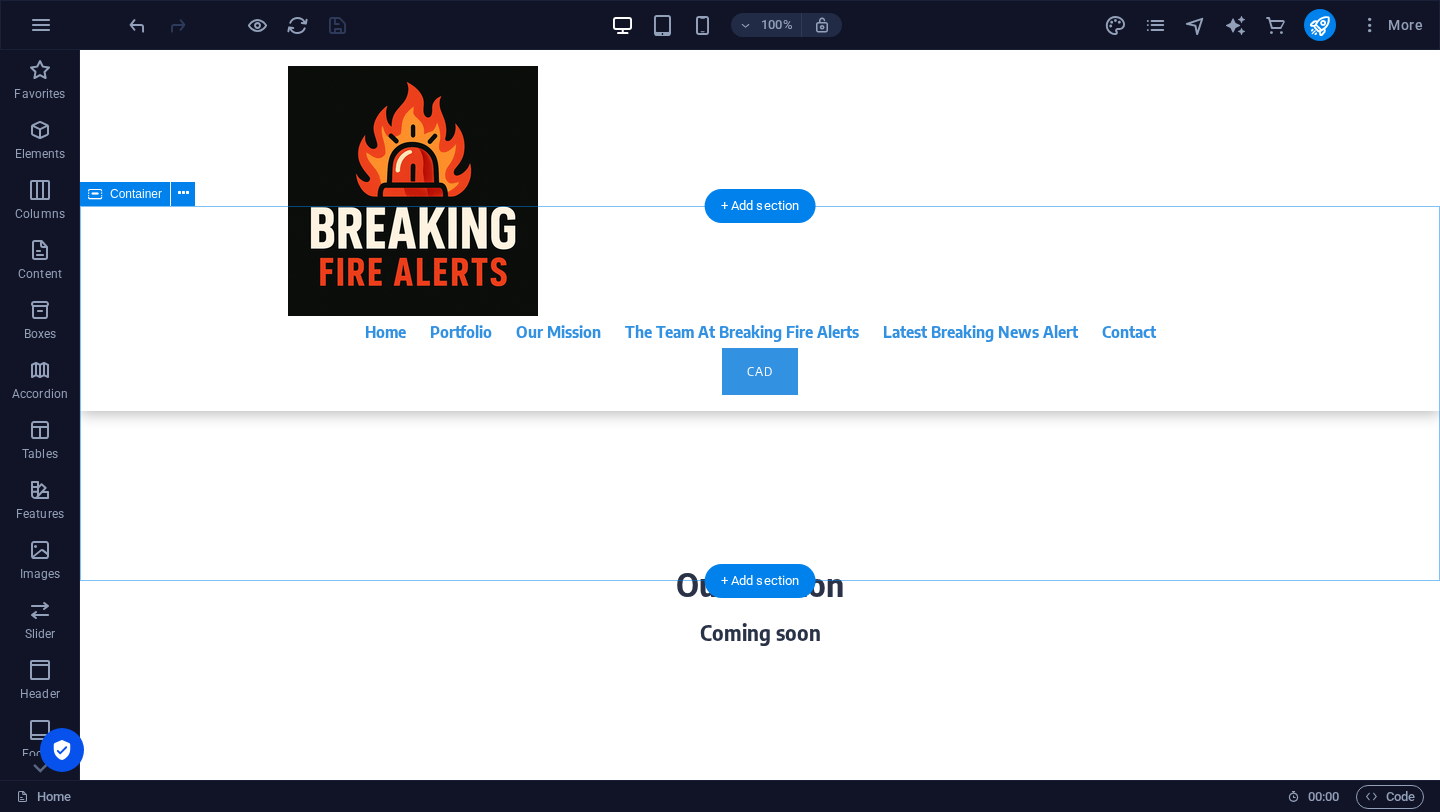 scroll, scrollTop: 1012, scrollLeft: 0, axis: vertical 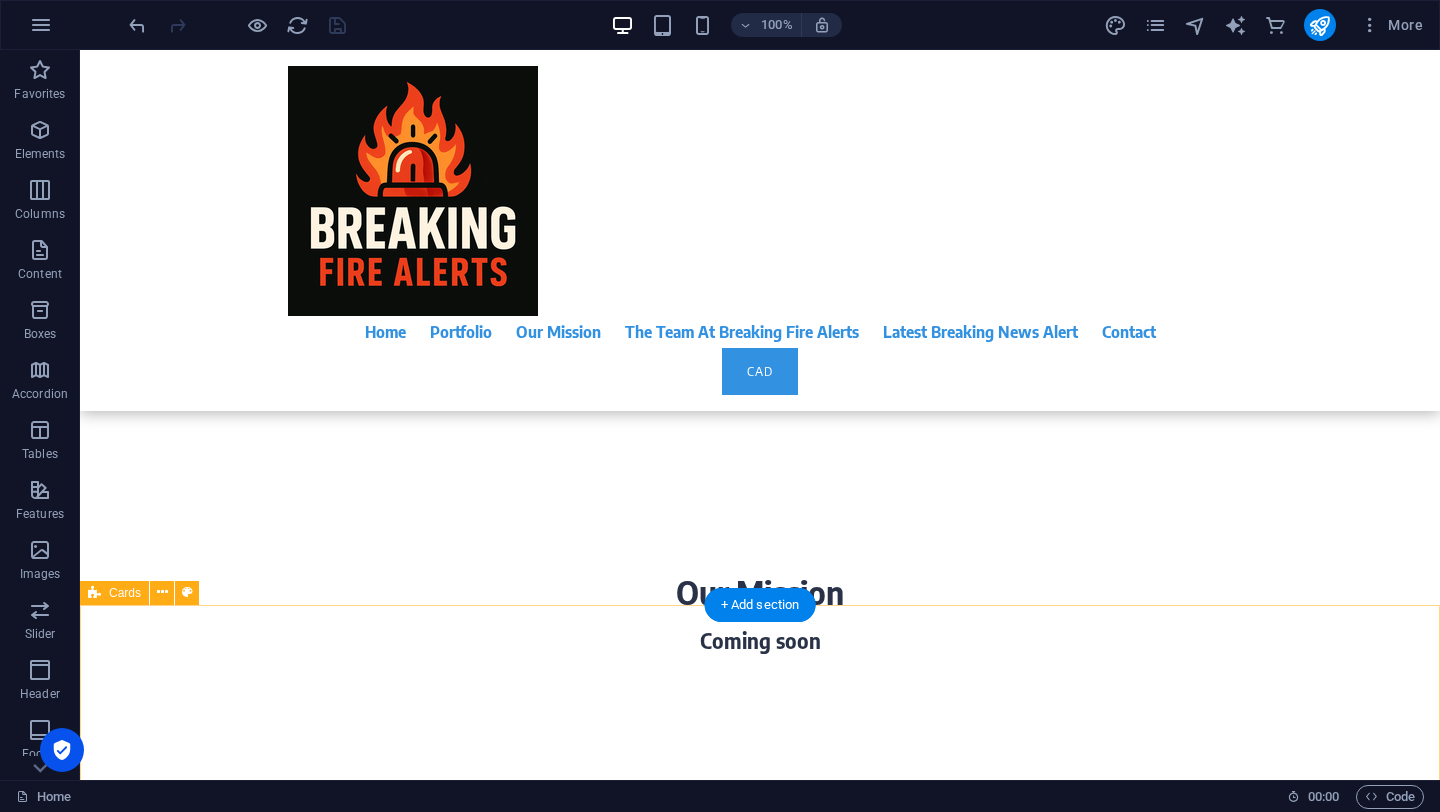 click on "Headline Lorem ipsum dolor sit amet, consectetuer adipiscing elit. Aenean commodo ligula eget dolor. Lorem ipsum dolor sit amet. Headline Lorem ipsum dolor sit amet, consectetuer adipiscing elit. Aenean commodo ligula eget dolor. Lorem ipsum dolor sit amet. Headline Lorem ipsum dolor sit amet, consectetuer adipiscing elit. Aenean commodo ligula eget dolor. Lorem ipsum dolor sit amet." at bounding box center [760, 1839] 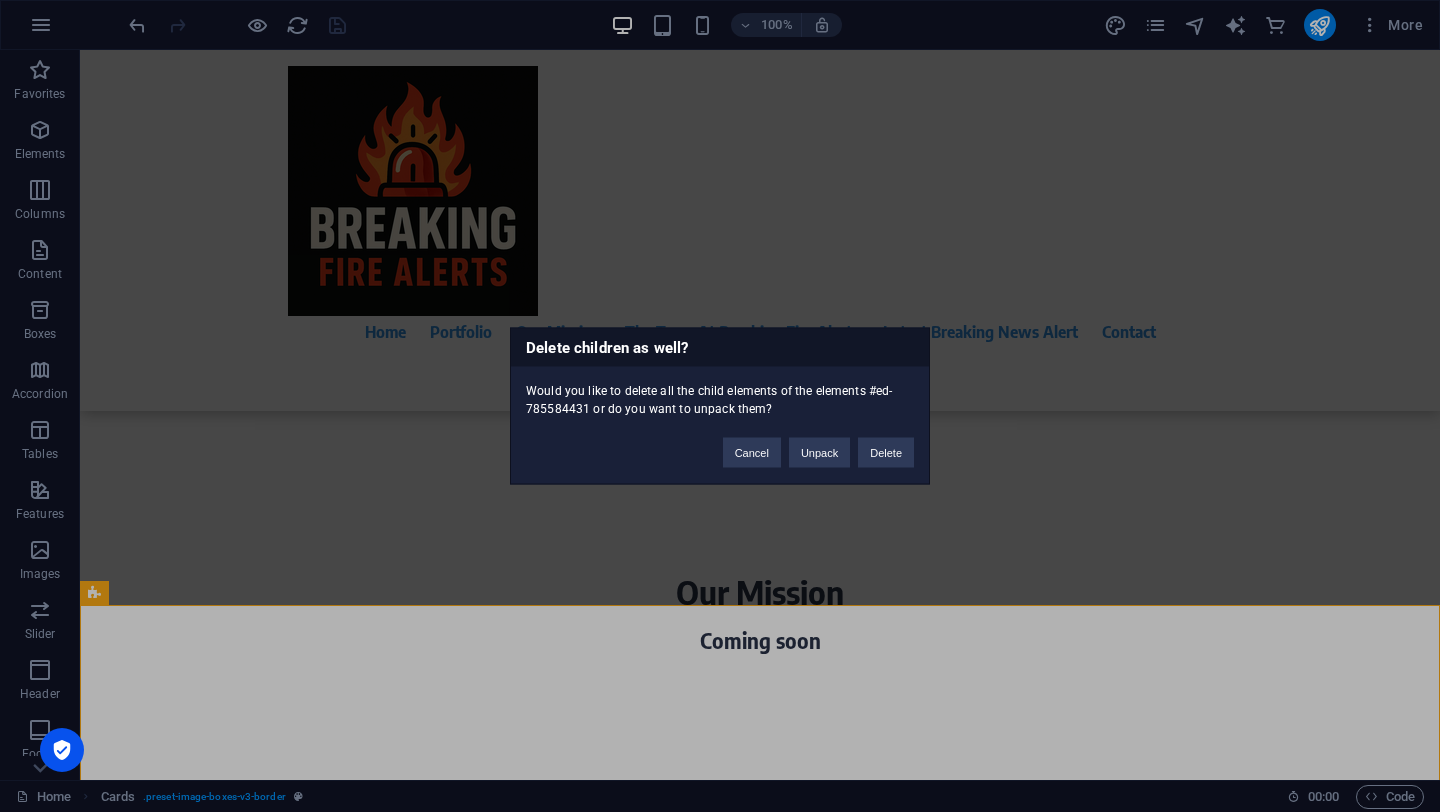 type 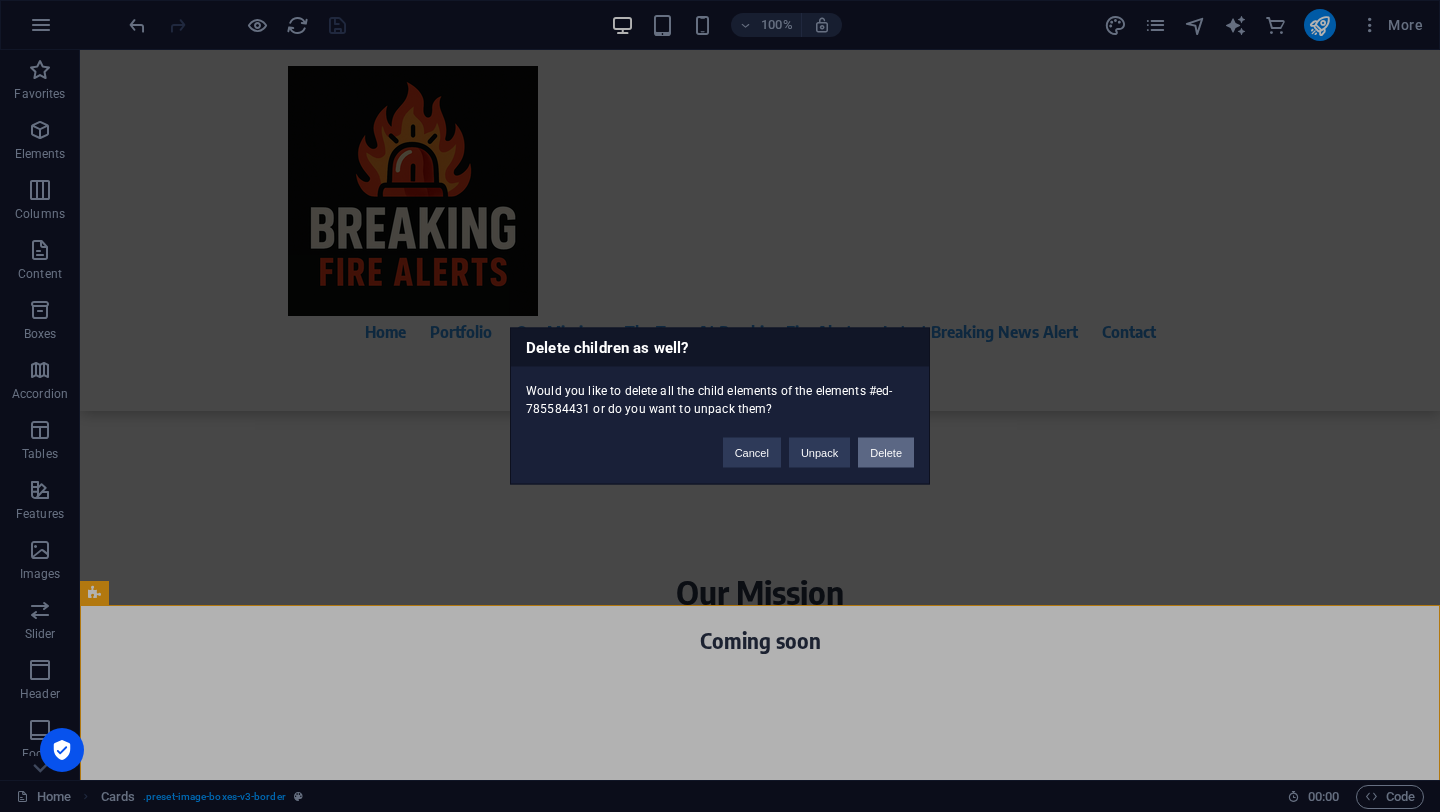 click on "Delete" at bounding box center (886, 453) 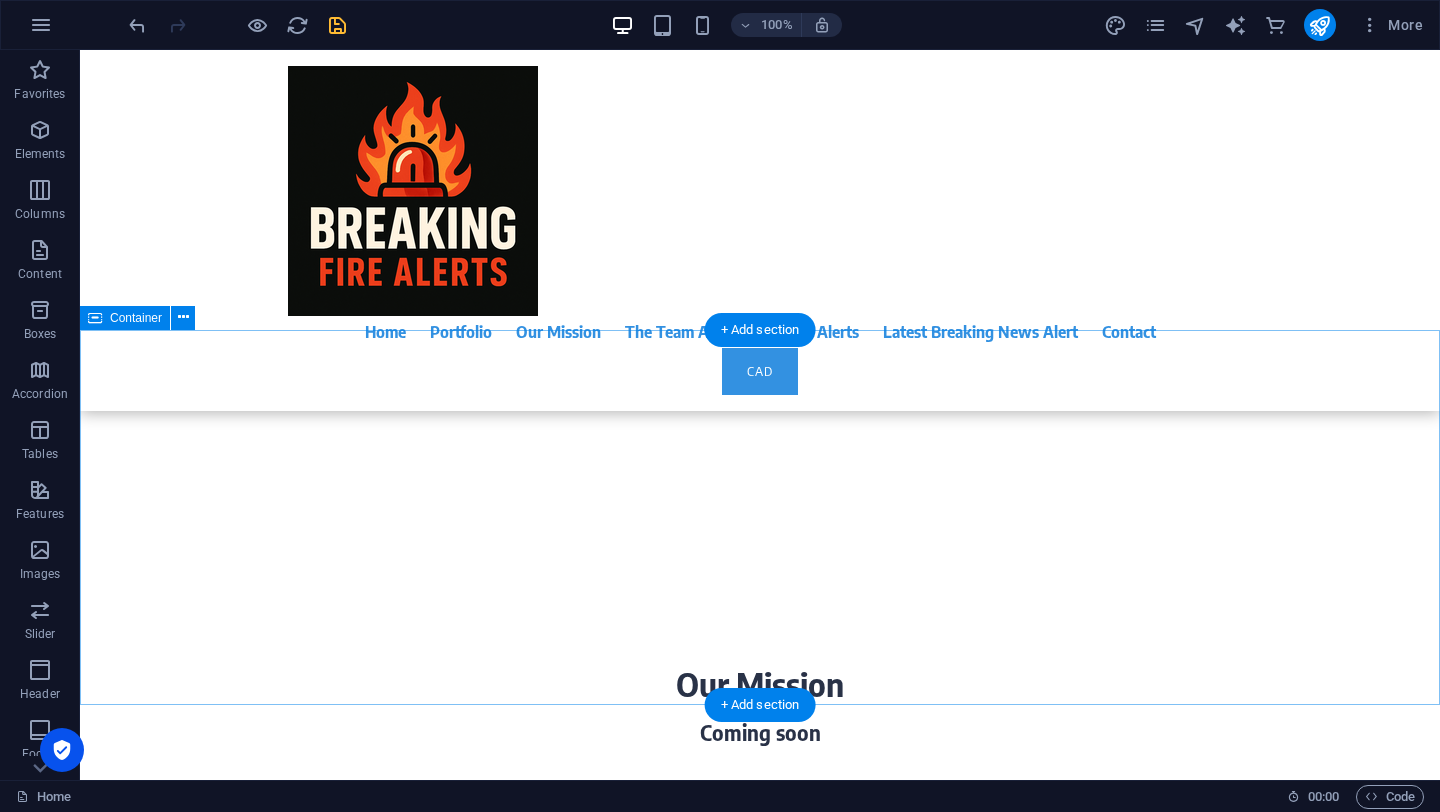 scroll, scrollTop: 911, scrollLeft: 0, axis: vertical 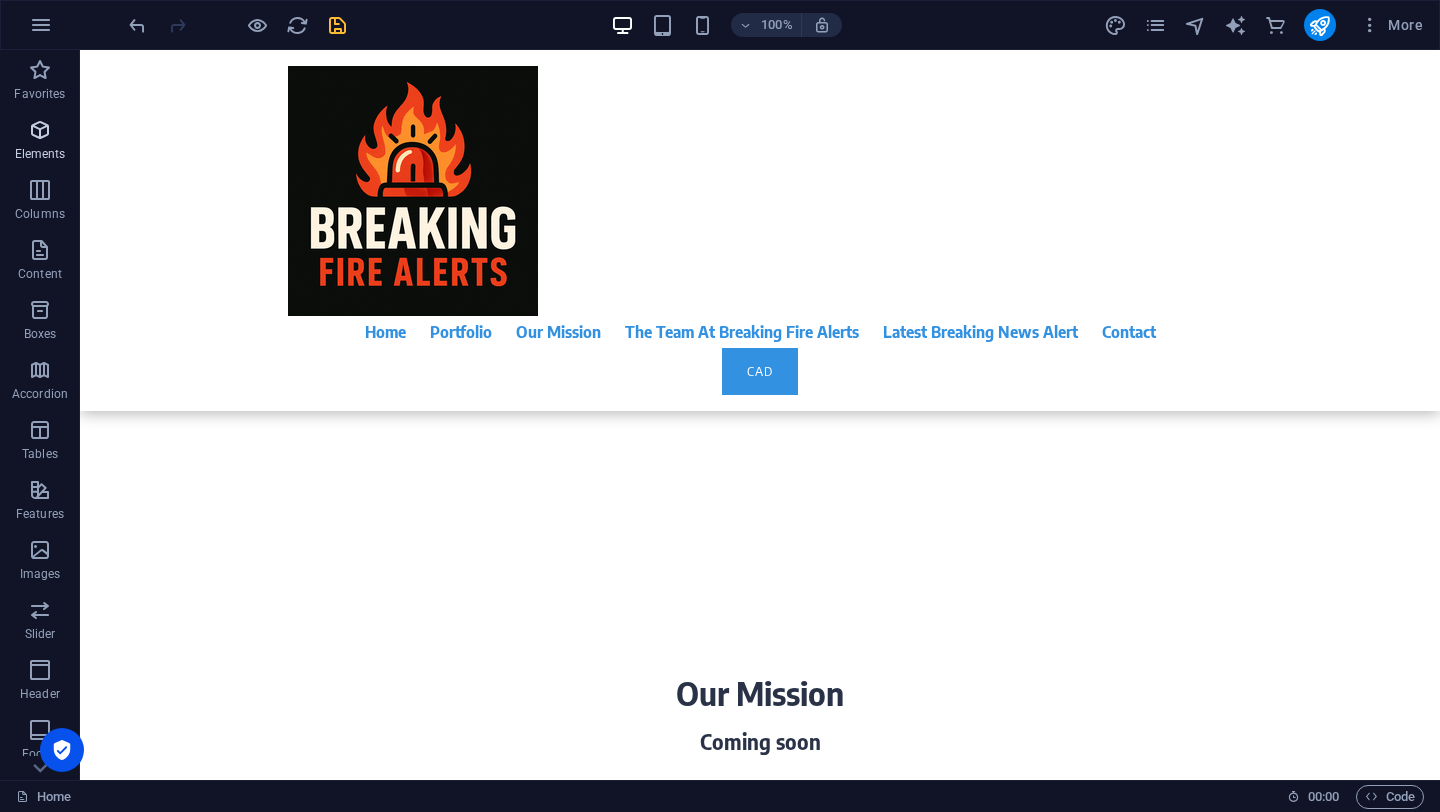 drag, startPoint x: 47, startPoint y: 85, endPoint x: 46, endPoint y: 132, distance: 47.010635 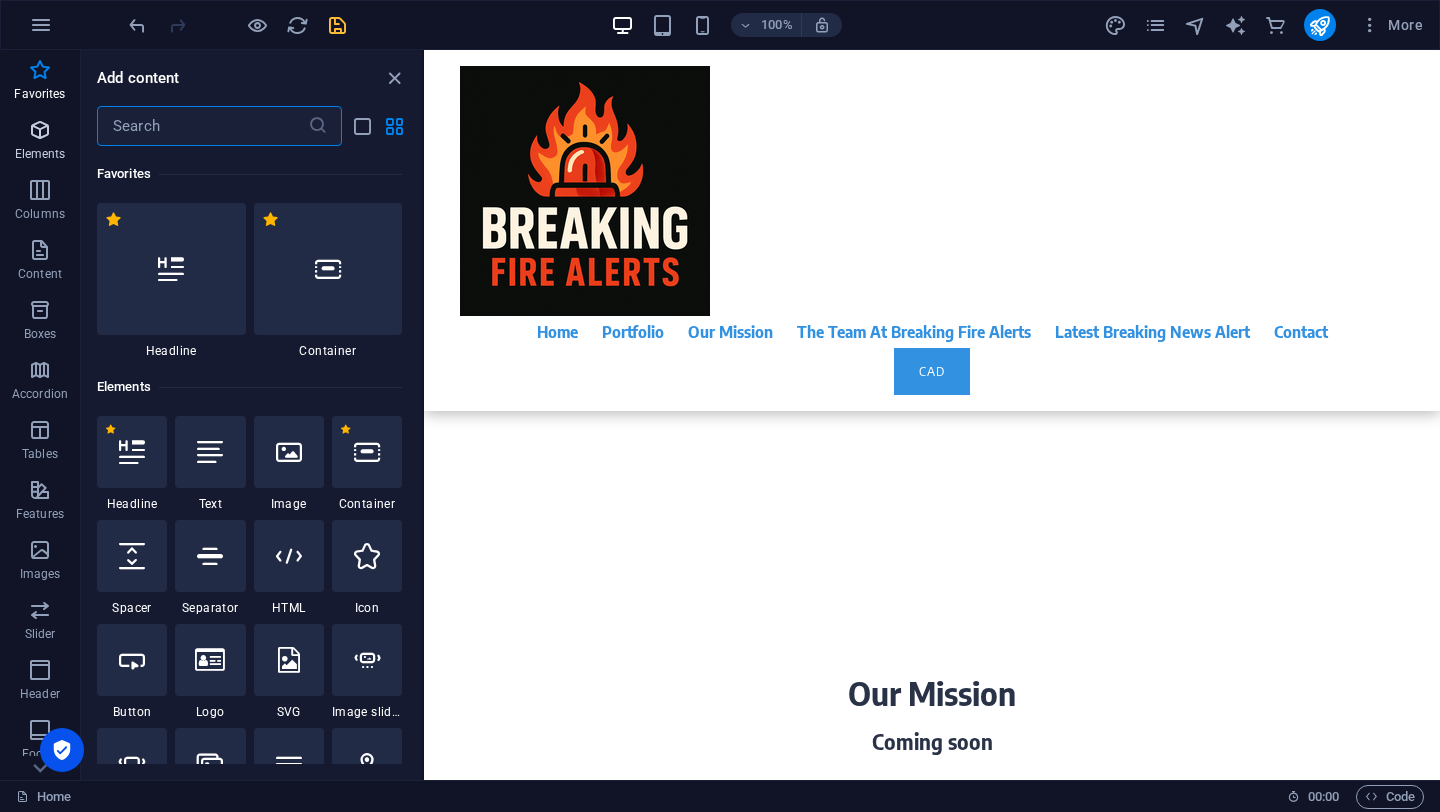 click on "Elements" at bounding box center (40, 154) 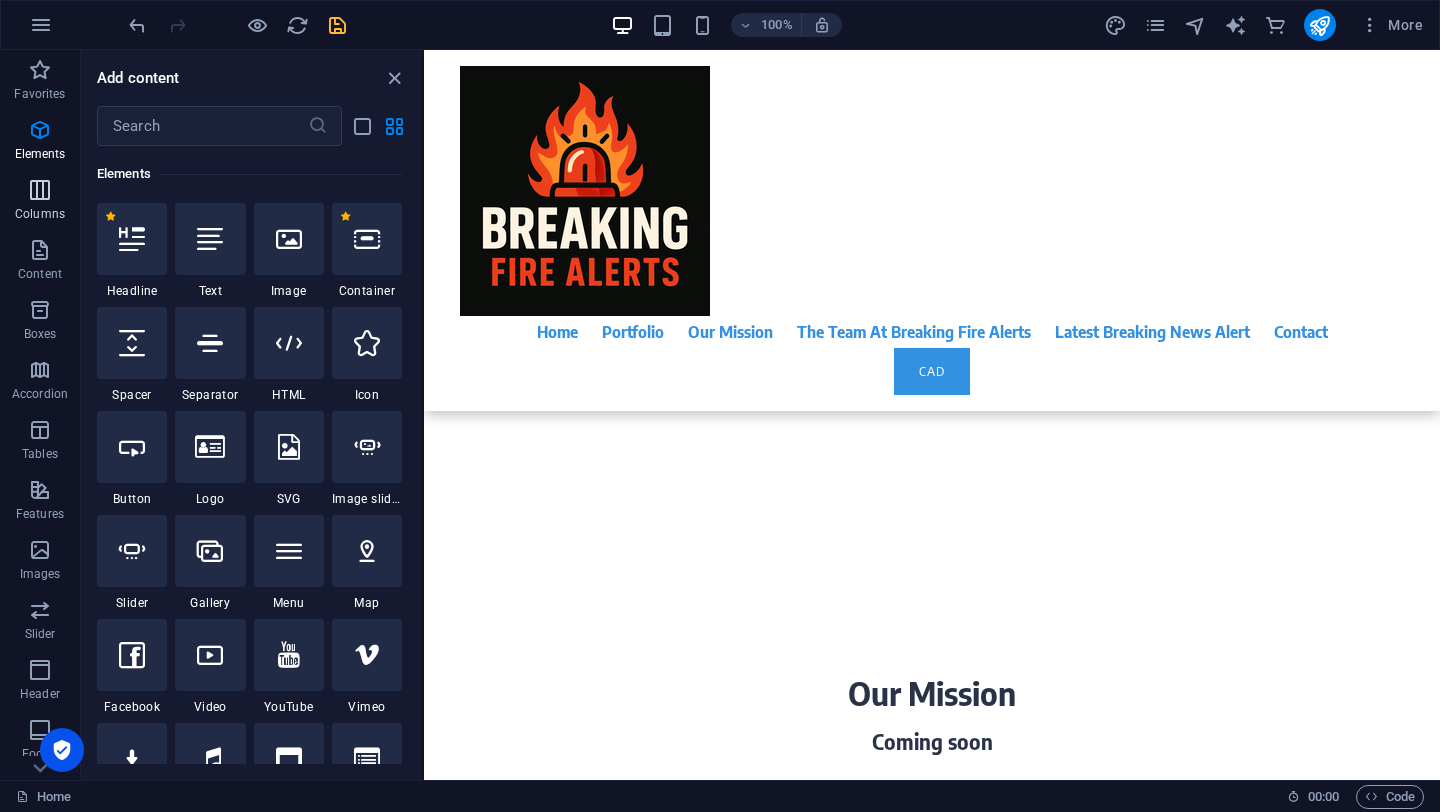 click at bounding box center (40, 190) 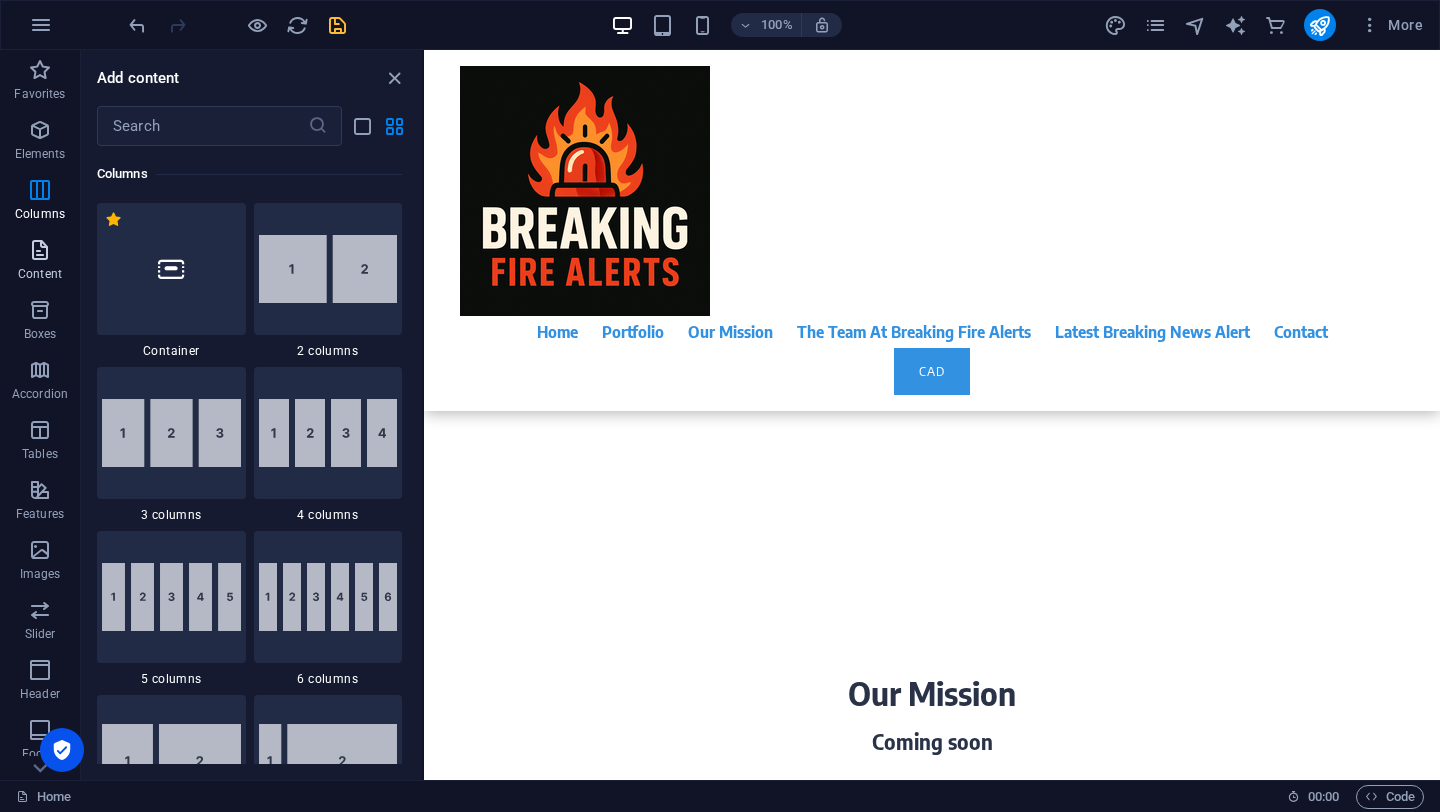 click on "Content" at bounding box center (40, 262) 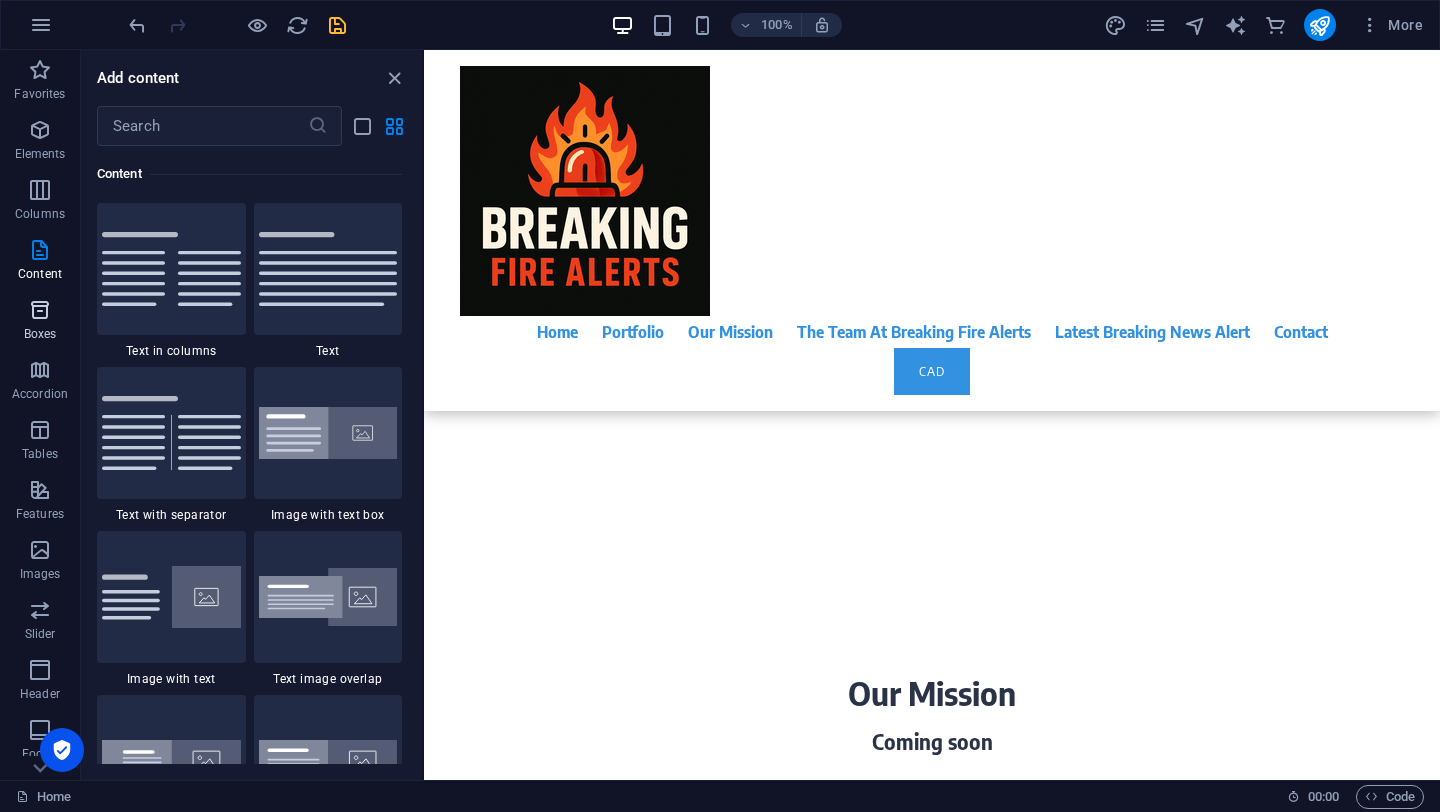 click at bounding box center (40, 310) 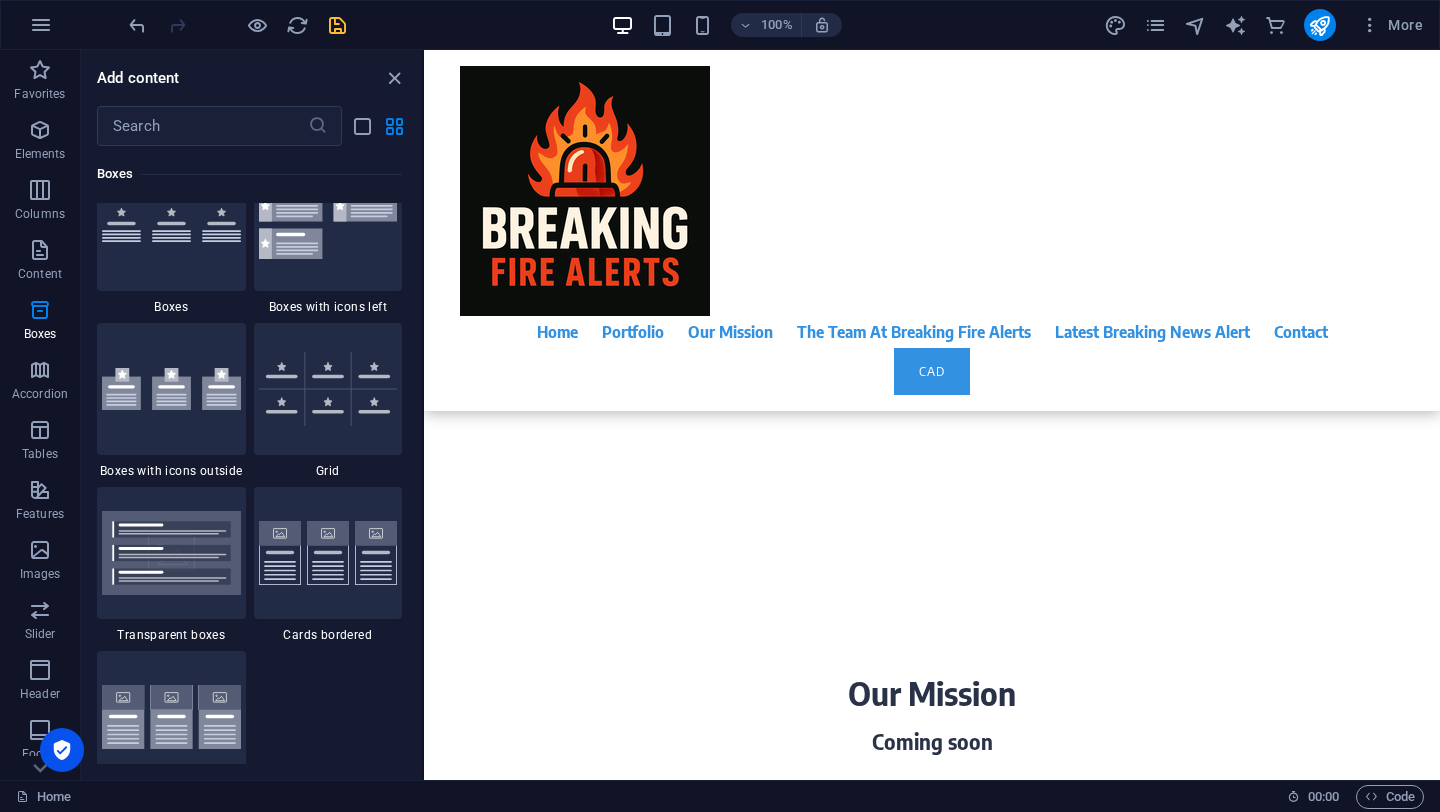 scroll, scrollTop: 5570, scrollLeft: 0, axis: vertical 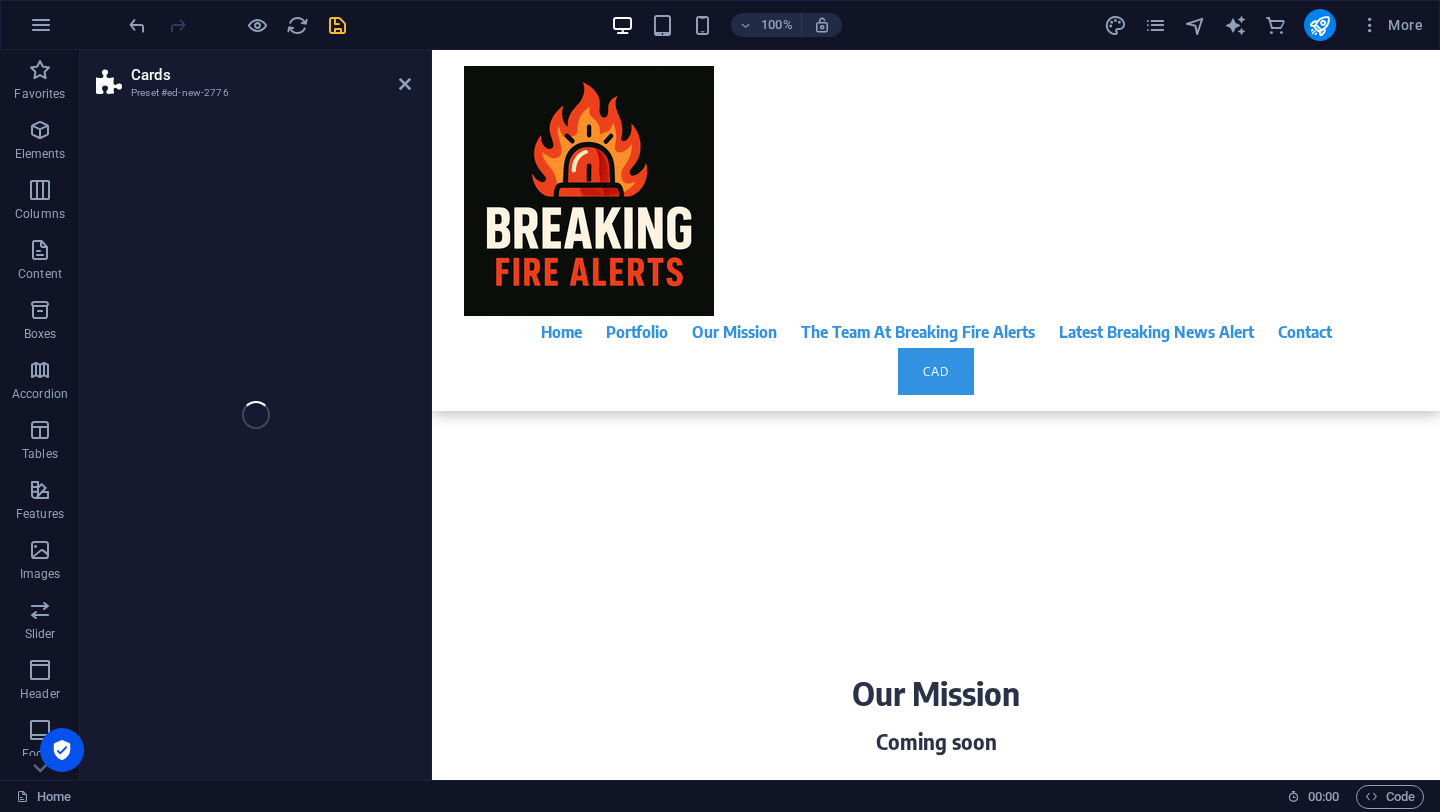 select on "rem" 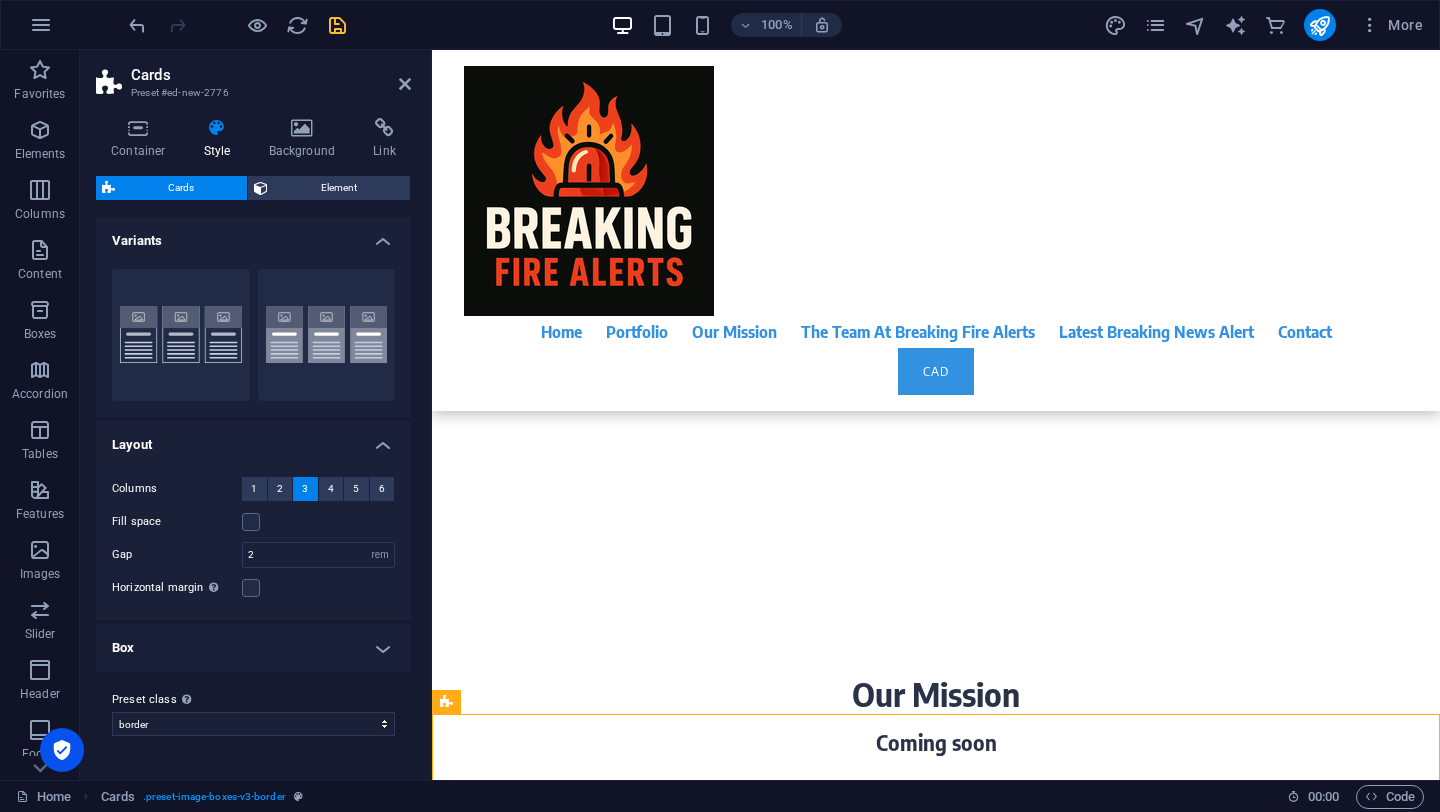 scroll, scrollTop: 915, scrollLeft: 0, axis: vertical 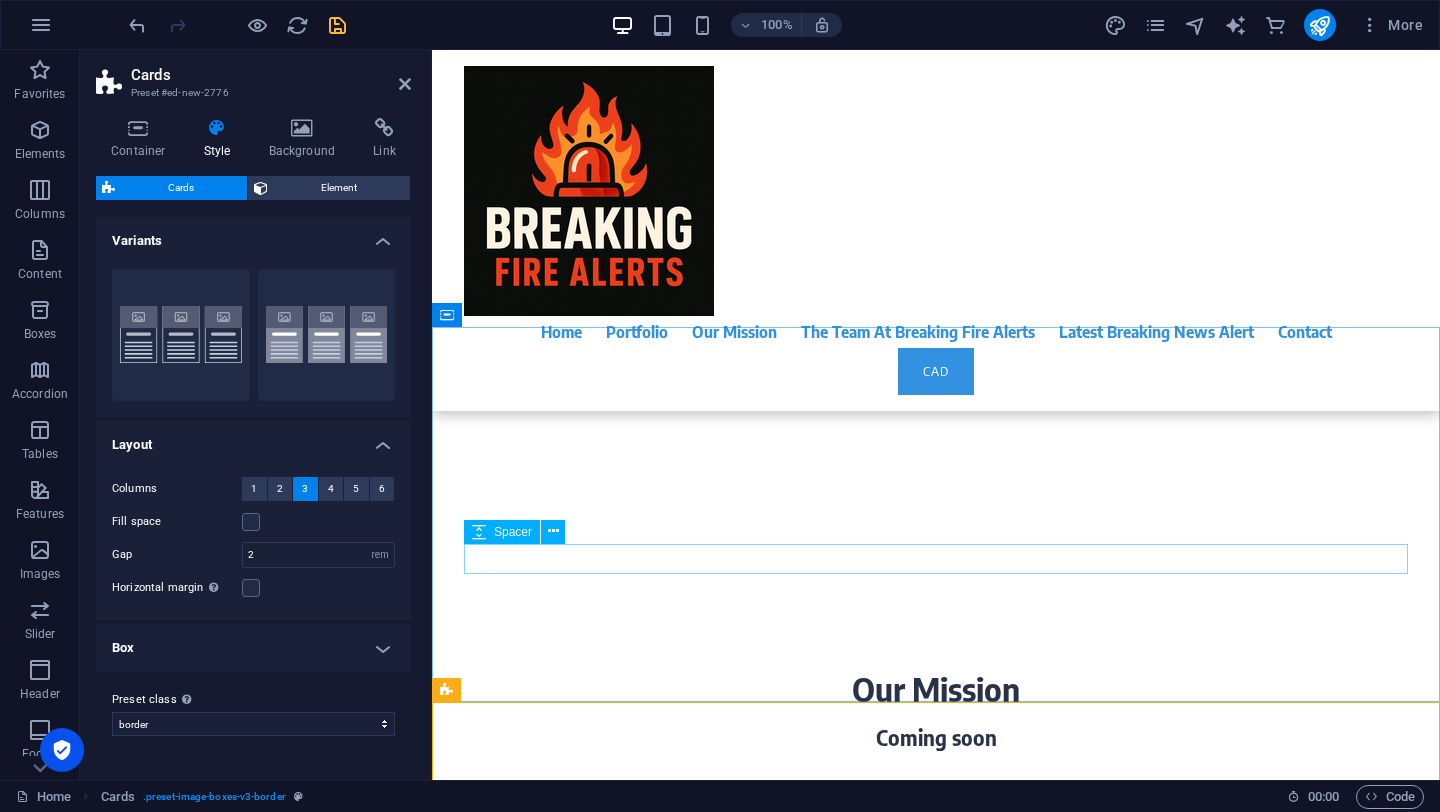 click at bounding box center (936, 1144) 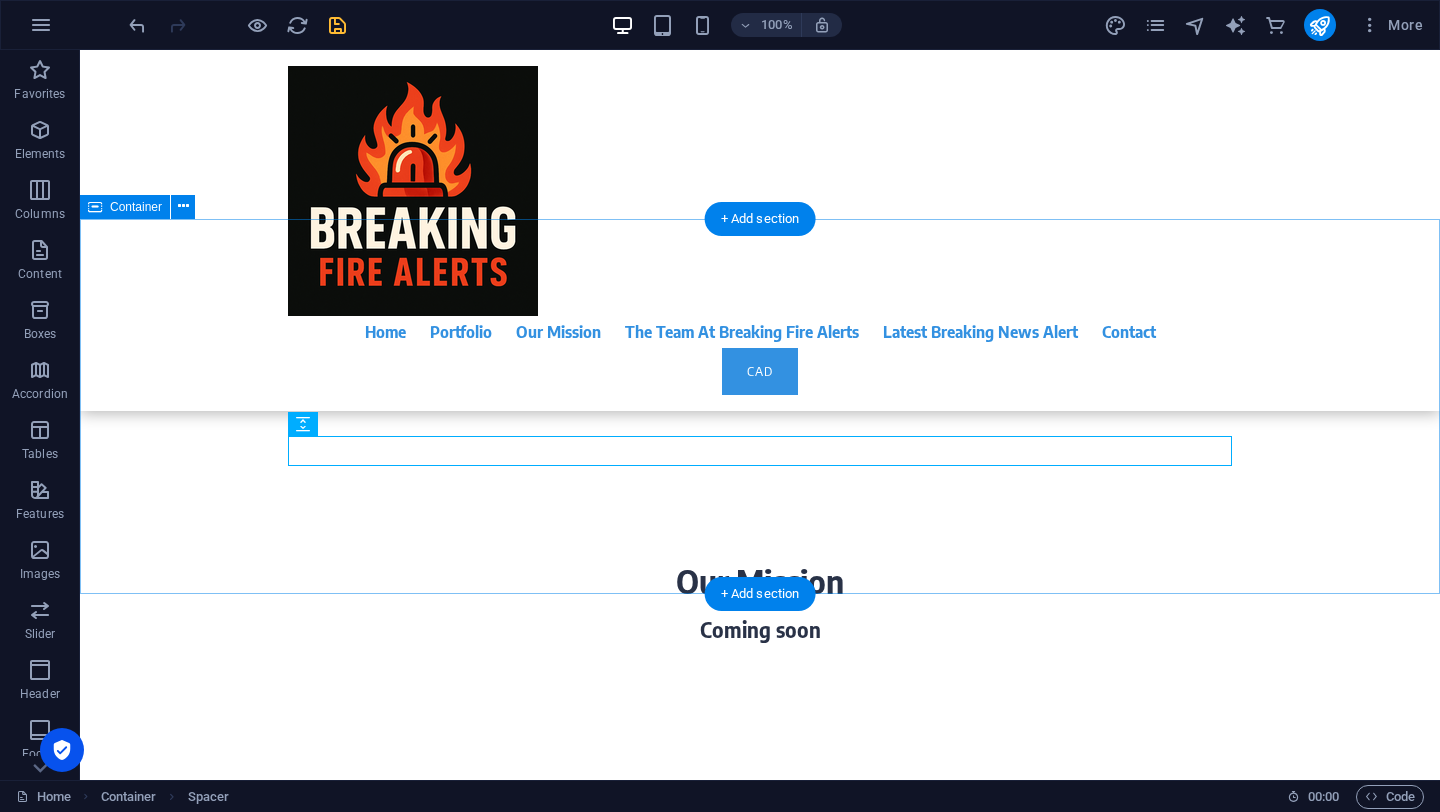 scroll, scrollTop: 1012, scrollLeft: 0, axis: vertical 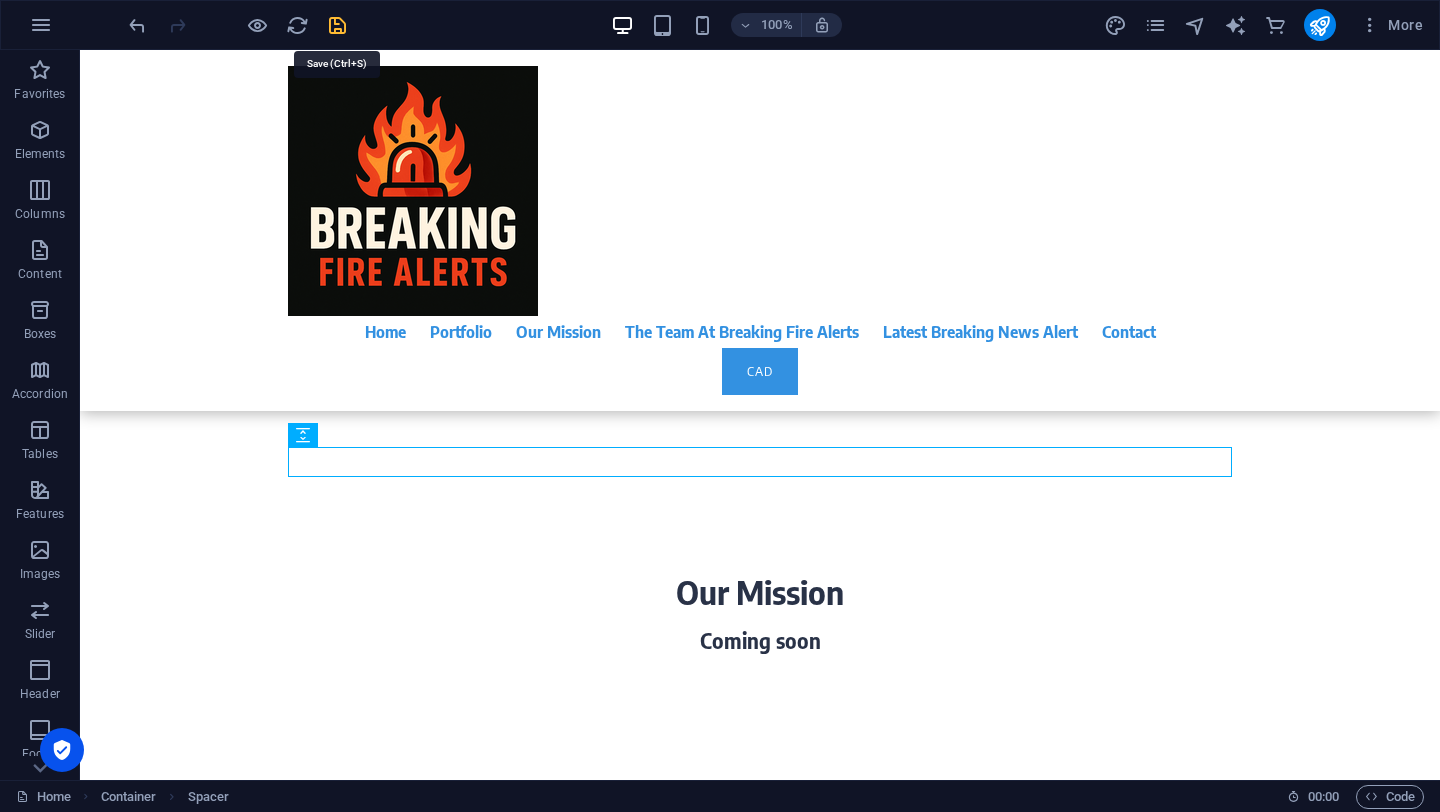click at bounding box center (337, 25) 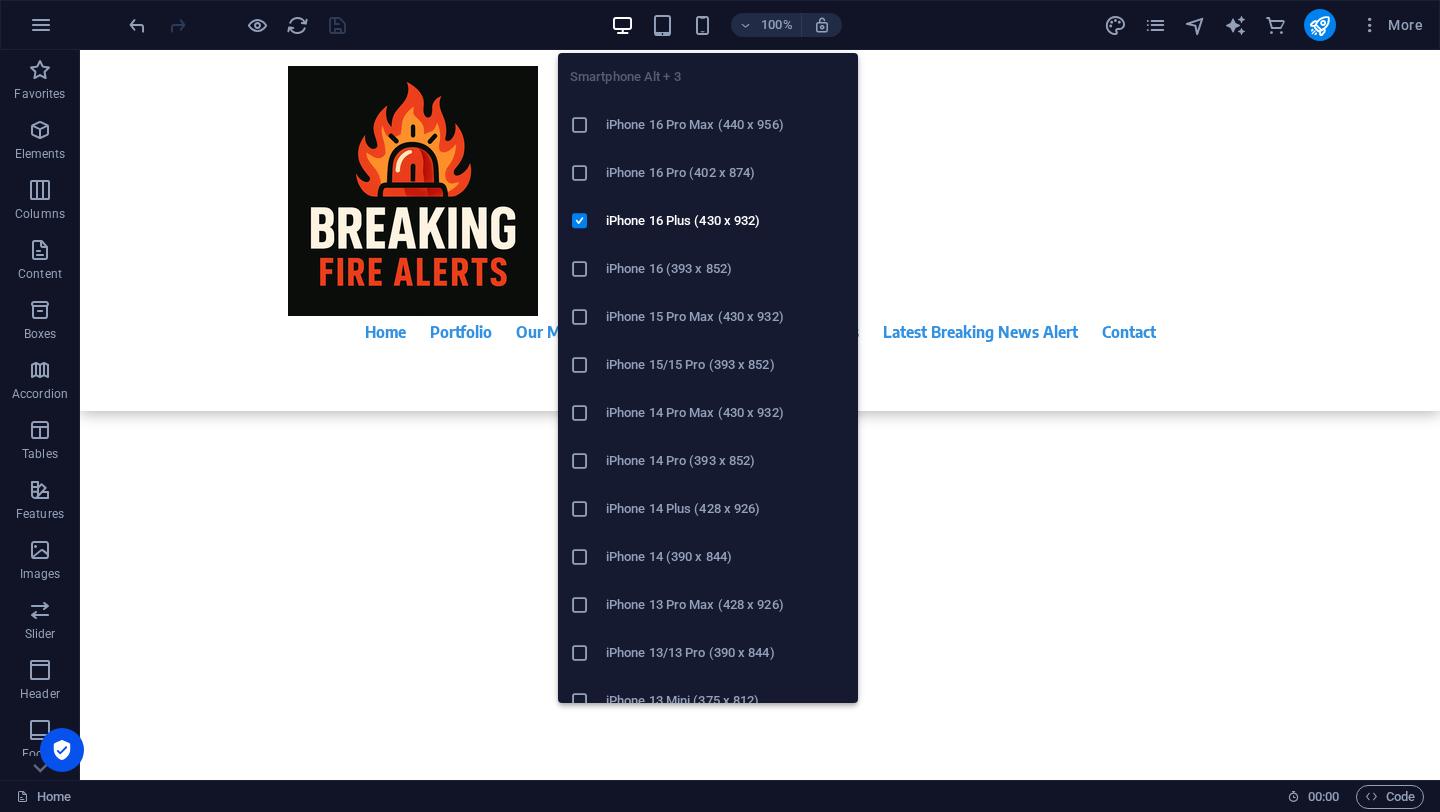 click at bounding box center (580, 173) 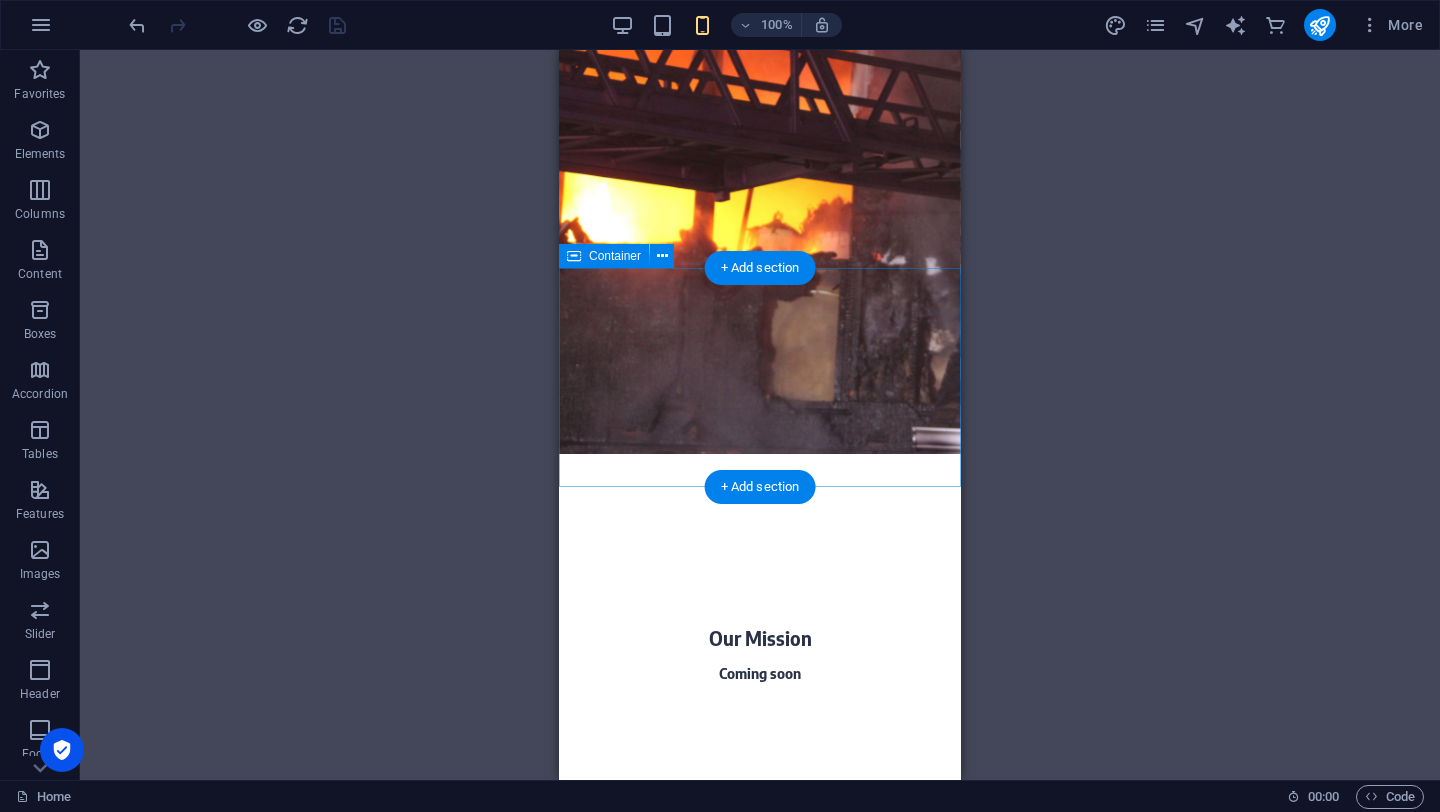 scroll, scrollTop: 642, scrollLeft: 0, axis: vertical 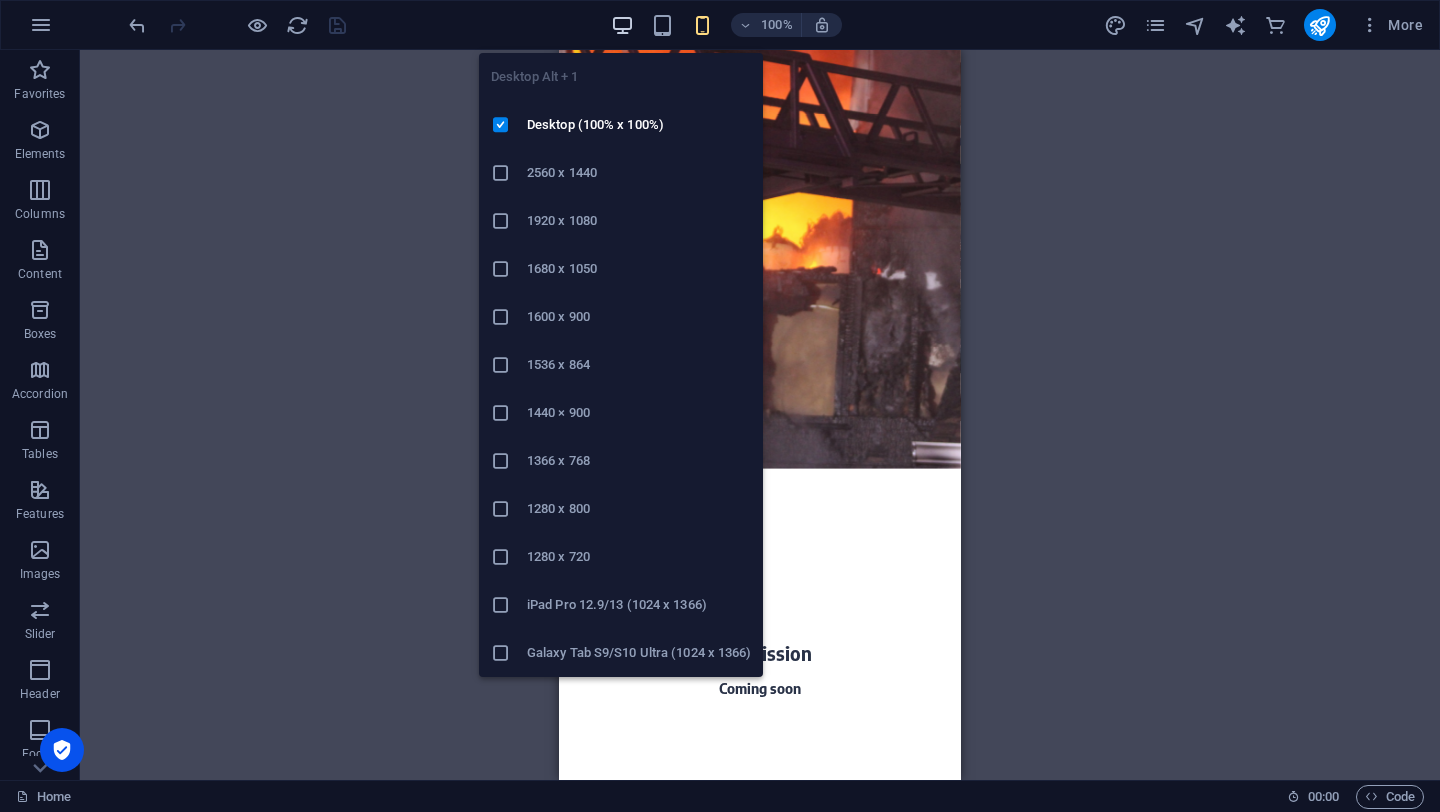 click at bounding box center (622, 25) 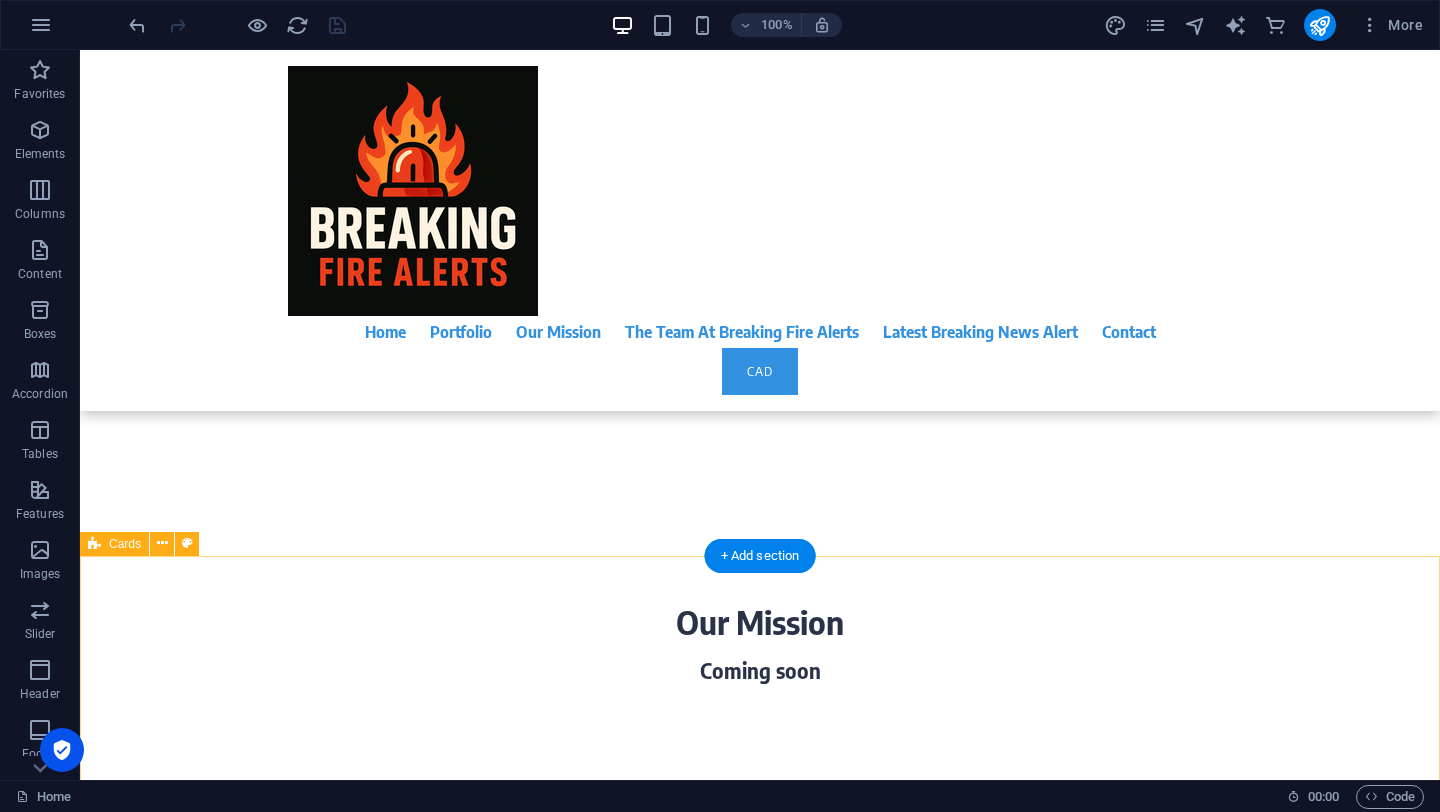 scroll, scrollTop: 1085, scrollLeft: 0, axis: vertical 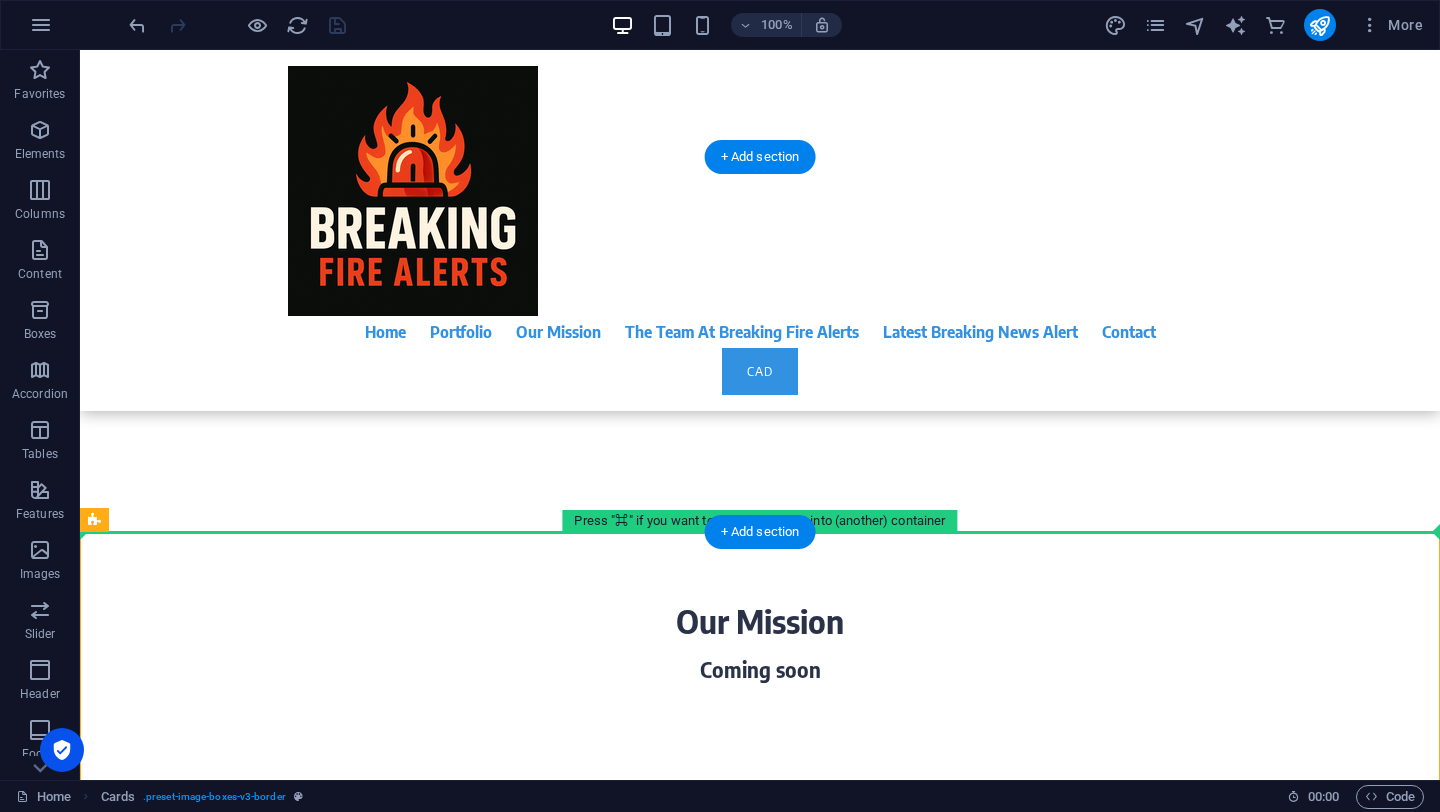 drag, startPoint x: 927, startPoint y: 565, endPoint x: 927, endPoint y: 506, distance: 59 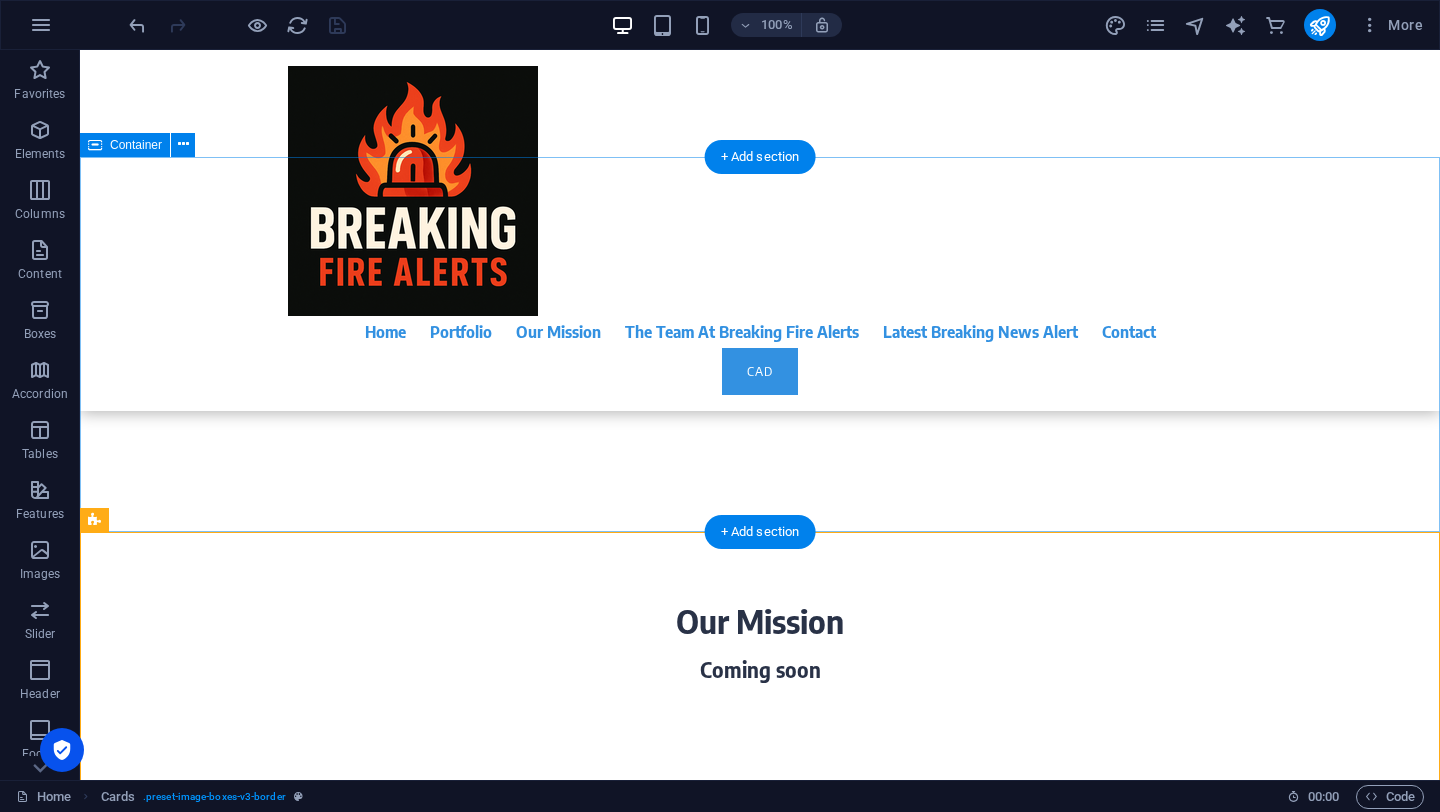 drag, startPoint x: 358, startPoint y: 531, endPoint x: 356, endPoint y: 521, distance: 10.198039 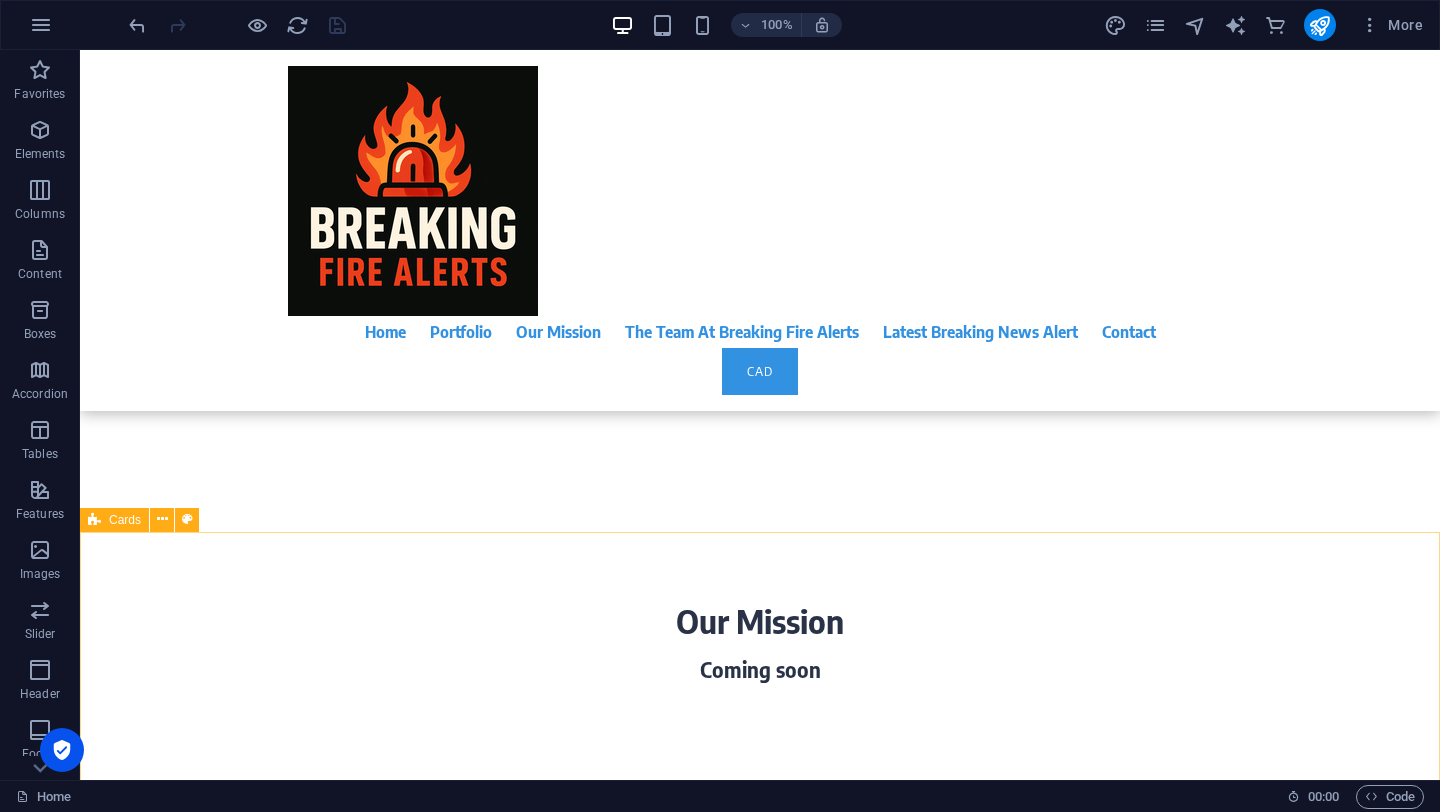 click on "Cards" at bounding box center [114, 520] 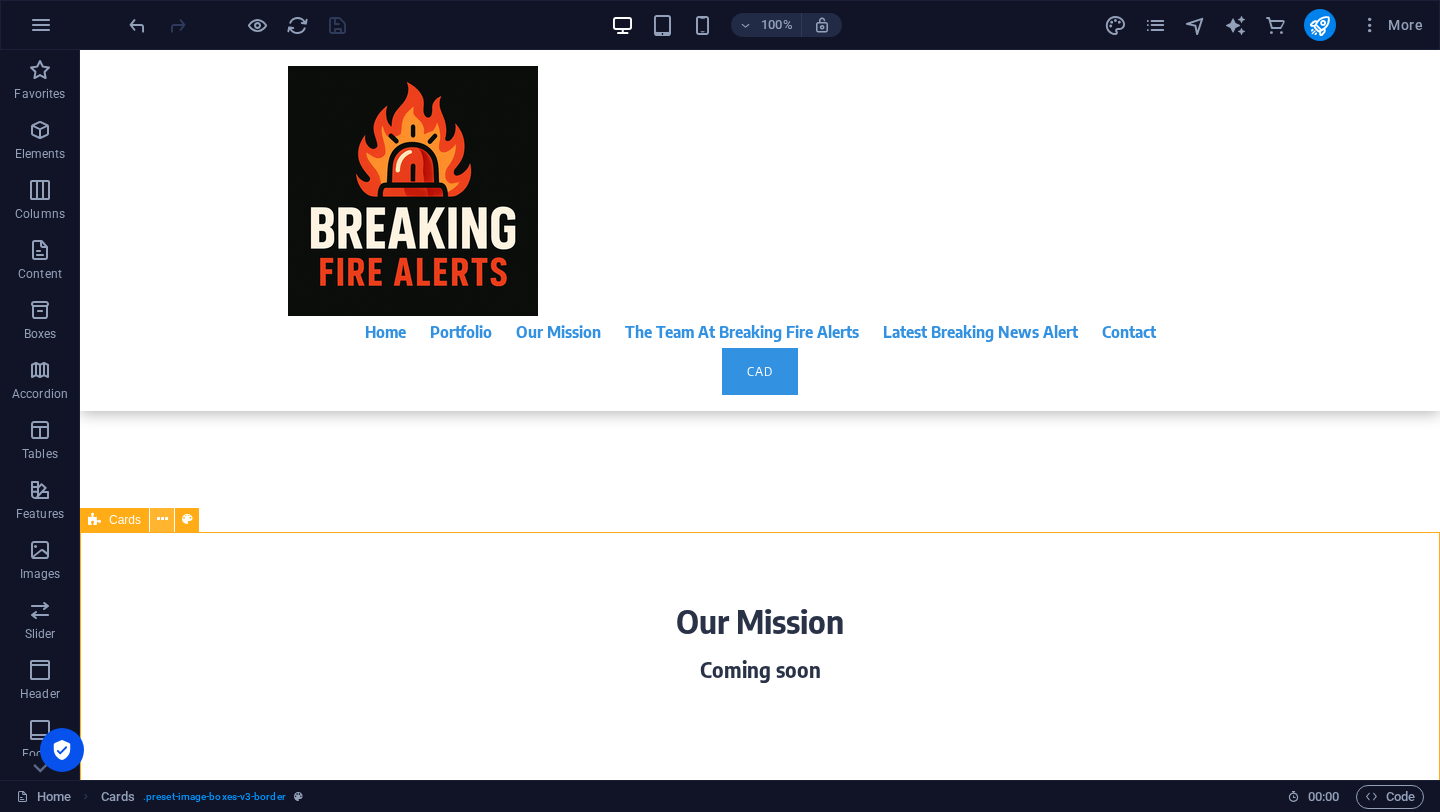 click at bounding box center (162, 519) 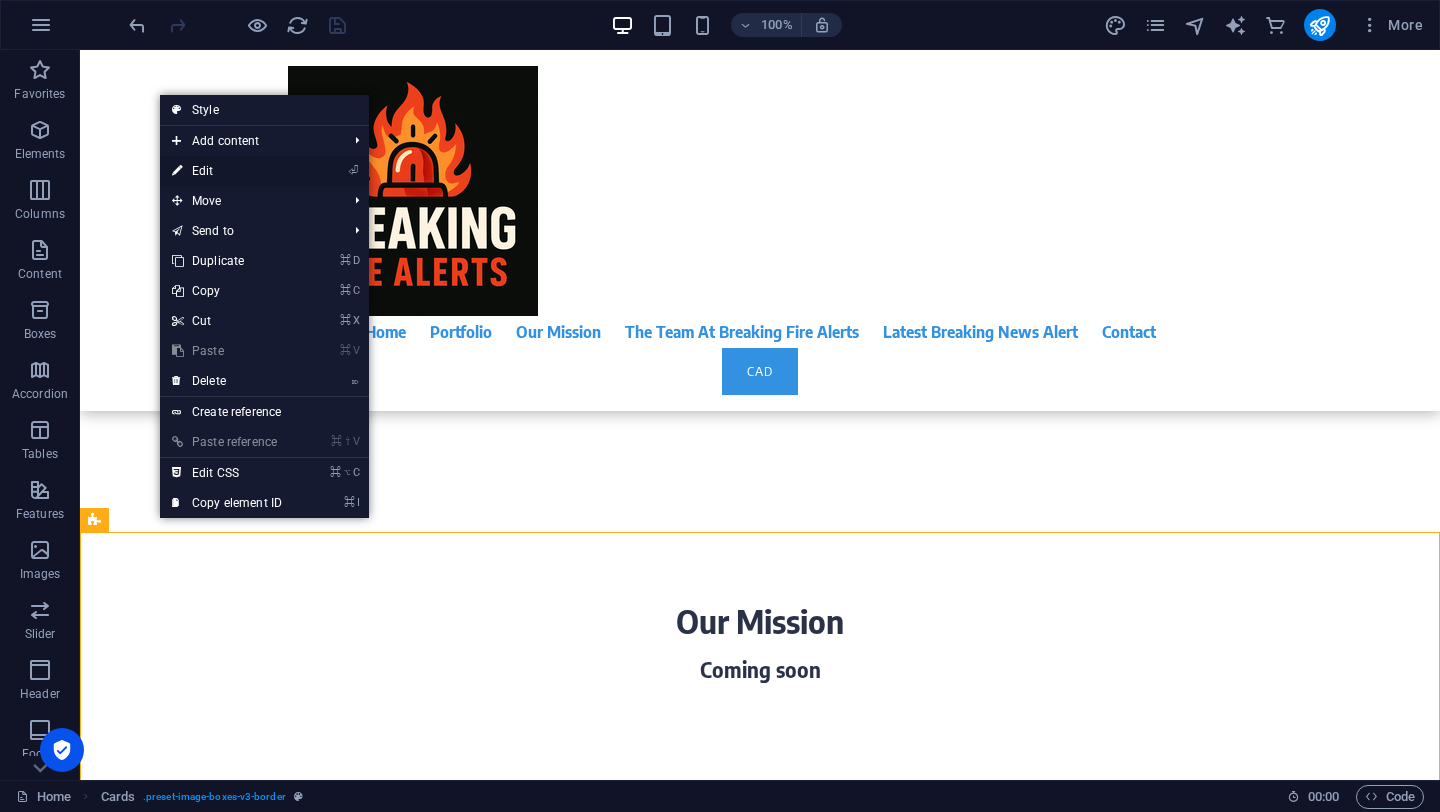 click on "⏎  Edit" at bounding box center [227, 171] 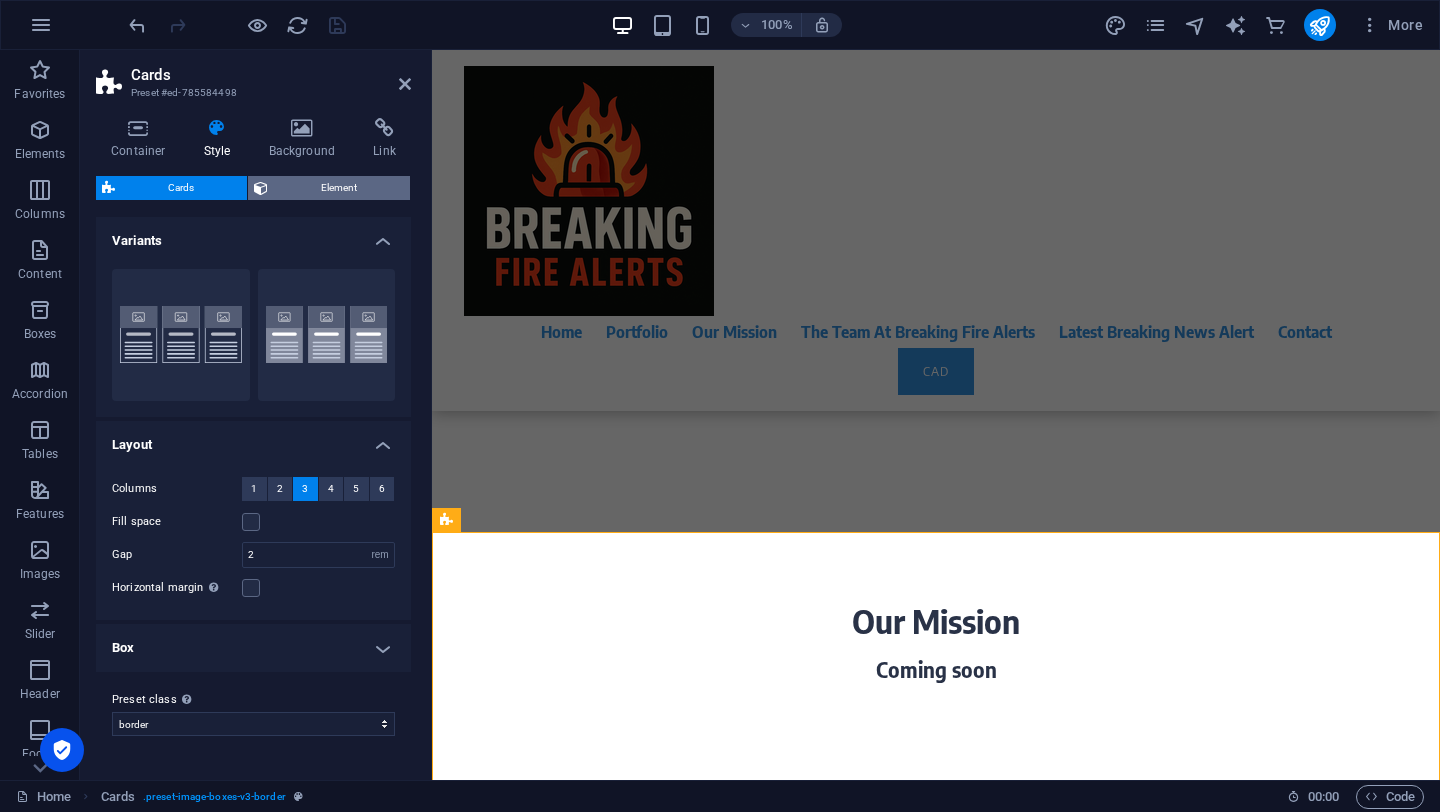 click on "Element" at bounding box center (339, 188) 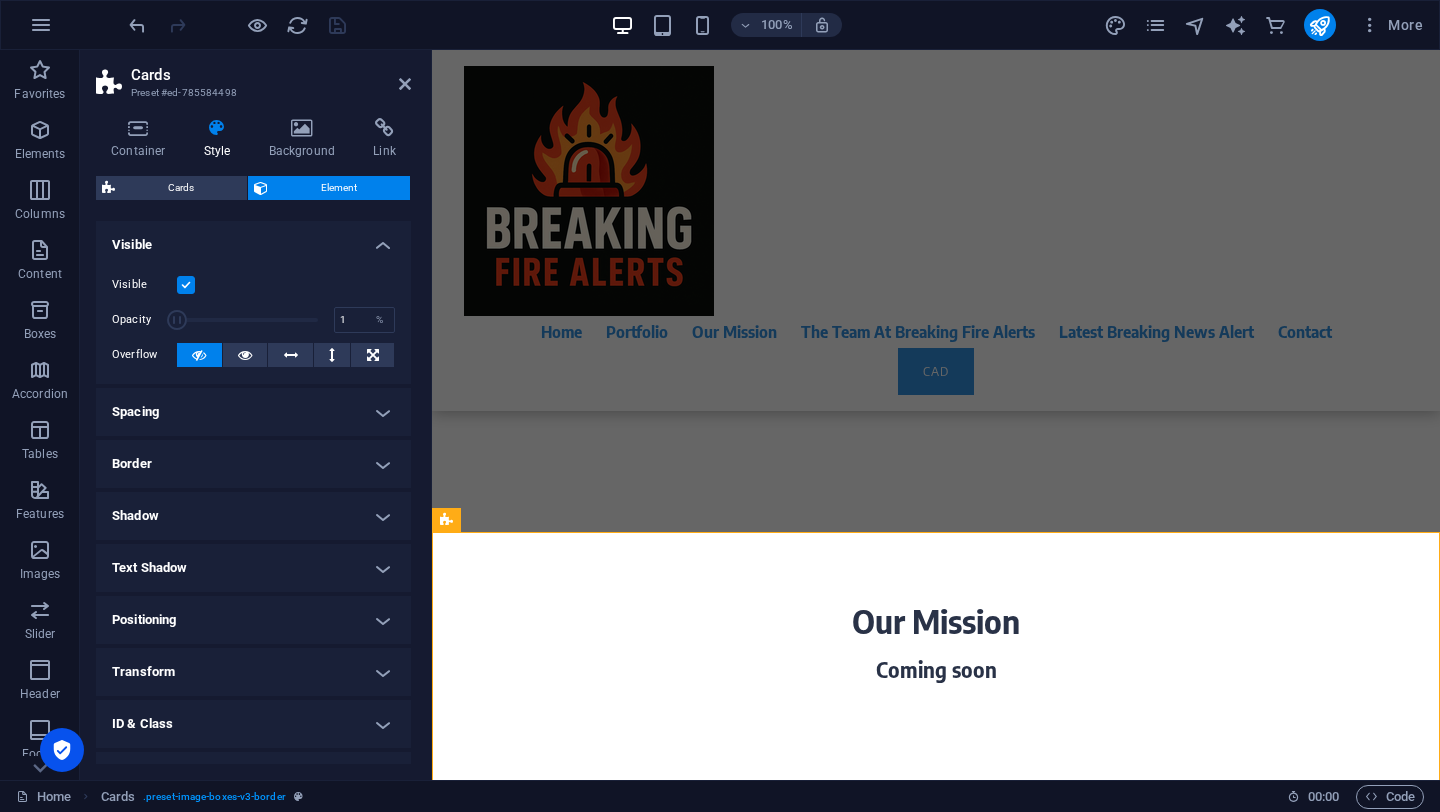 drag, startPoint x: 311, startPoint y: 318, endPoint x: 145, endPoint y: 329, distance: 166.36406 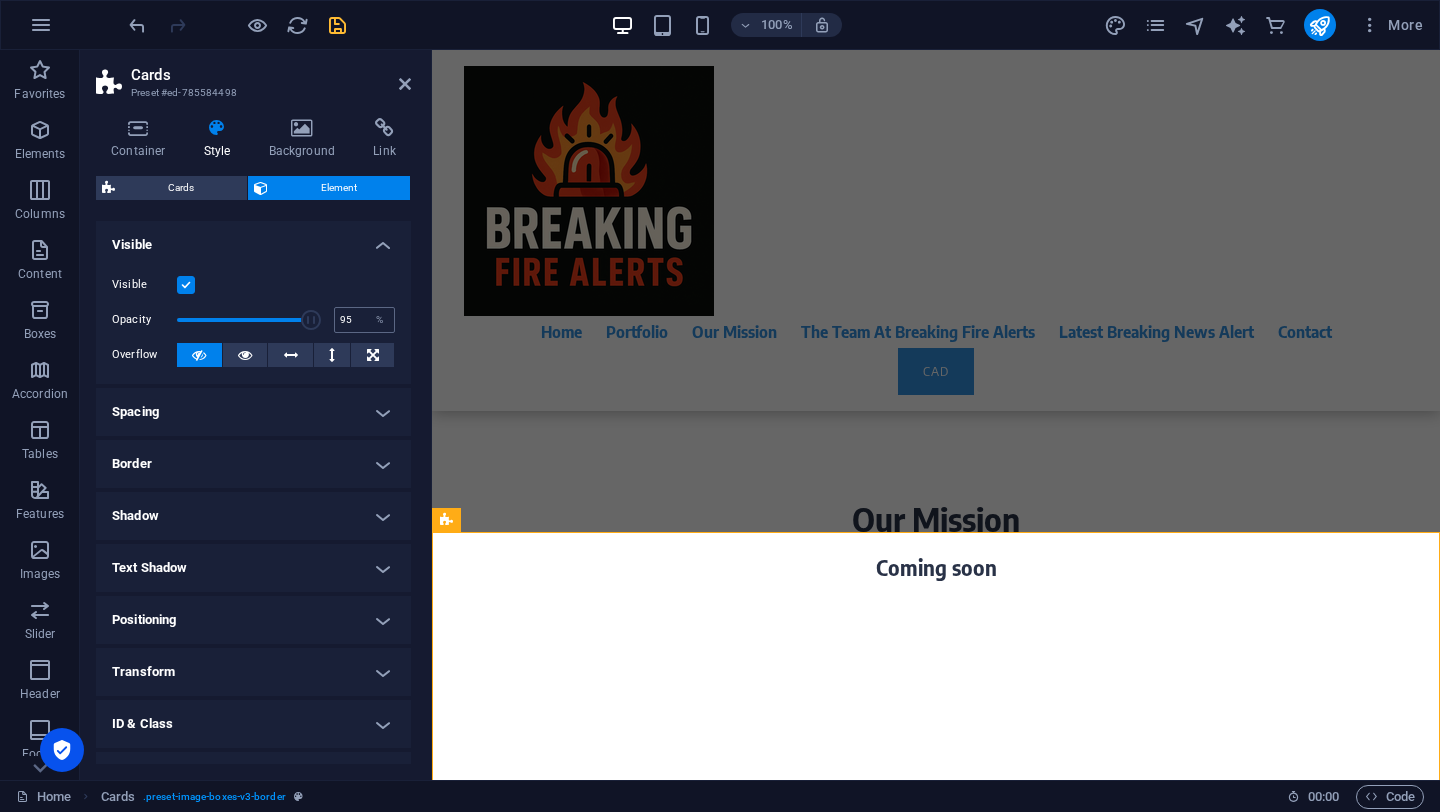 type on "100" 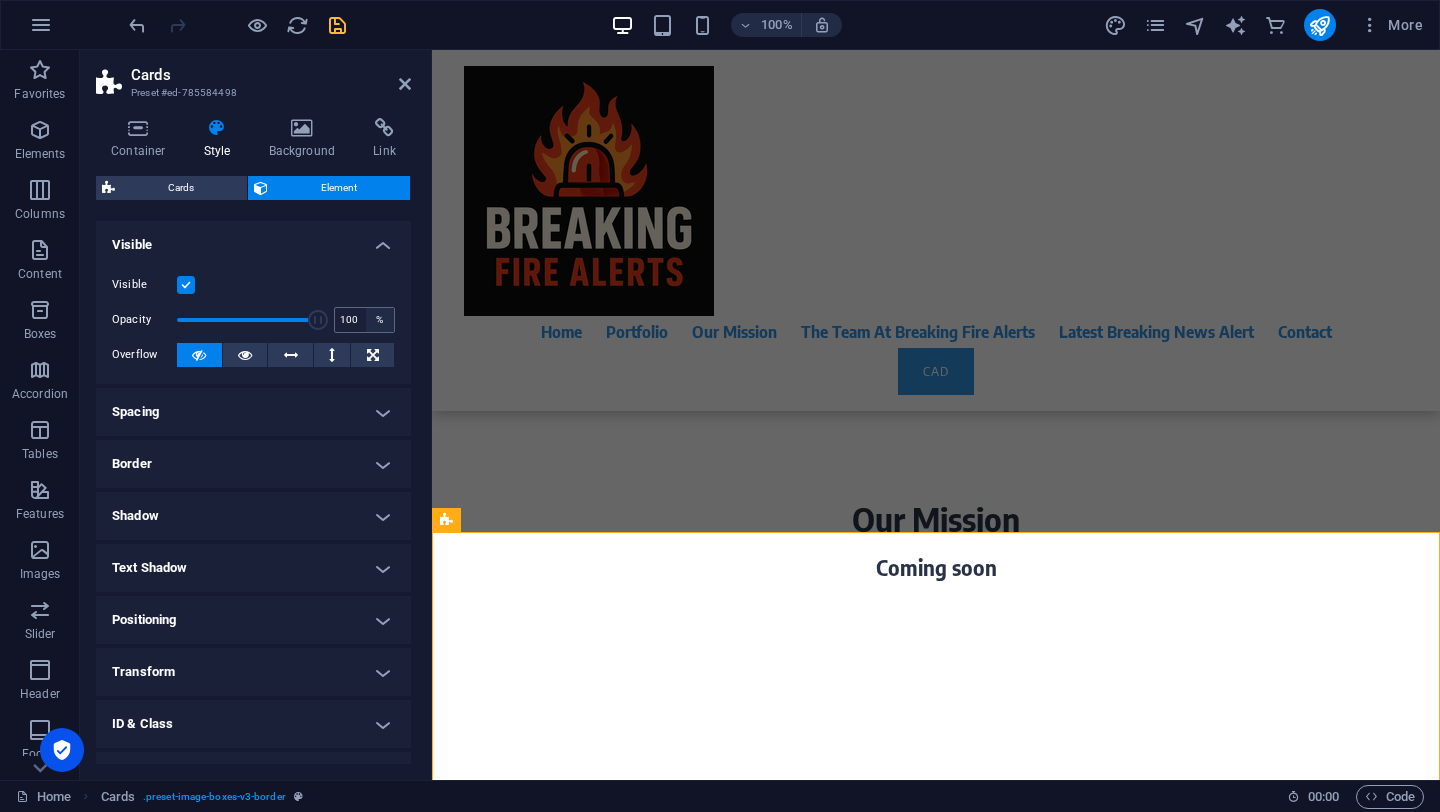 drag, startPoint x: 185, startPoint y: 318, endPoint x: 379, endPoint y: 311, distance: 194.12625 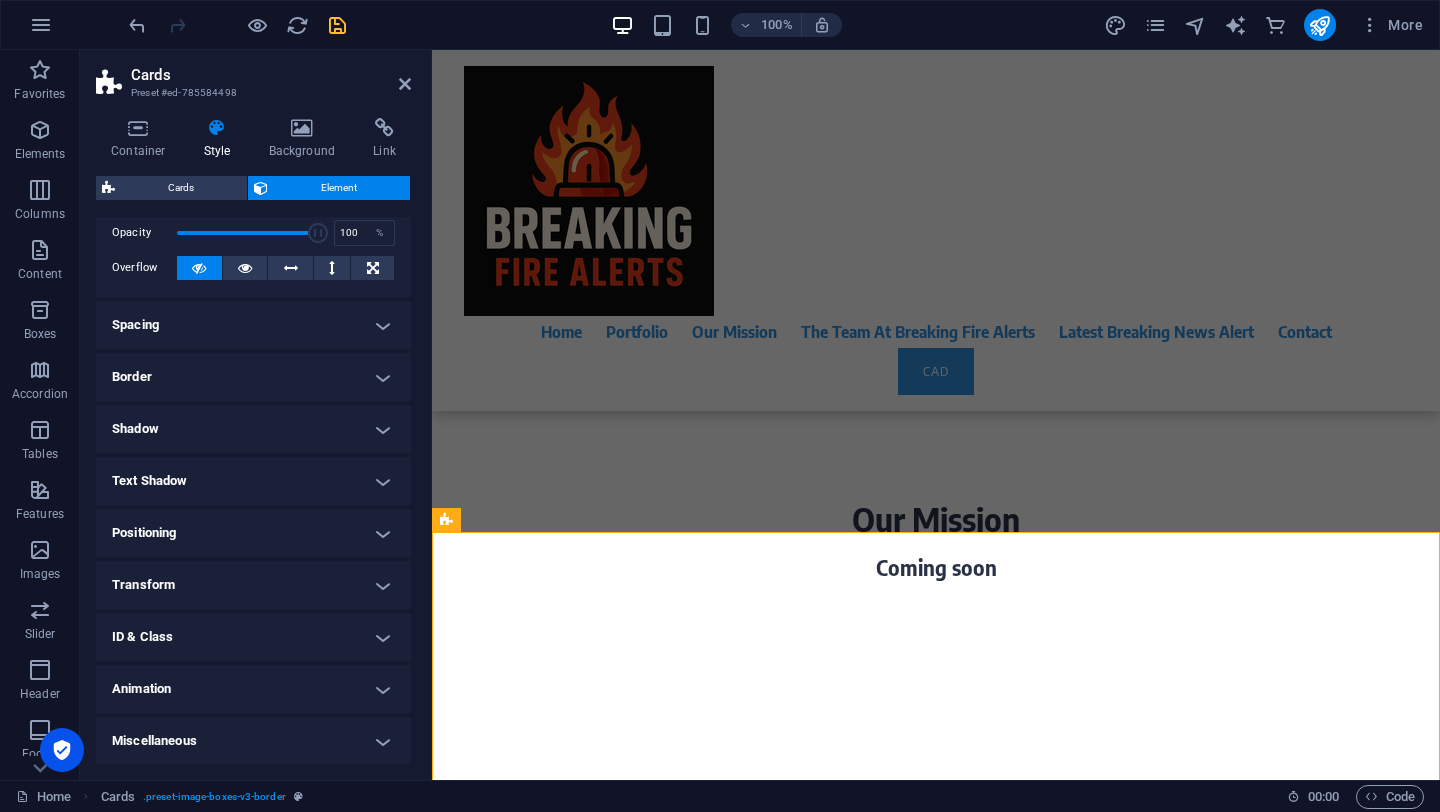 scroll, scrollTop: 0, scrollLeft: 0, axis: both 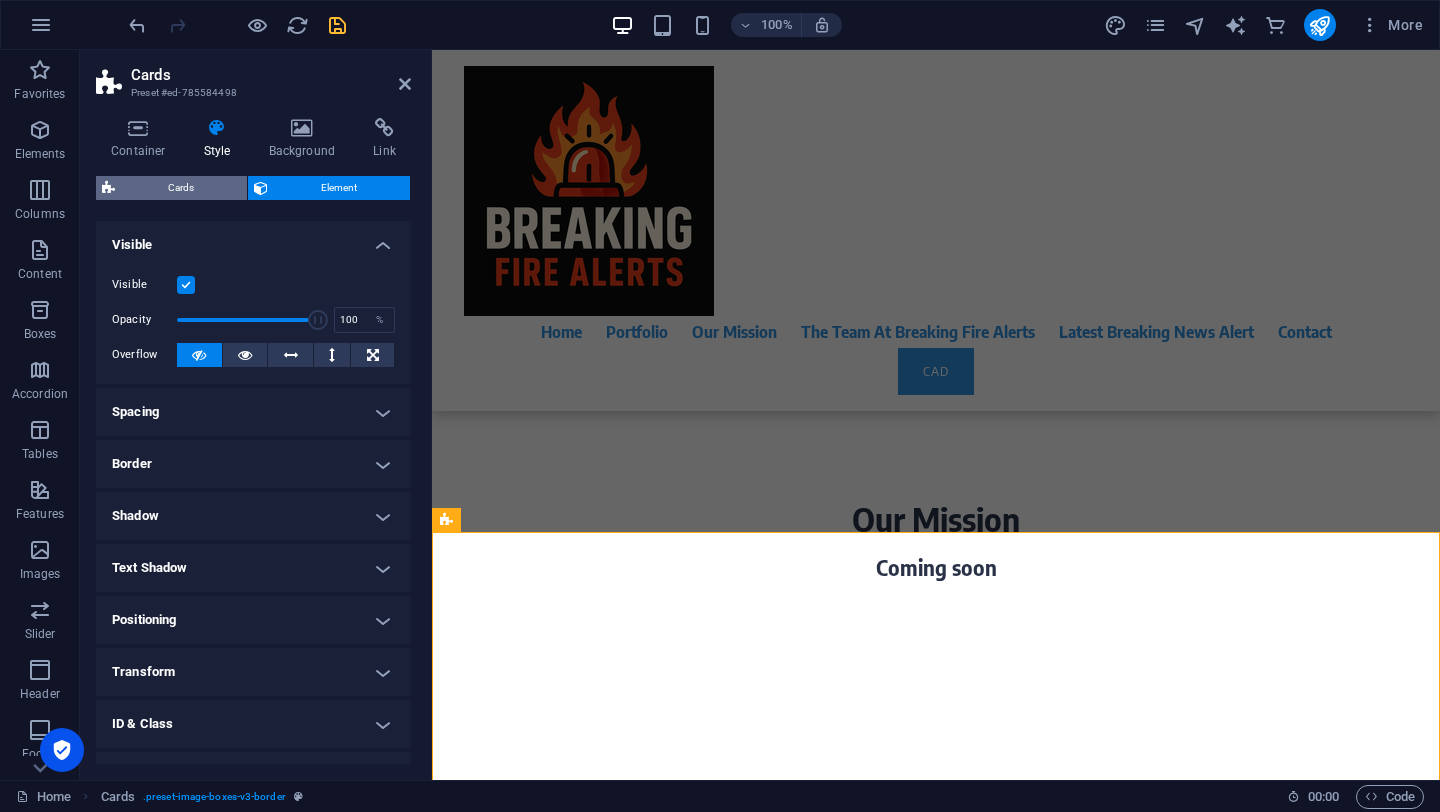 click on "Cards" at bounding box center [181, 188] 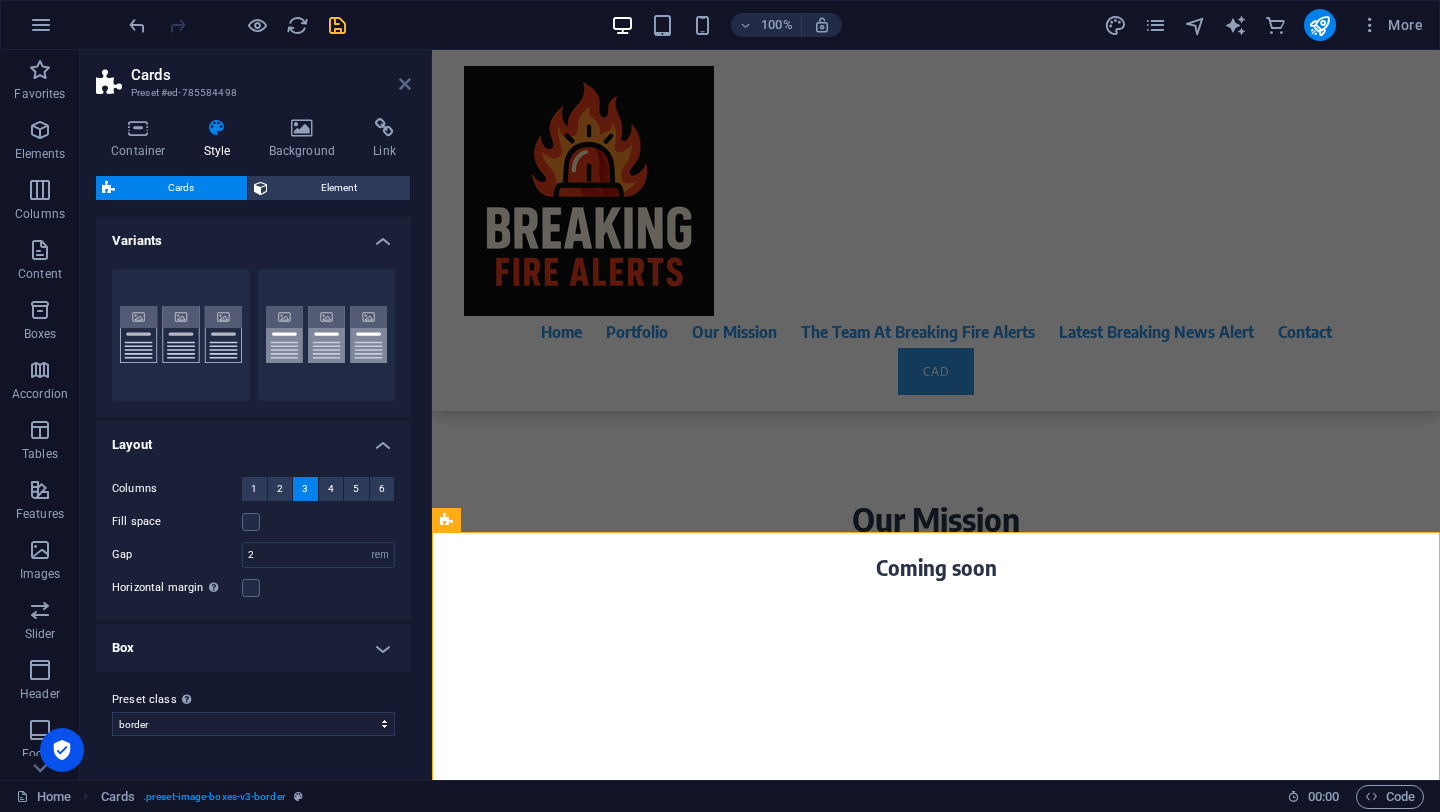 click at bounding box center [405, 84] 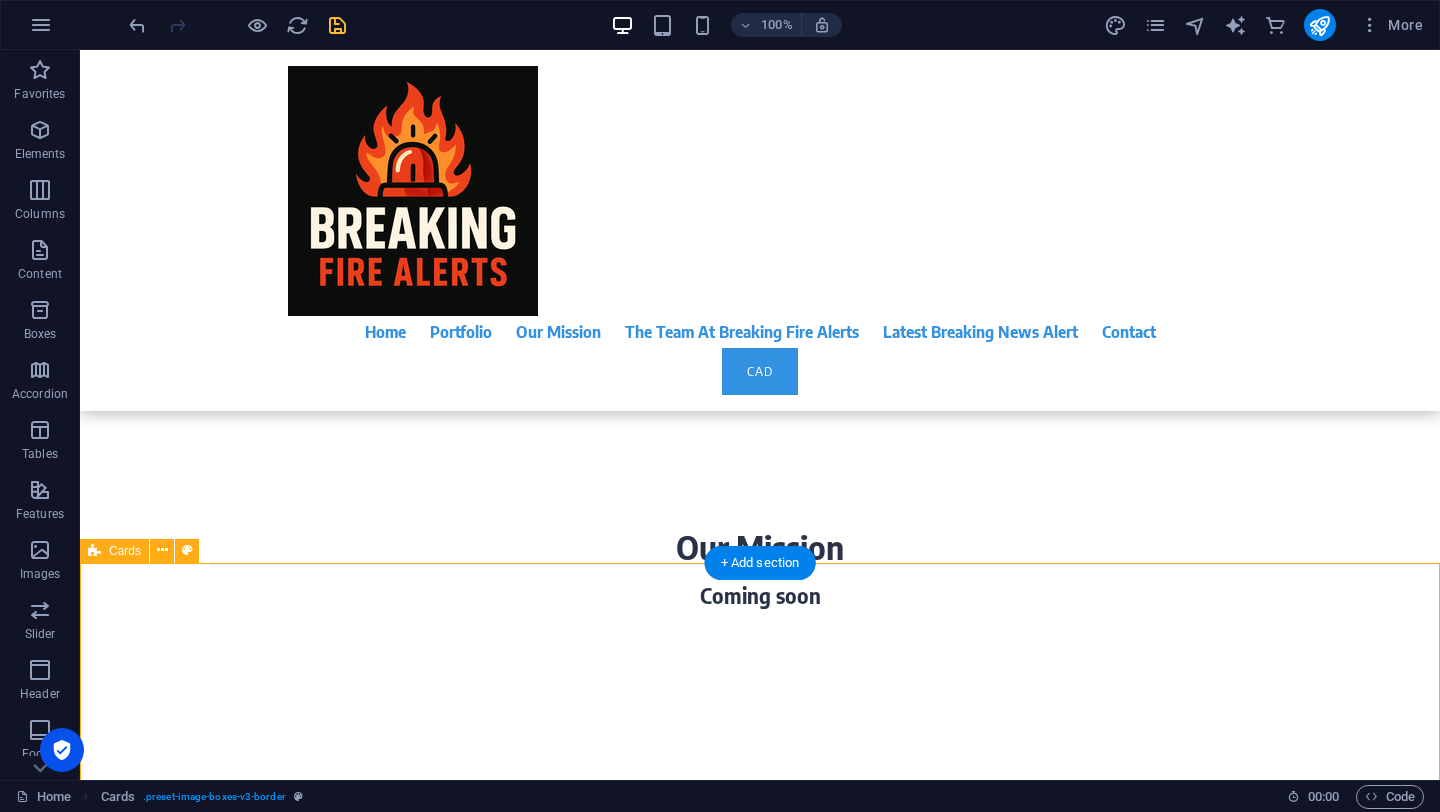 scroll, scrollTop: 1058, scrollLeft: 0, axis: vertical 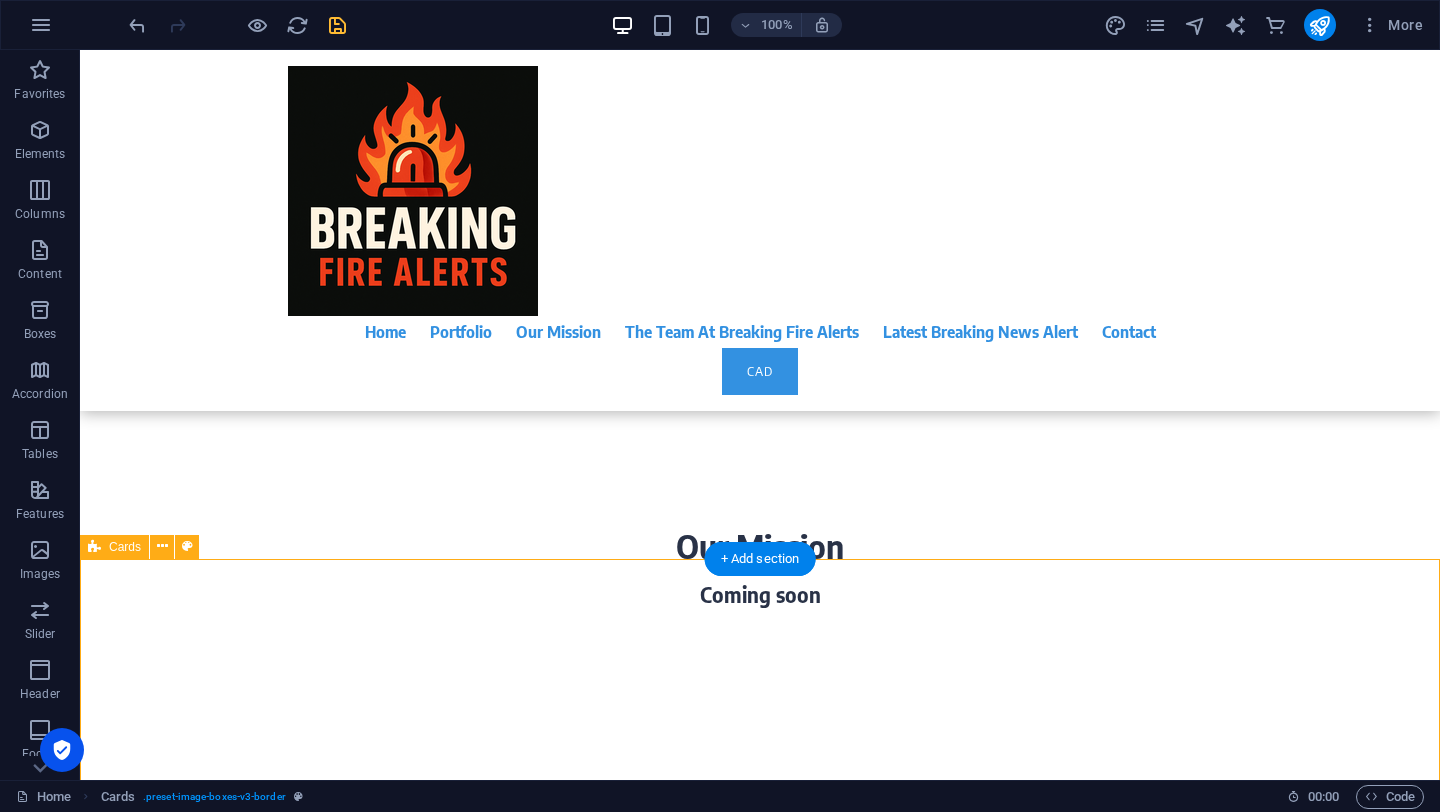 click on "Headline Lorem ipsum dolor sit amet, consectetuer adipiscing elit. Aenean commodo ligula eget dolor. Lorem ipsum dolor sit amet. Headline Lorem ipsum dolor sit amet, consectetuer adipiscing elit. Aenean commodo ligula eget dolor. Lorem ipsum dolor sit amet. Headline Lorem ipsum dolor sit amet, consectetuer adipiscing elit. Aenean commodo ligula eget dolor. Lorem ipsum dolor sit amet." at bounding box center [760, 1793] 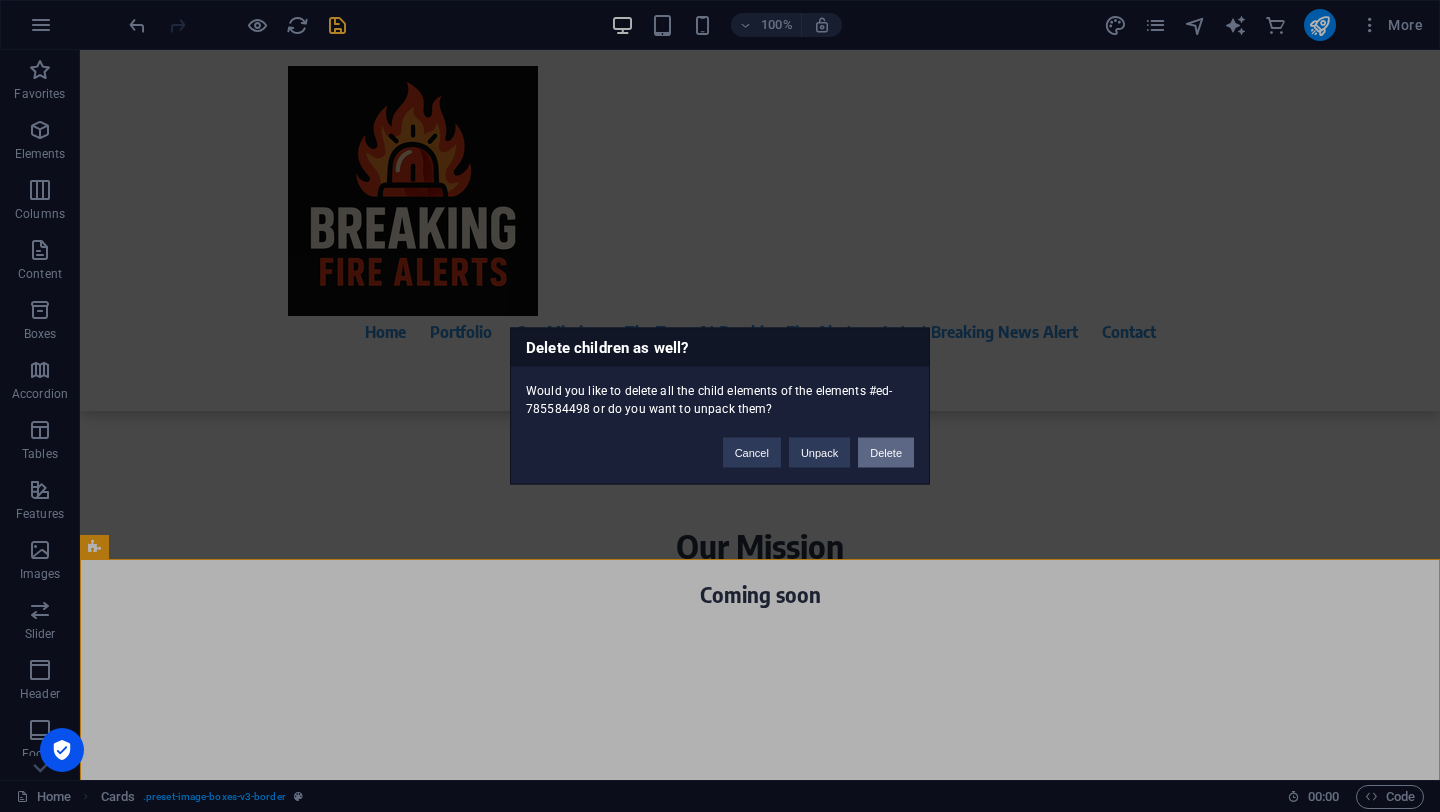 click on "Delete" at bounding box center [886, 453] 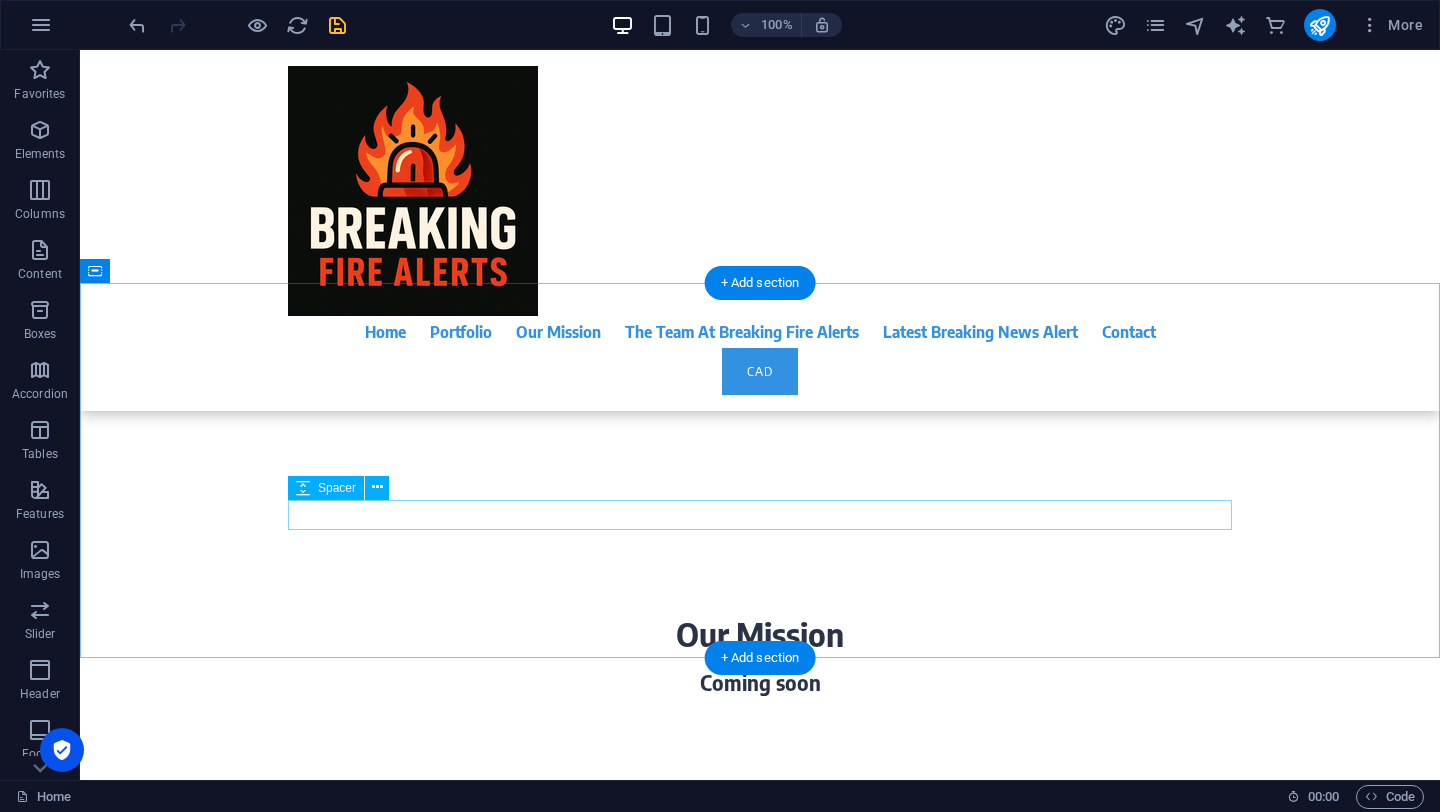 scroll, scrollTop: 956, scrollLeft: 0, axis: vertical 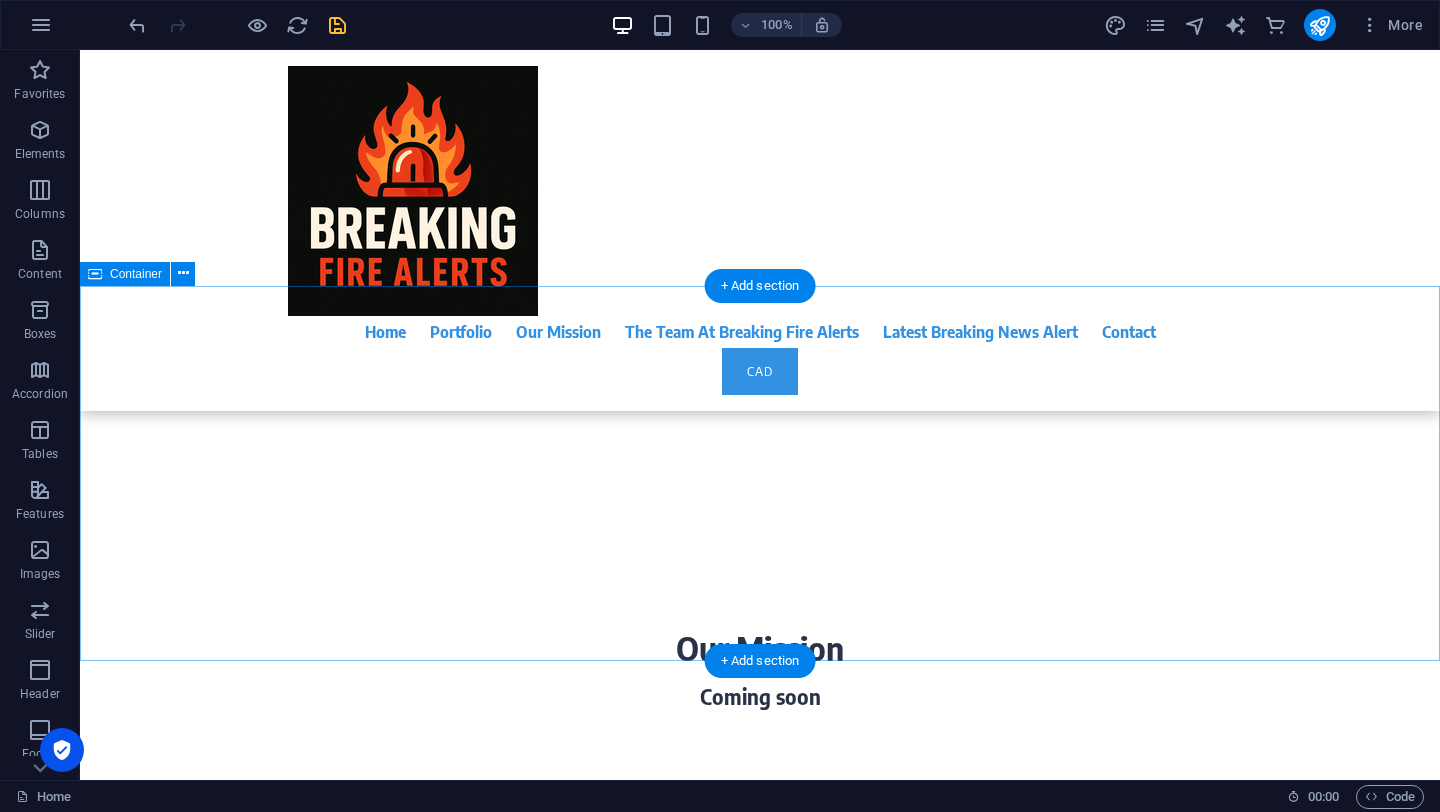 click on "The Team At Breaking Fire Alerts  Coming Soon" at bounding box center (760, 1058) 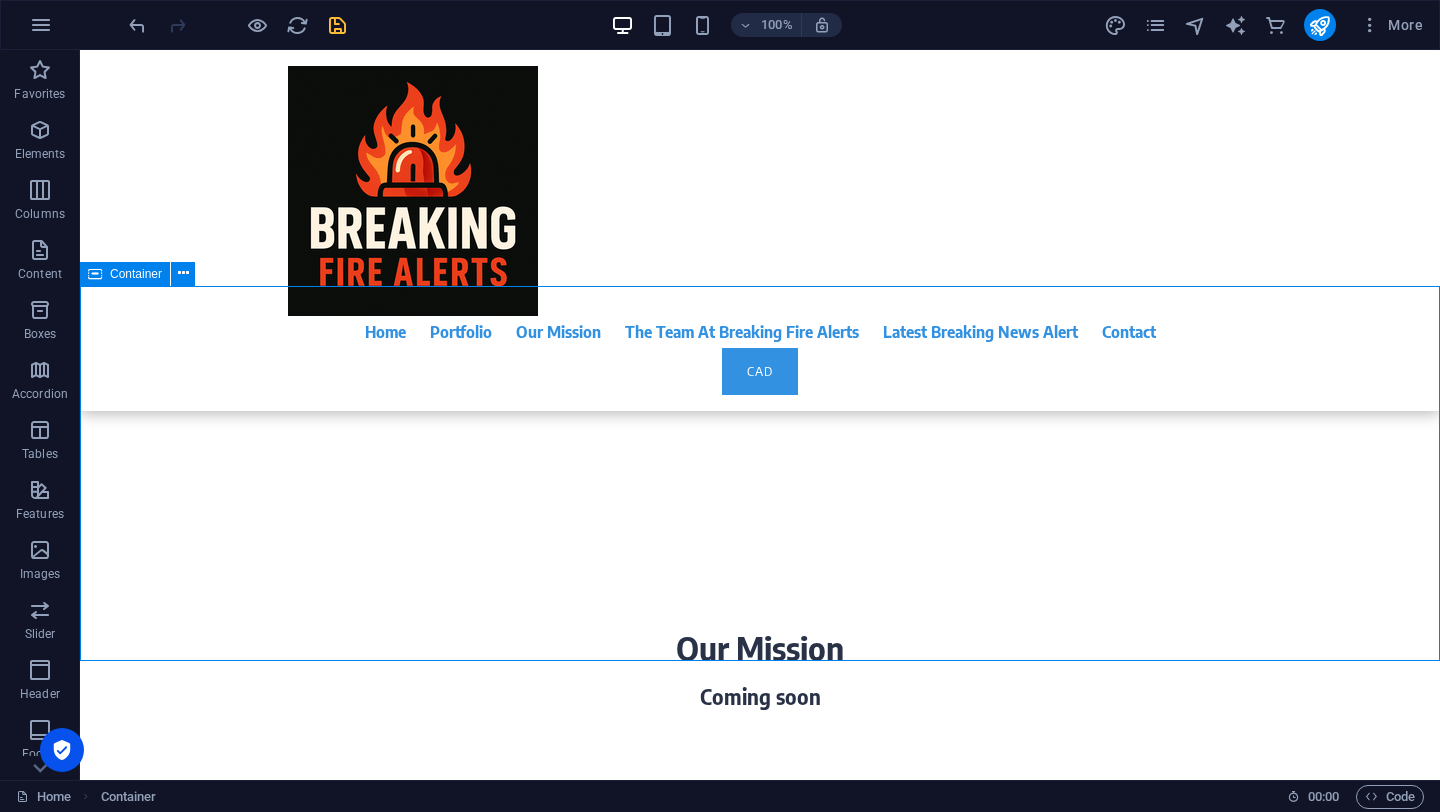 click on "Container" at bounding box center (125, 274) 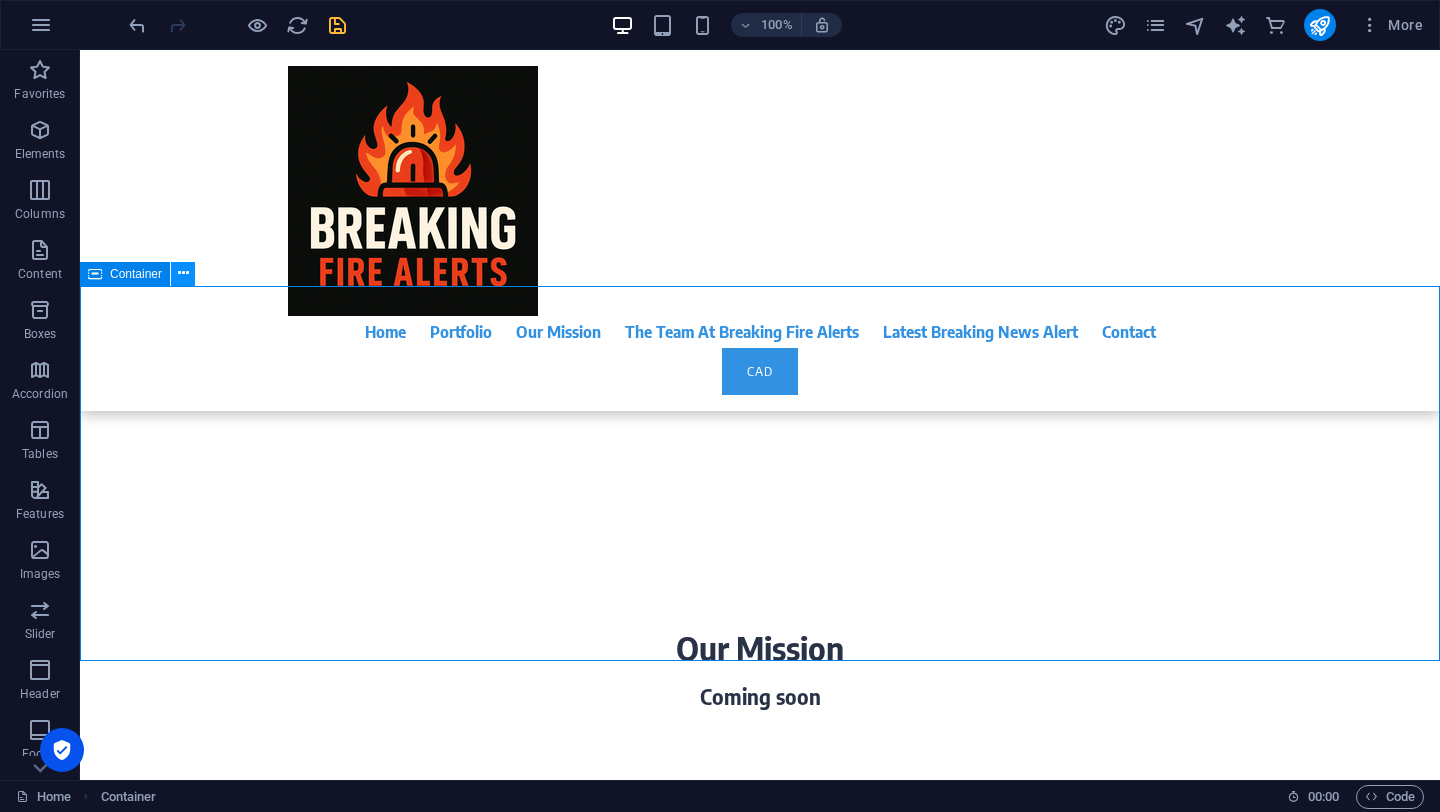 click at bounding box center (183, 273) 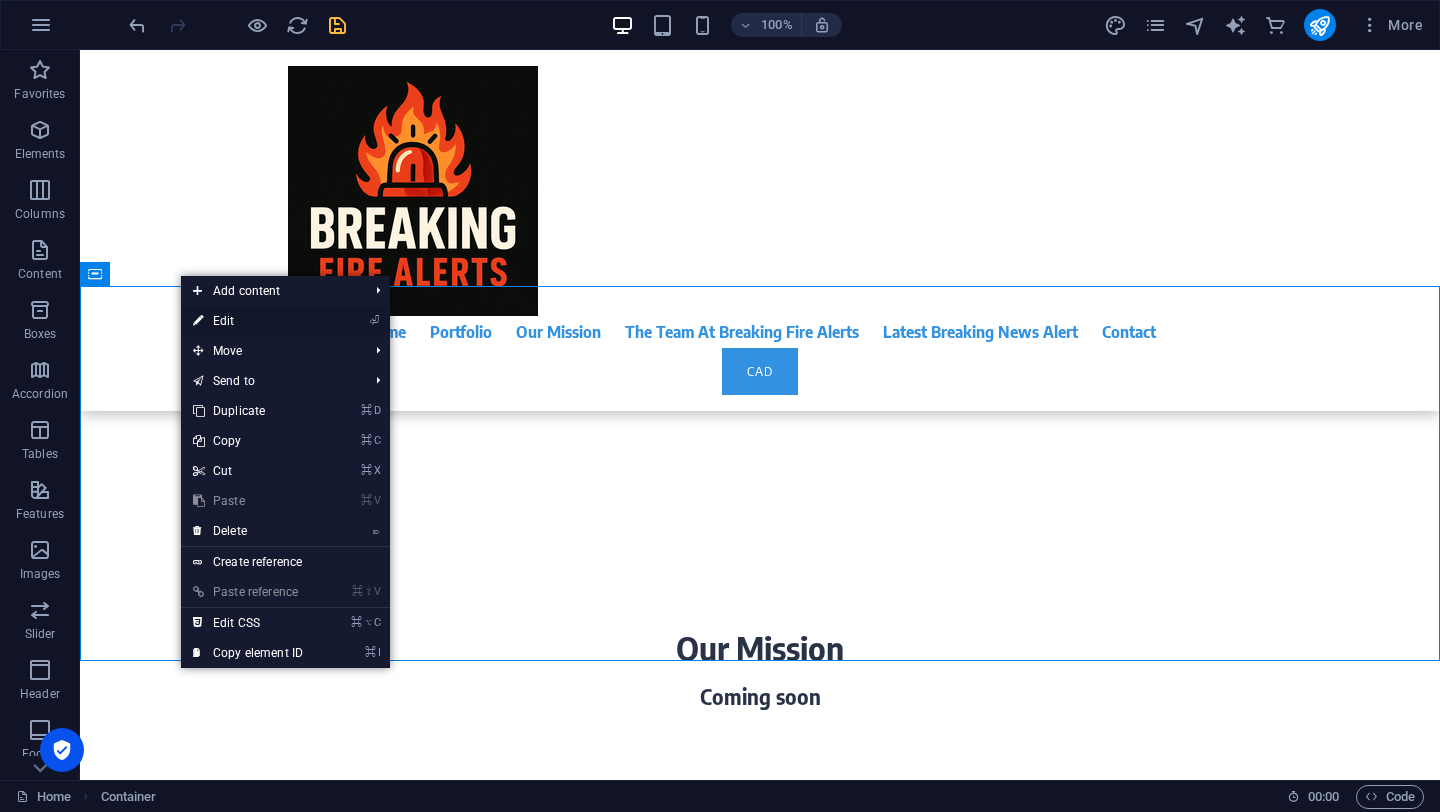 click on "⏎  Edit" at bounding box center [248, 321] 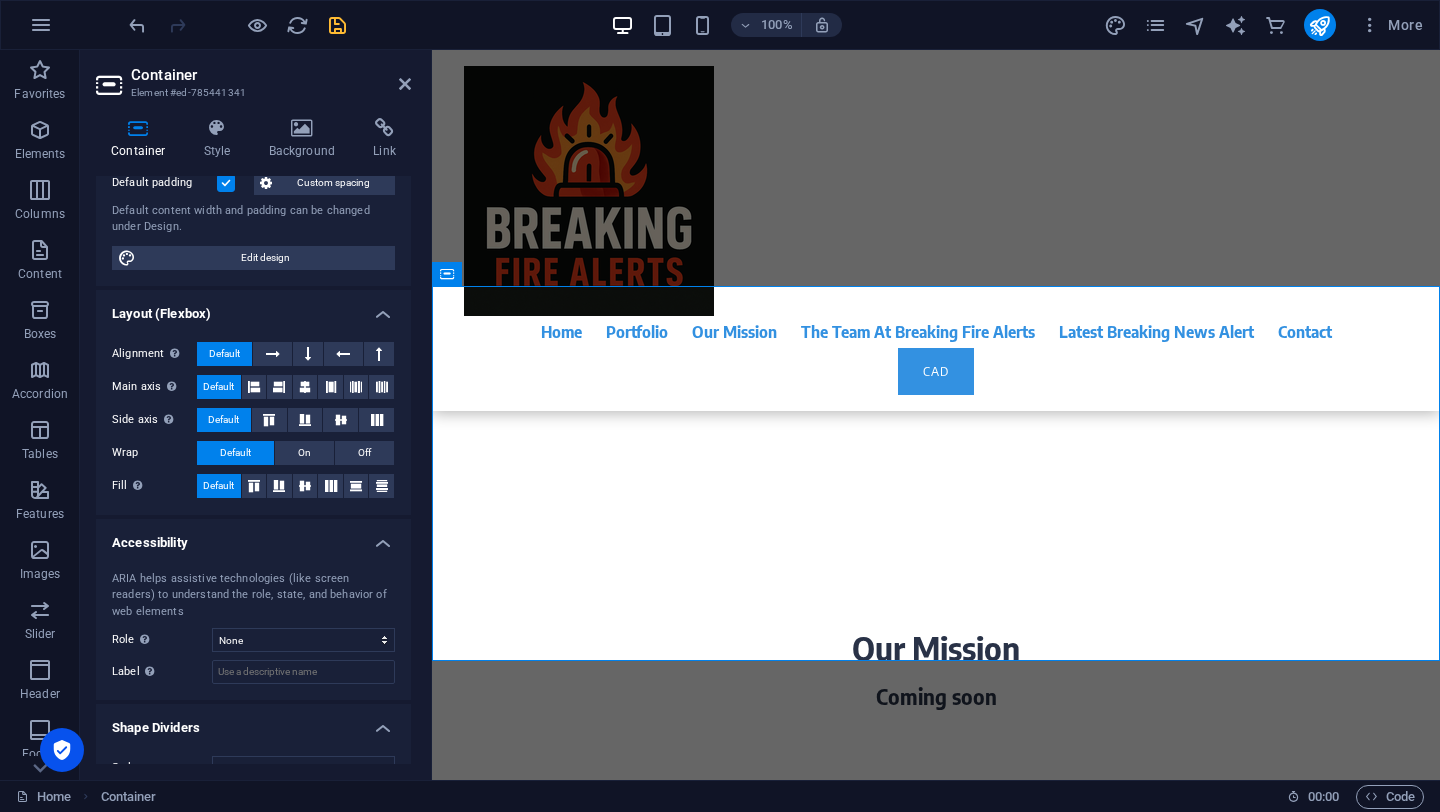 scroll, scrollTop: 187, scrollLeft: 0, axis: vertical 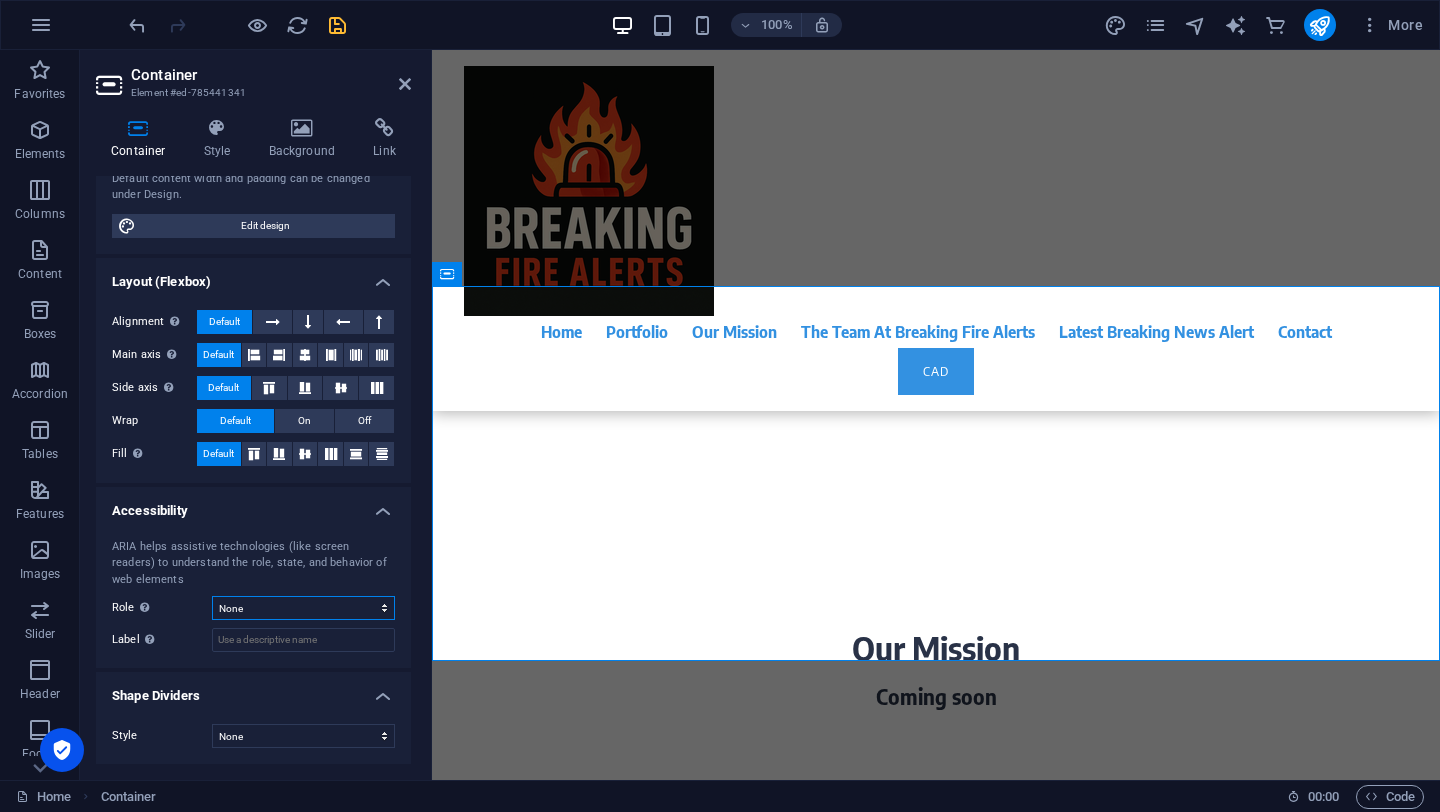 click on "None Alert Article Banner Comment Complementary Dialog Footer Header Marquee Presentation Region Section Separator Status Timer" at bounding box center (303, 608) 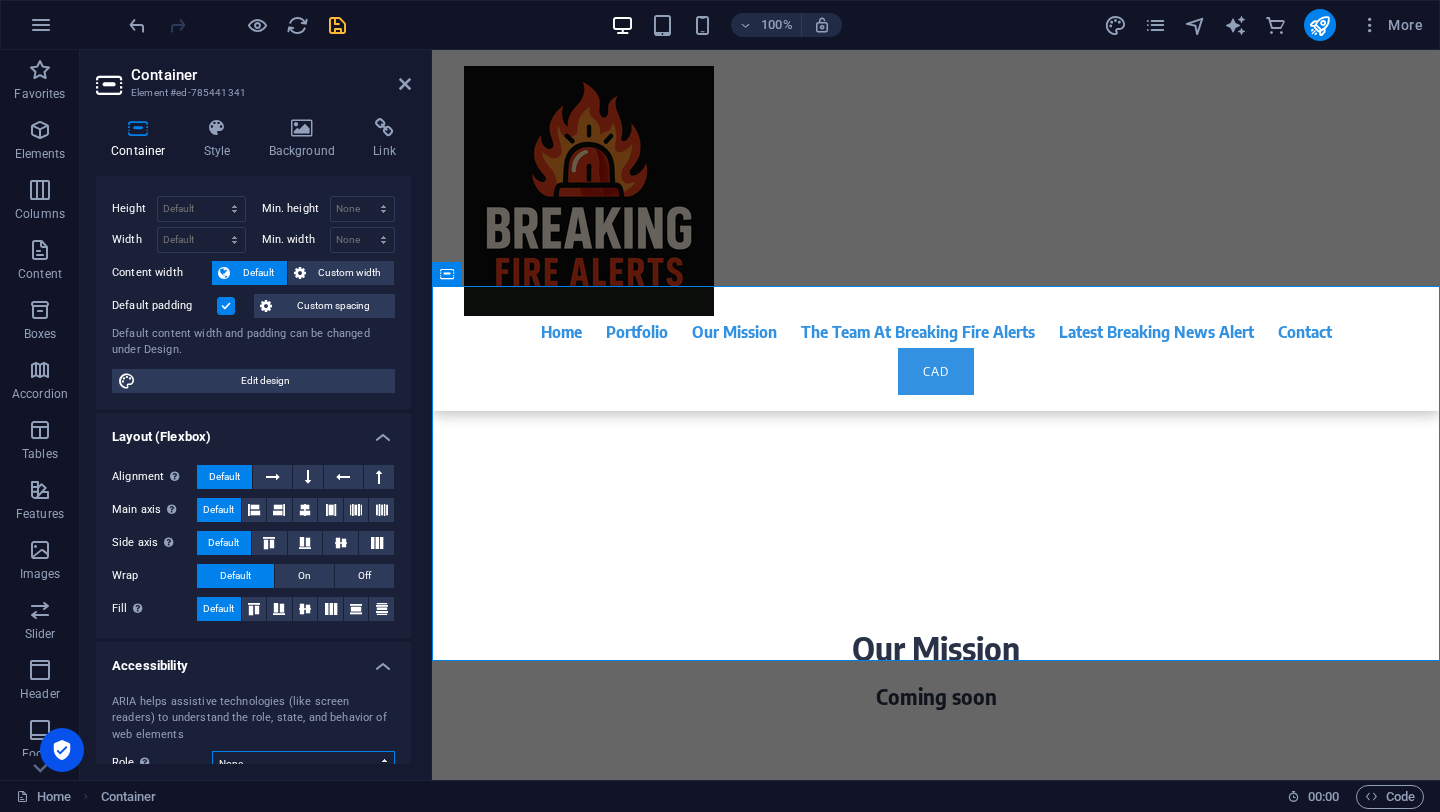 scroll, scrollTop: 0, scrollLeft: 0, axis: both 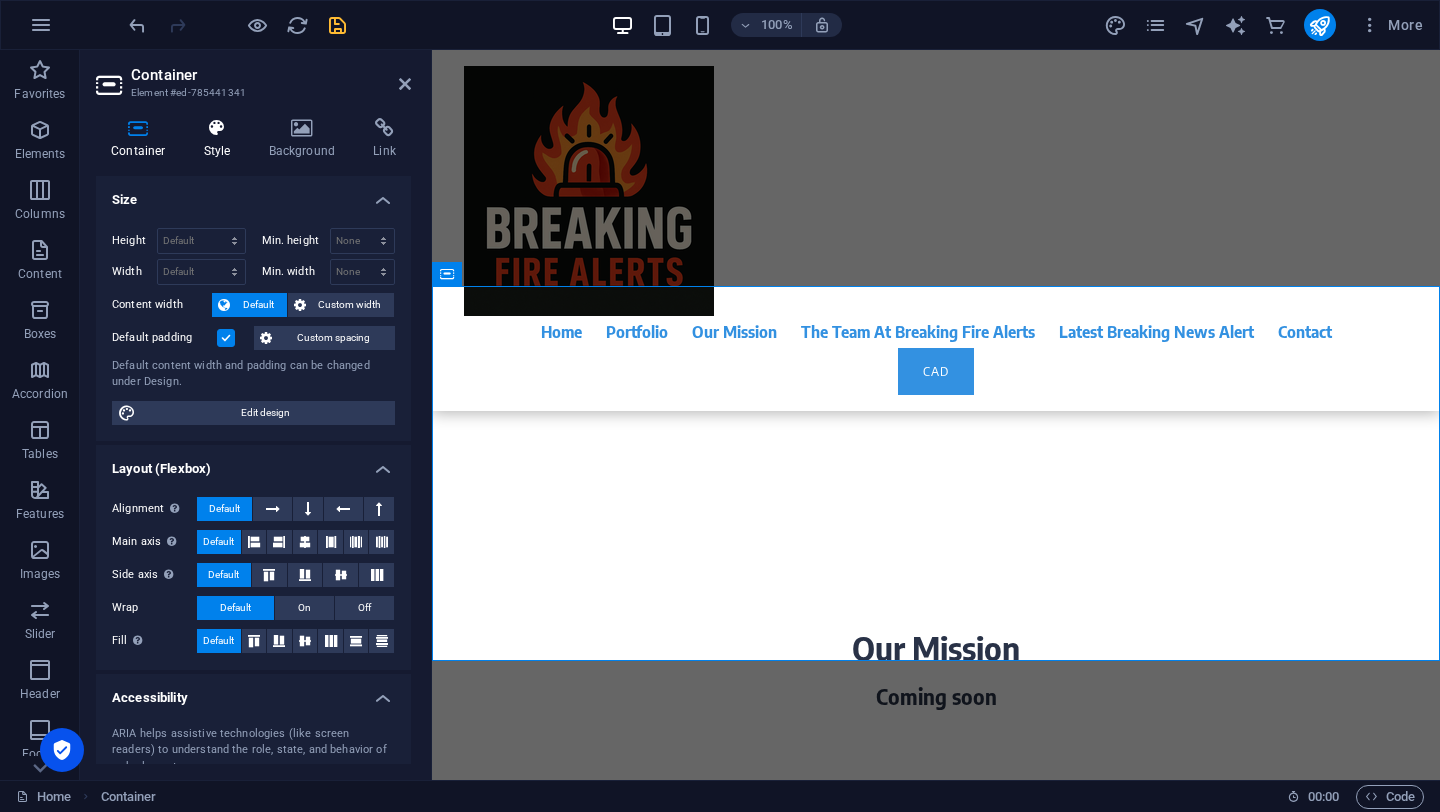 click at bounding box center (217, 128) 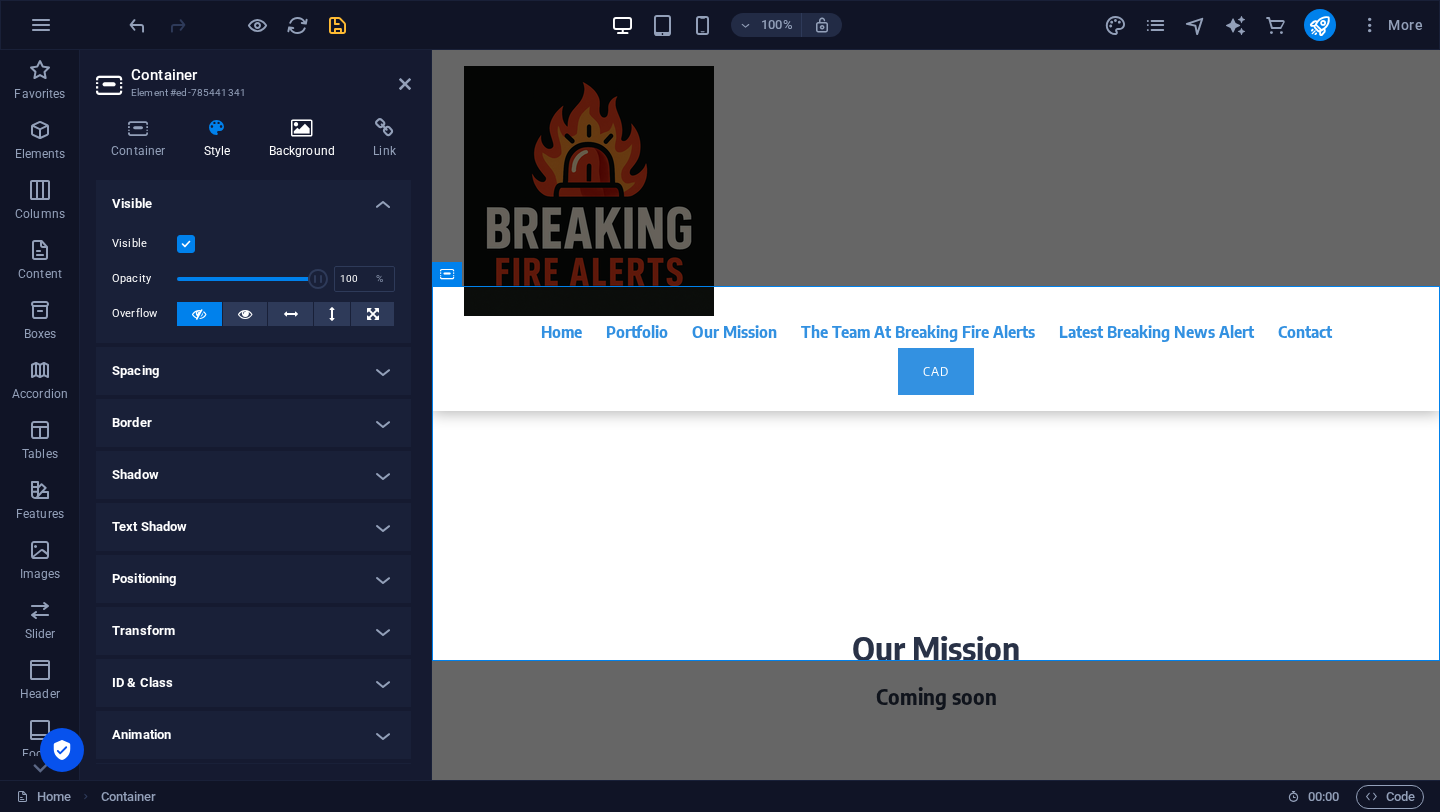 click at bounding box center [302, 128] 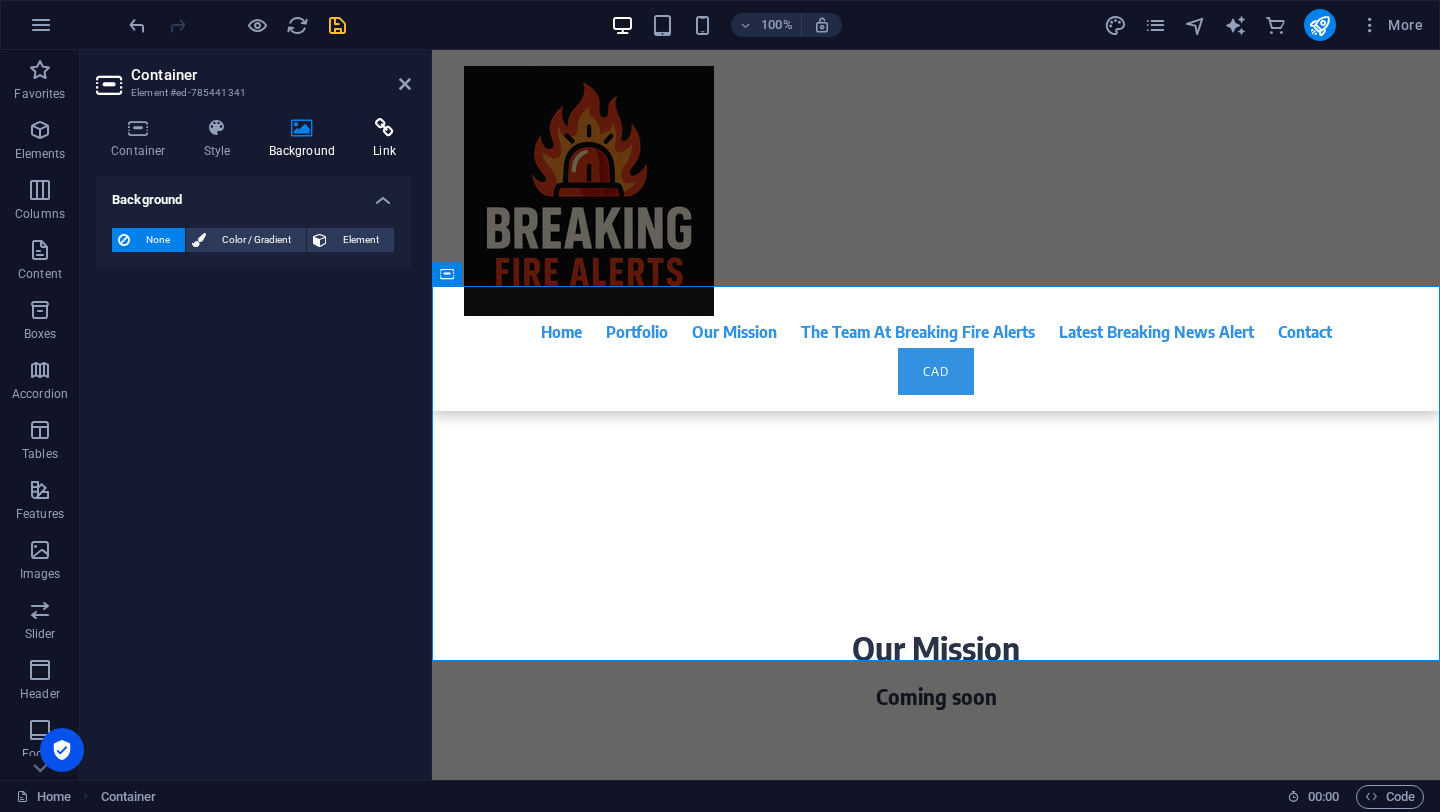 click at bounding box center [384, 128] 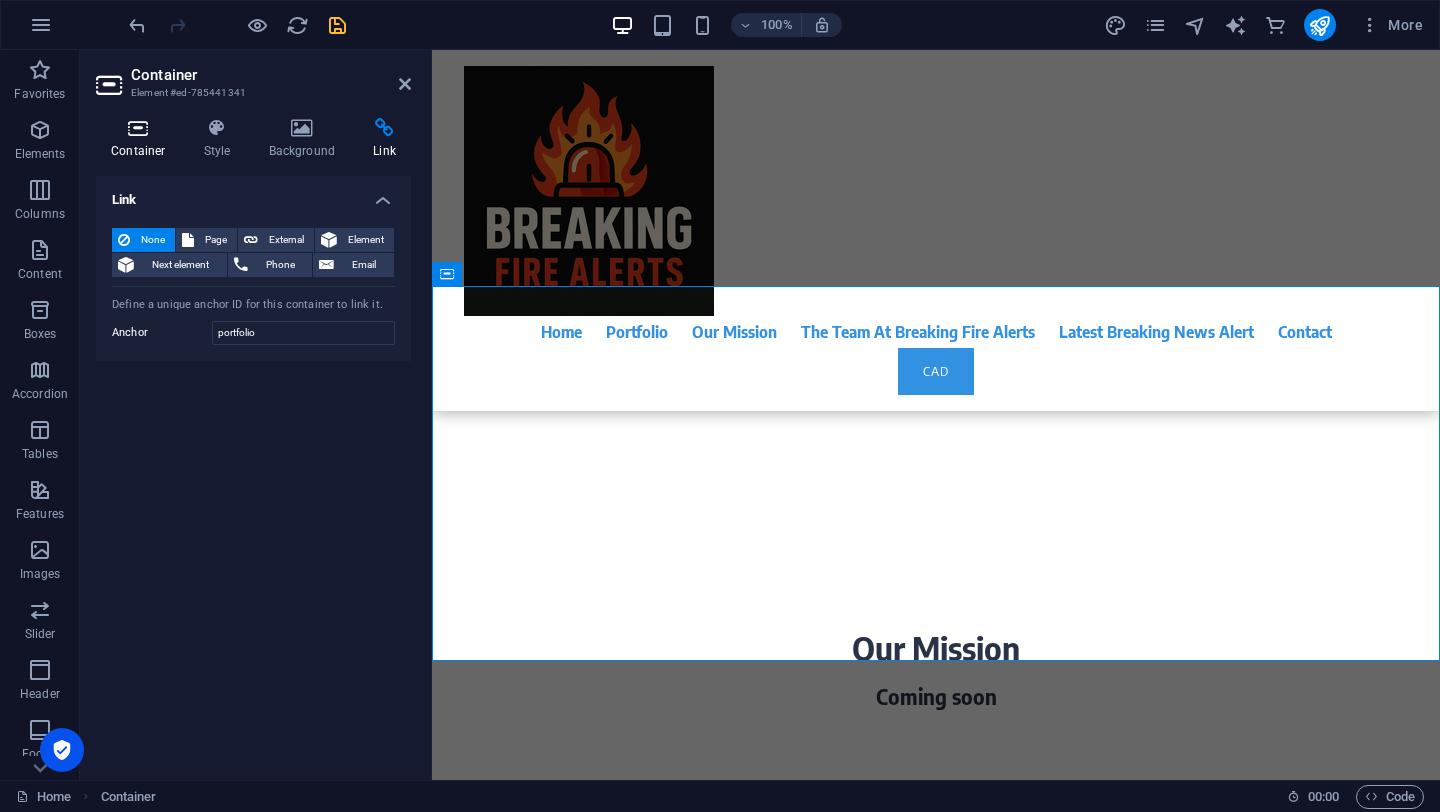 click at bounding box center [138, 128] 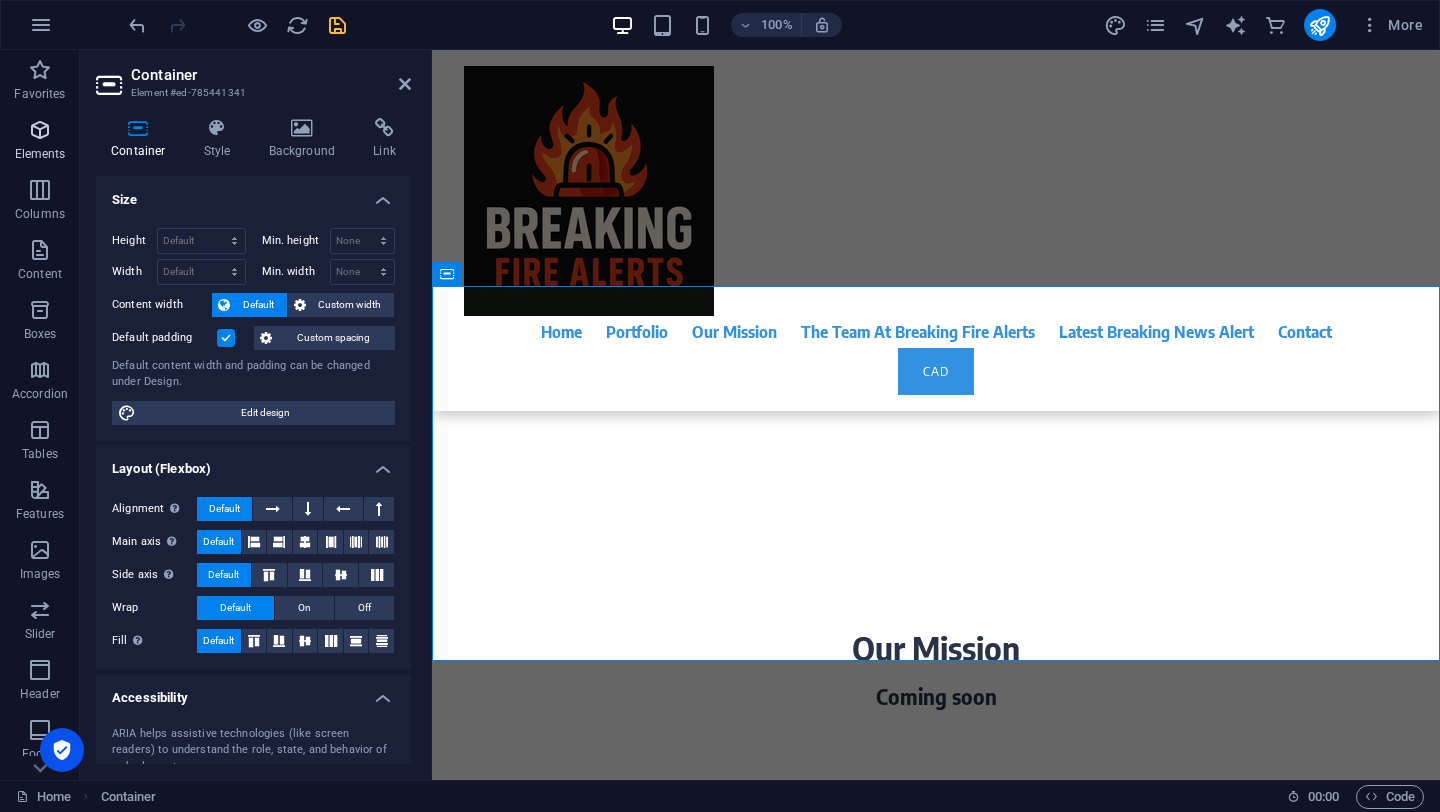 click on "Elements" at bounding box center [40, 142] 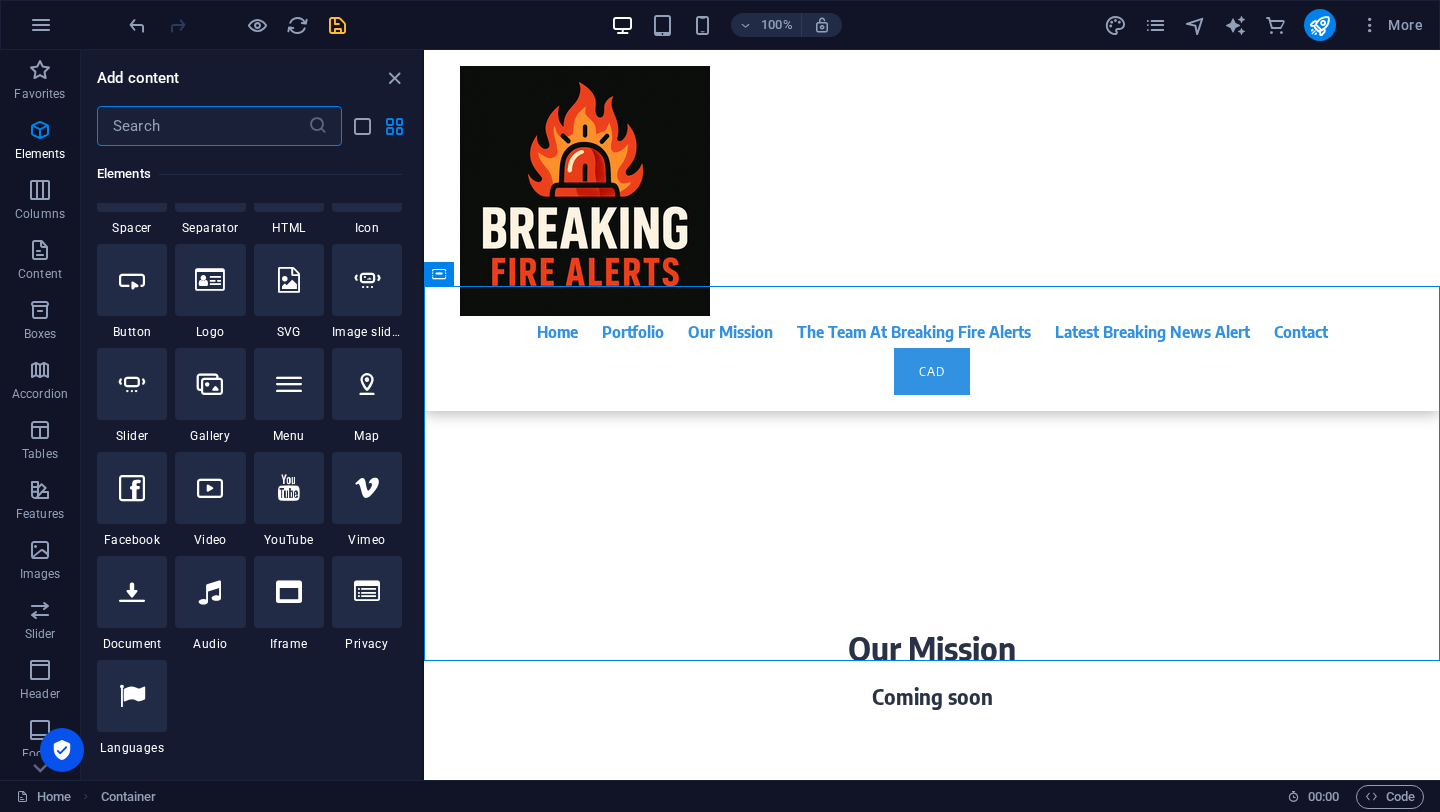 scroll, scrollTop: 0, scrollLeft: 0, axis: both 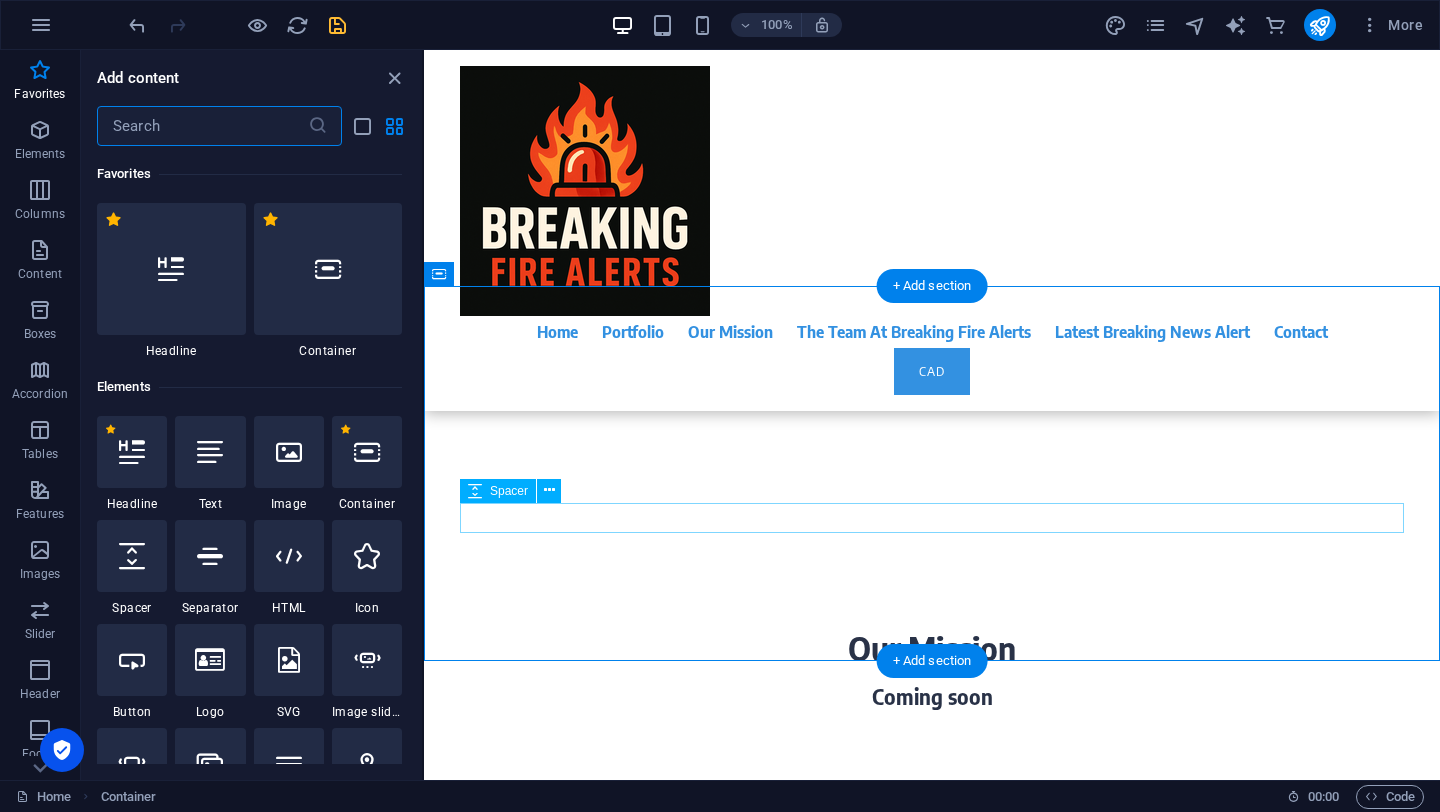 click at bounding box center [932, 1103] 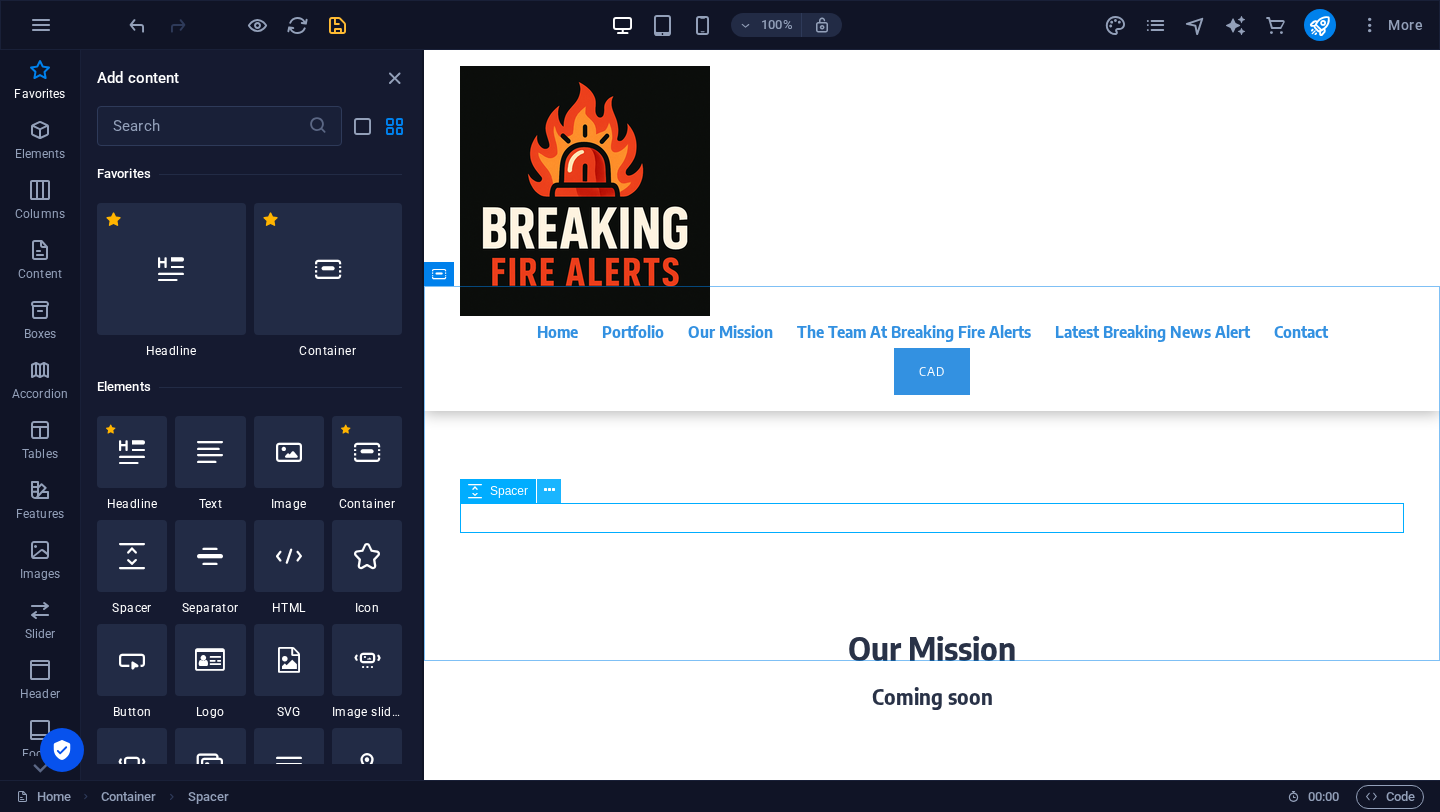 click at bounding box center (549, 490) 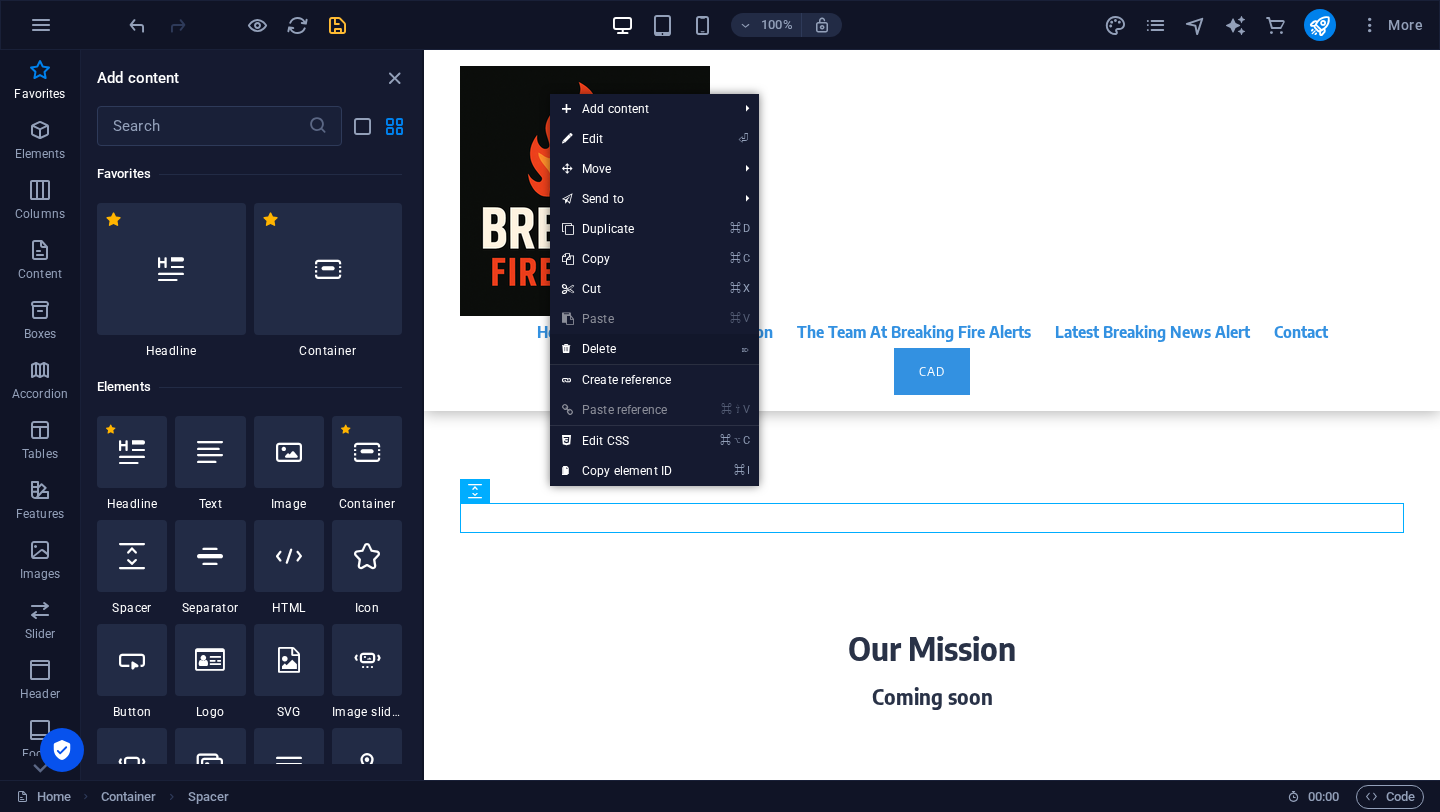 click on "⌦  Delete" at bounding box center (617, 349) 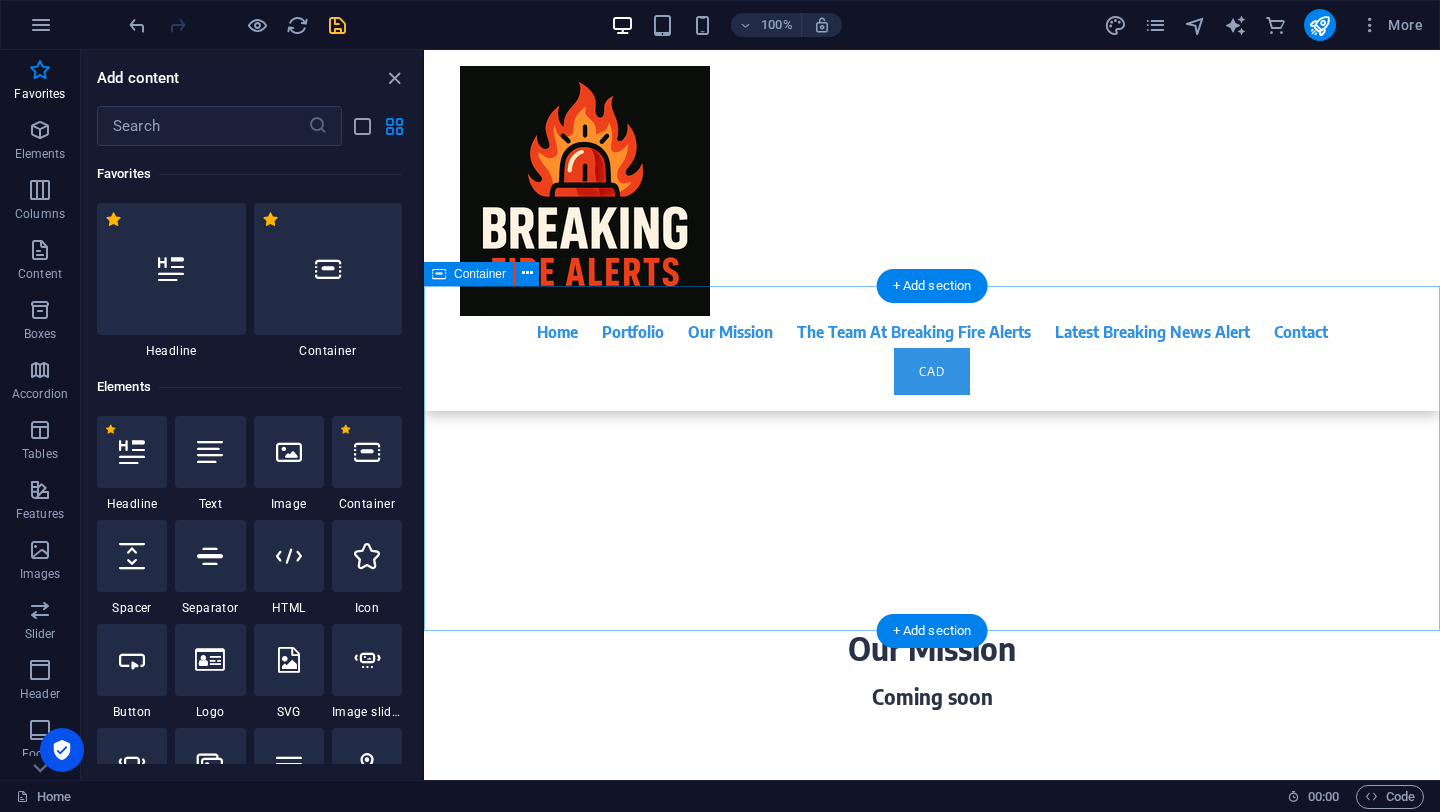 click on "The Team At Breaking Fire Alerts  Coming Soon" at bounding box center (932, 1043) 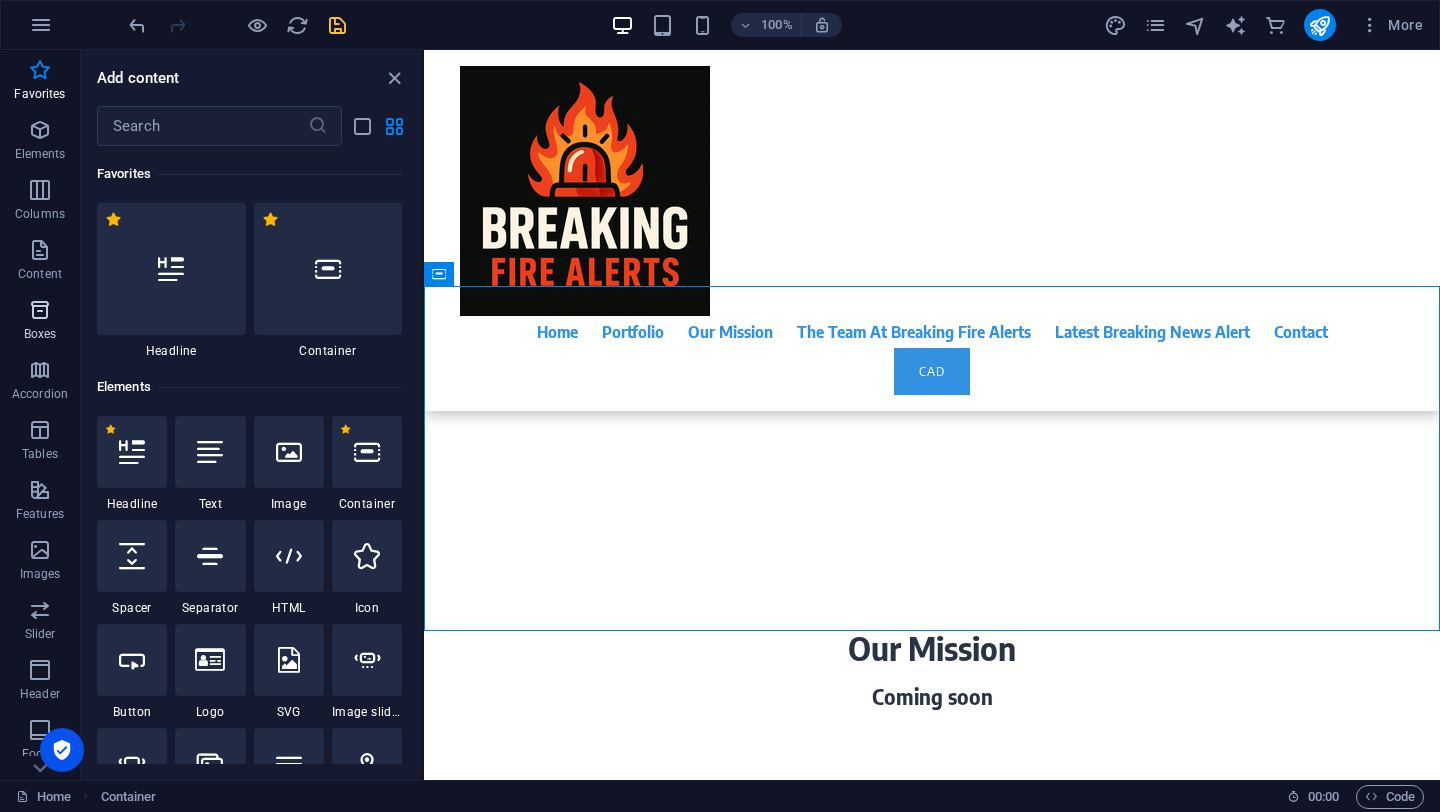 click at bounding box center (40, 310) 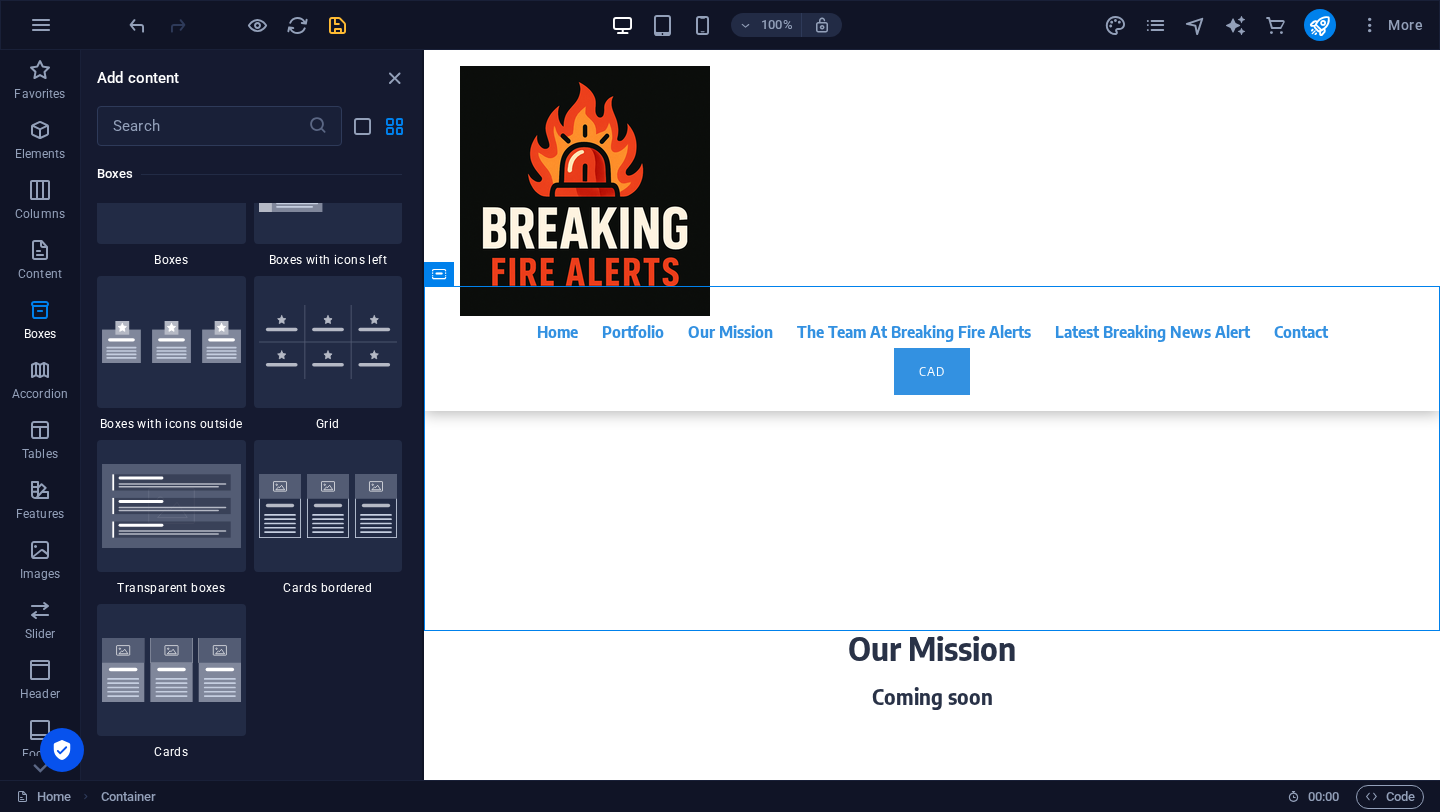 scroll, scrollTop: 5624, scrollLeft: 0, axis: vertical 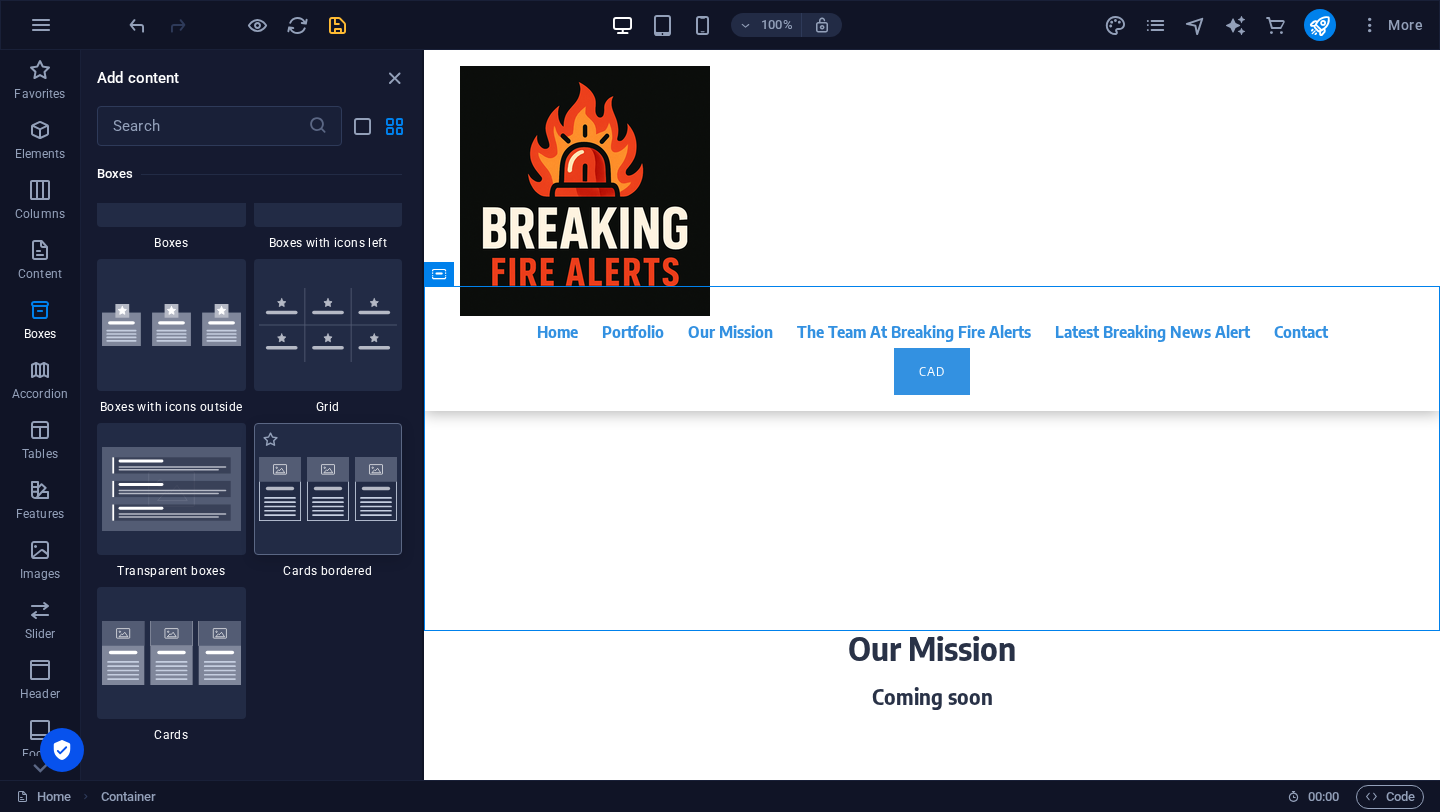 click at bounding box center (328, 489) 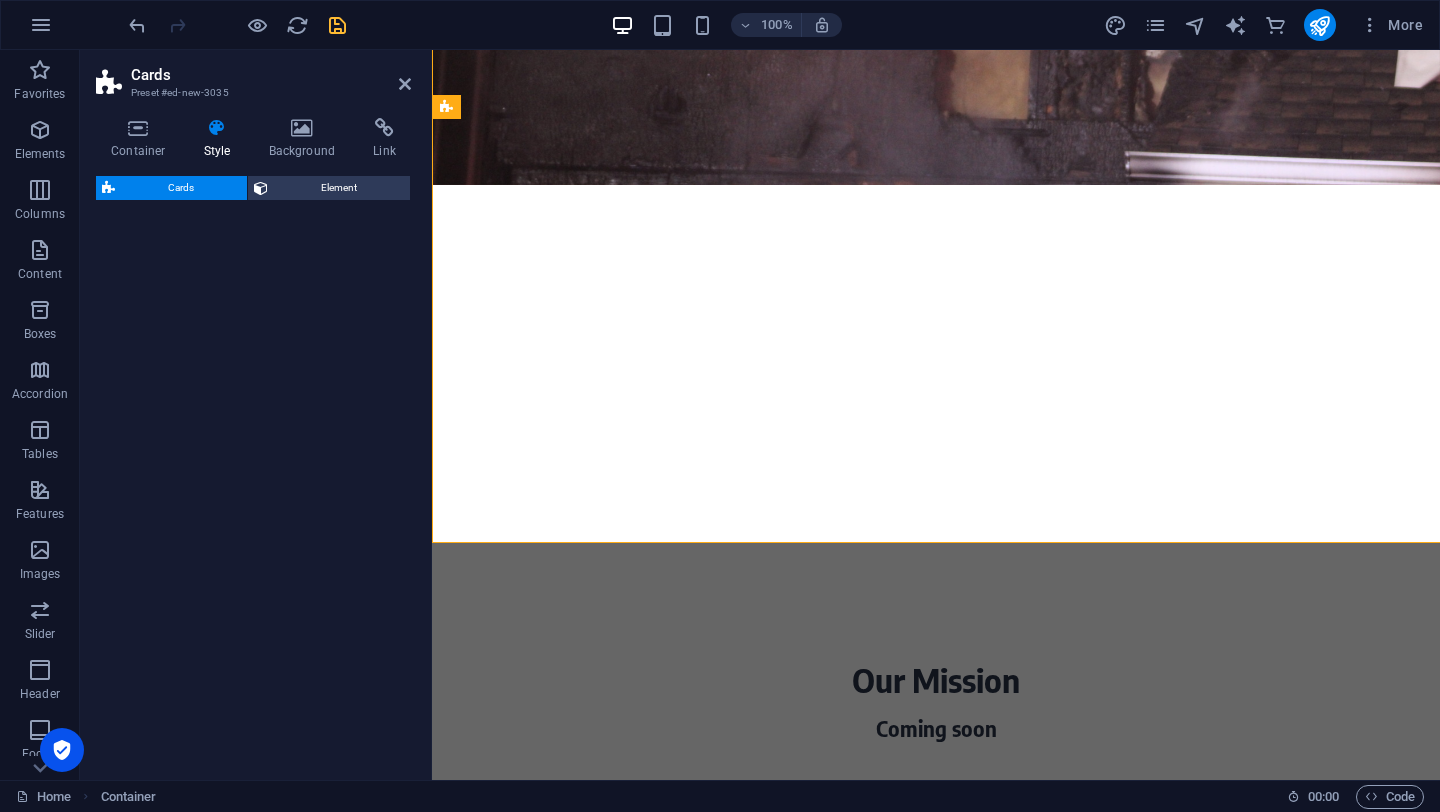 scroll, scrollTop: 1637, scrollLeft: 0, axis: vertical 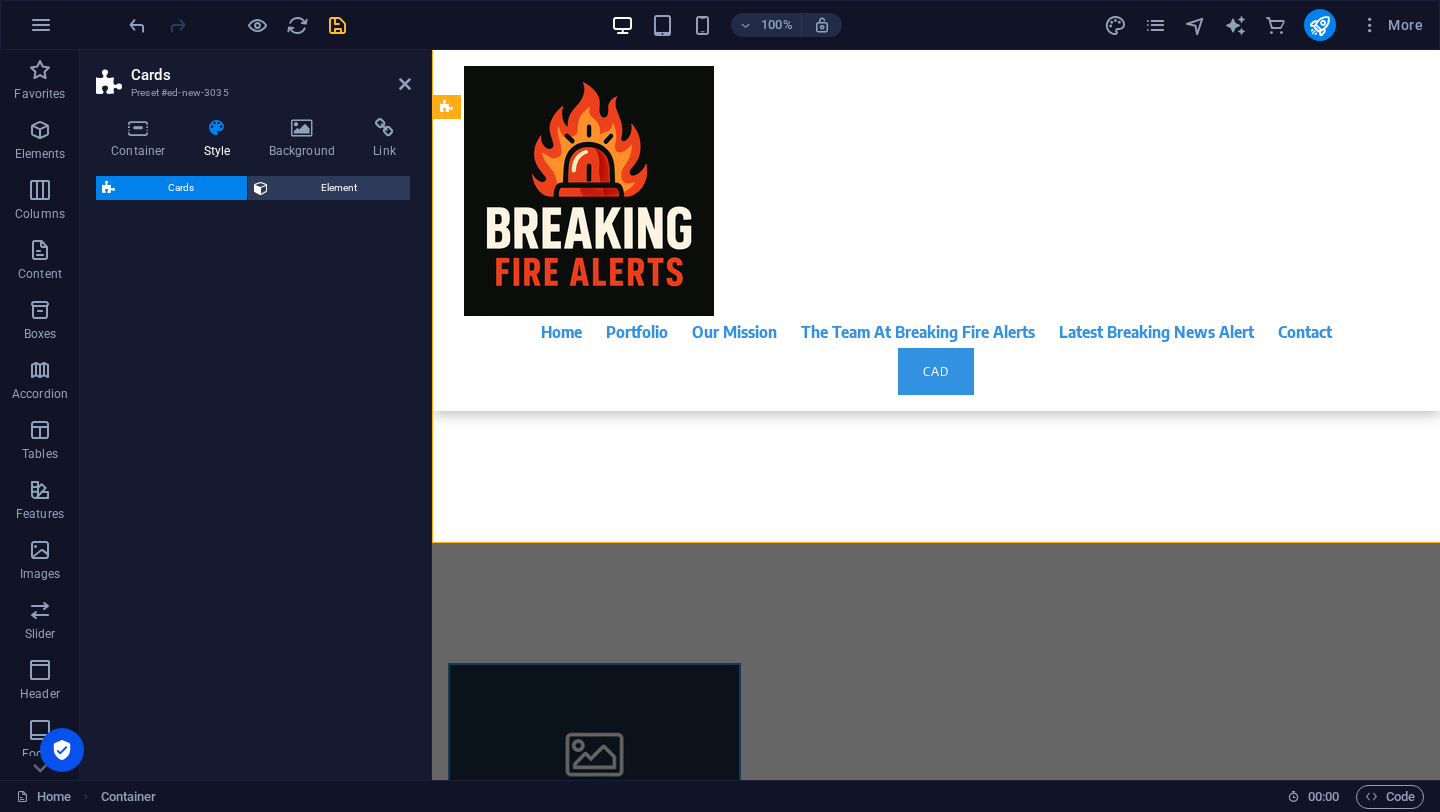 select on "rem" 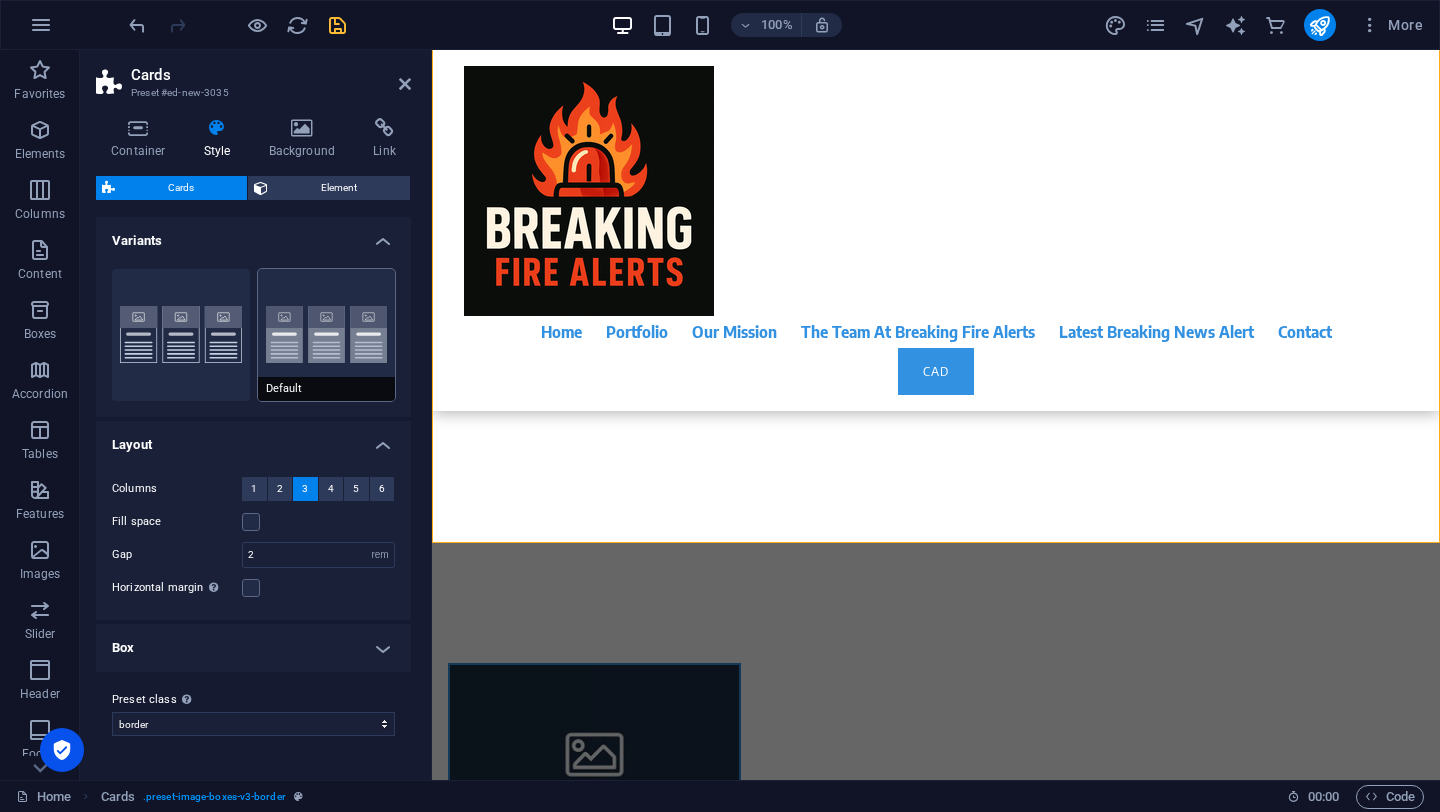 click on "Default" at bounding box center (327, 335) 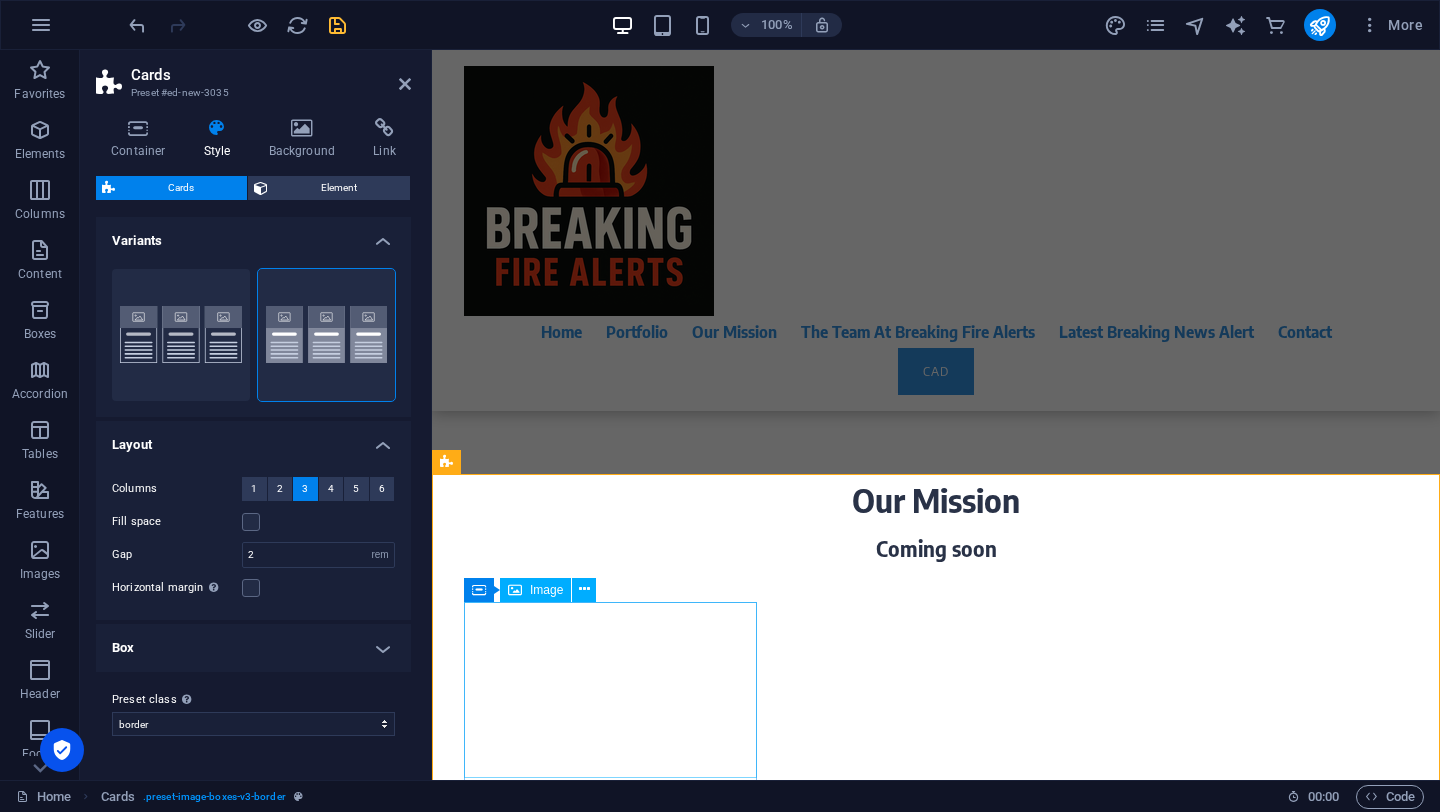 scroll, scrollTop: 1118, scrollLeft: 0, axis: vertical 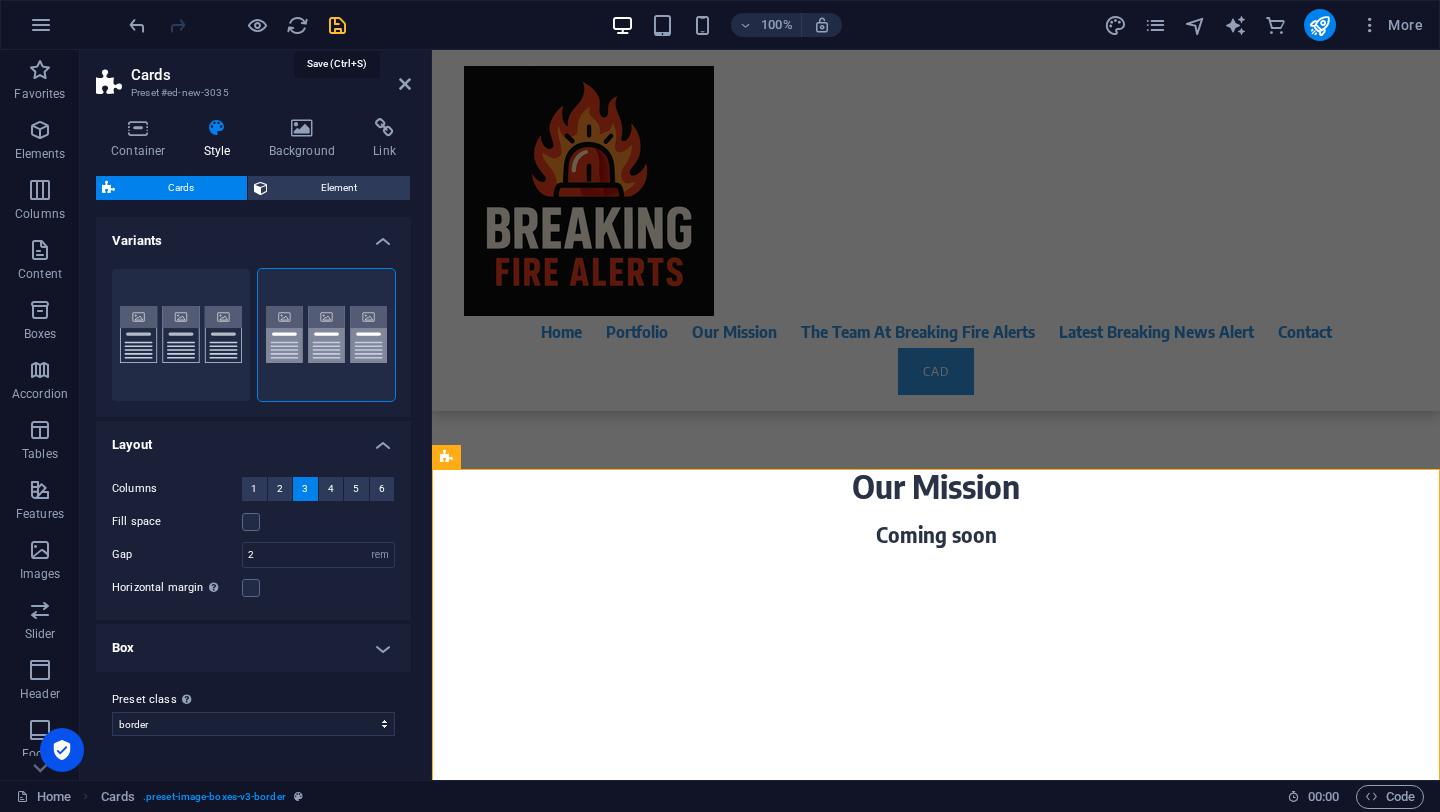 click at bounding box center [337, 25] 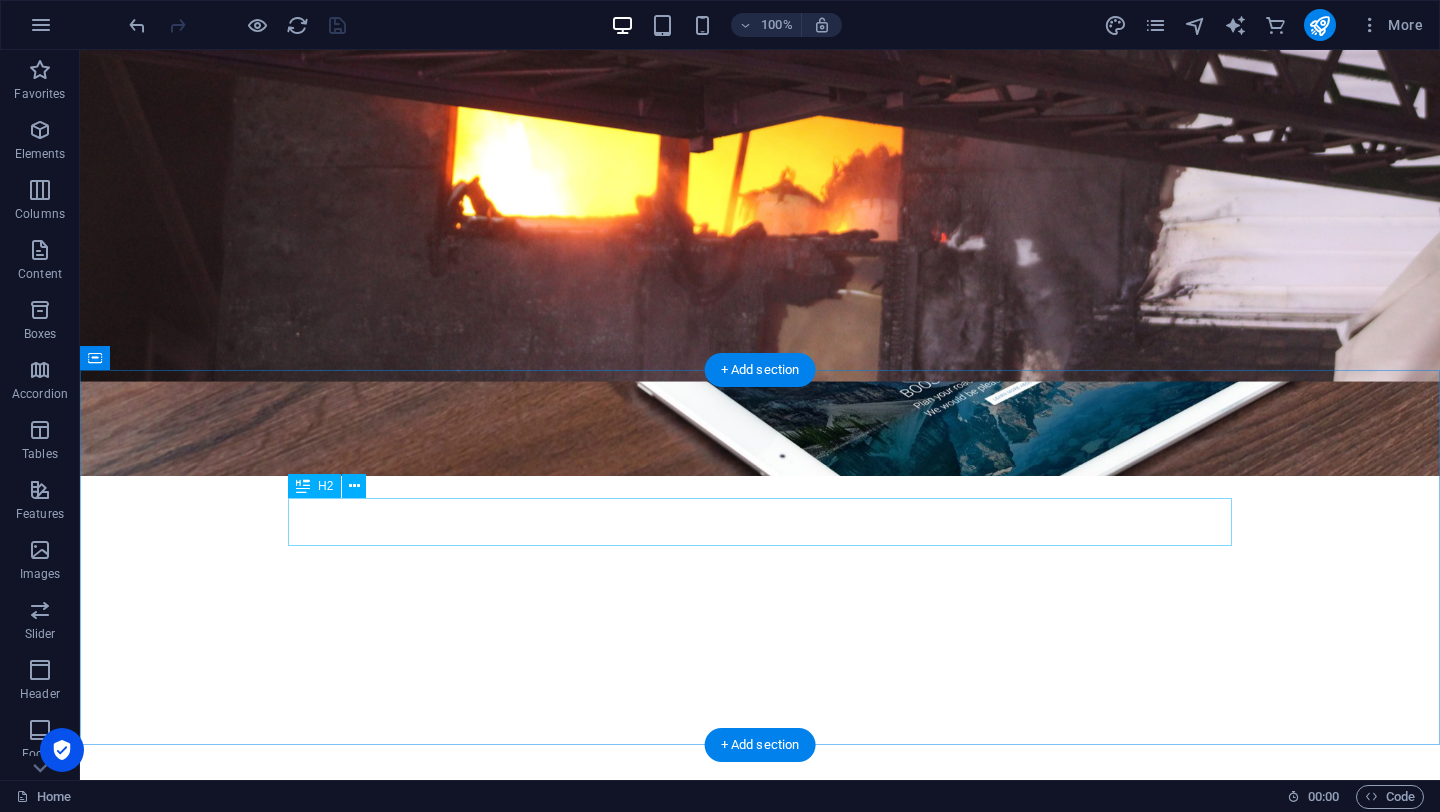 scroll, scrollTop: 0, scrollLeft: 0, axis: both 